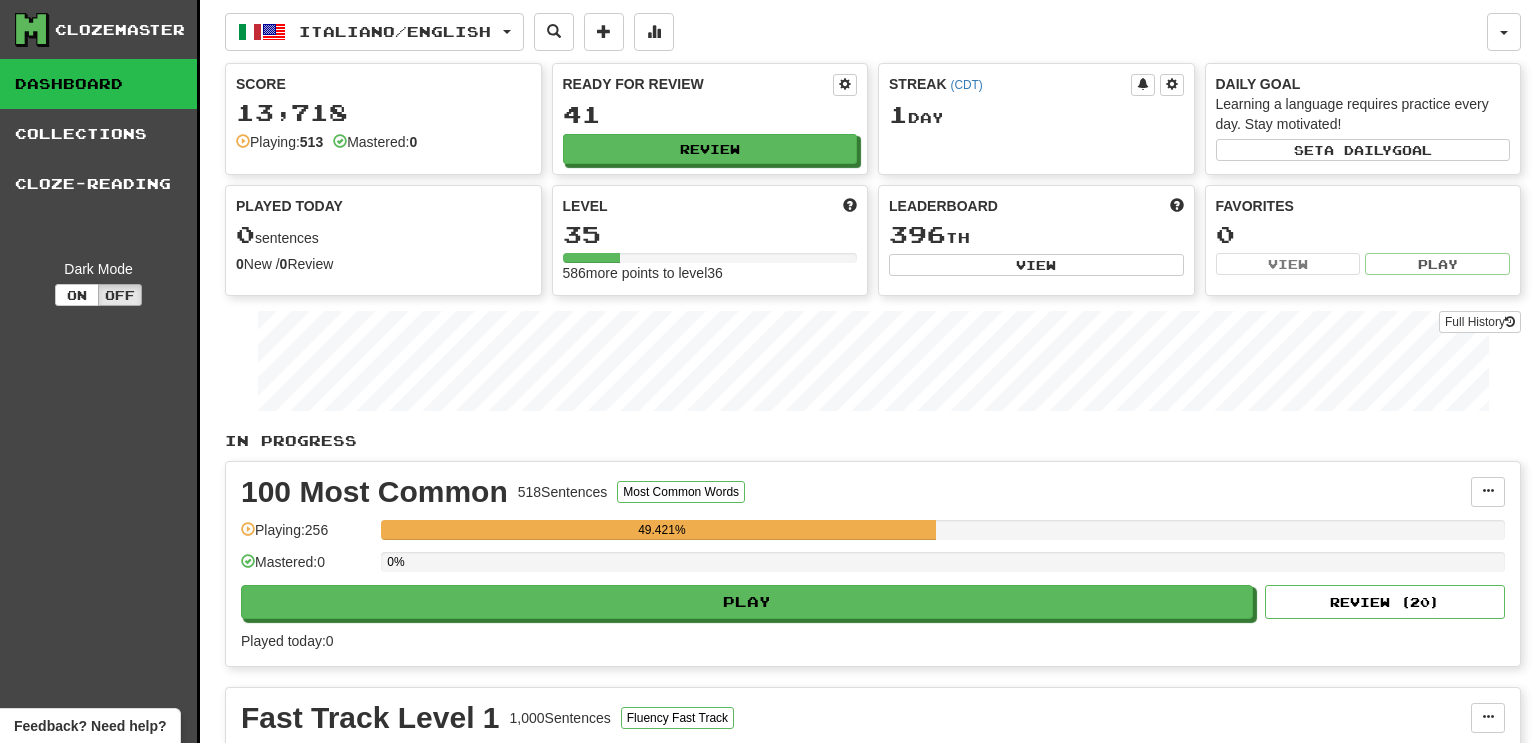 scroll, scrollTop: 0, scrollLeft: 0, axis: both 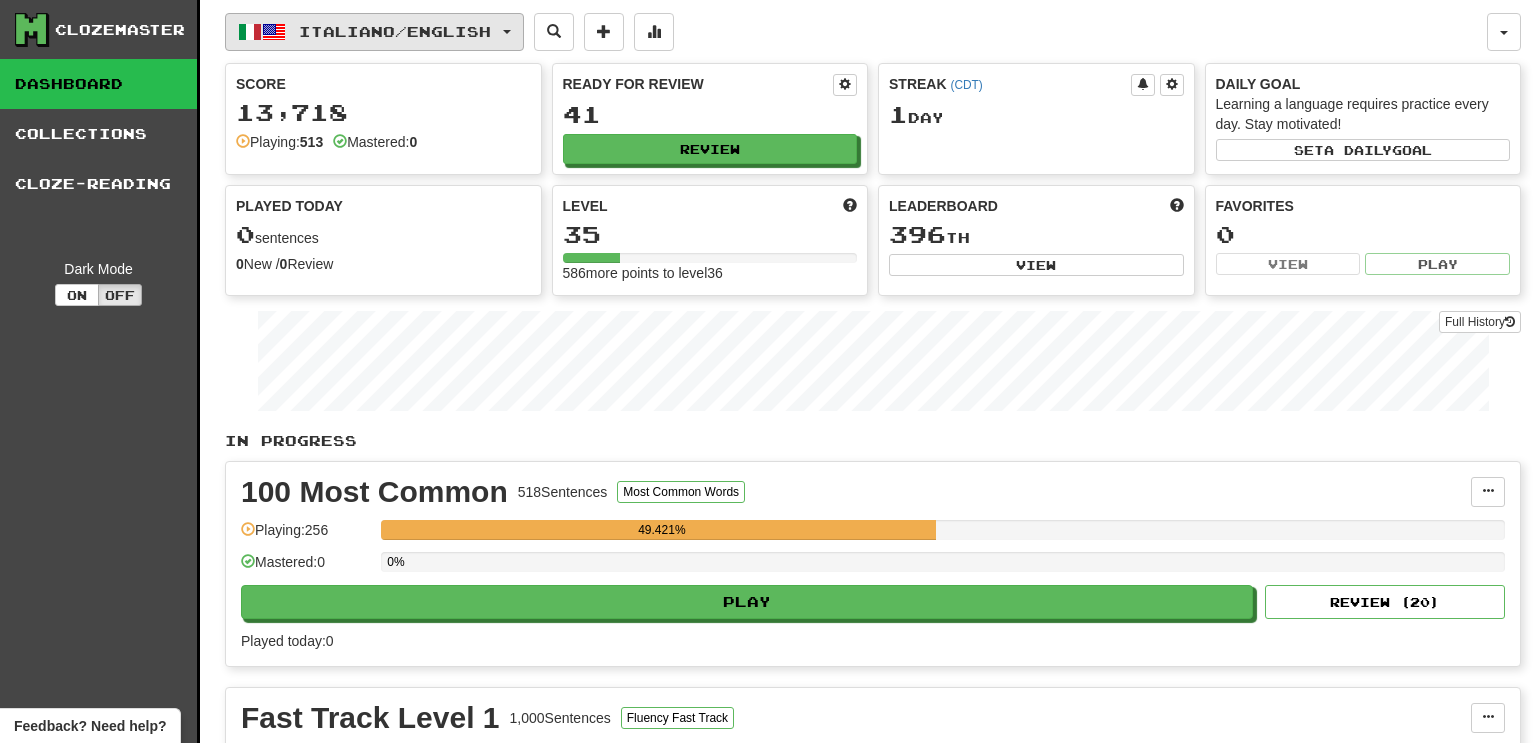 click on "Italiano  /  English" 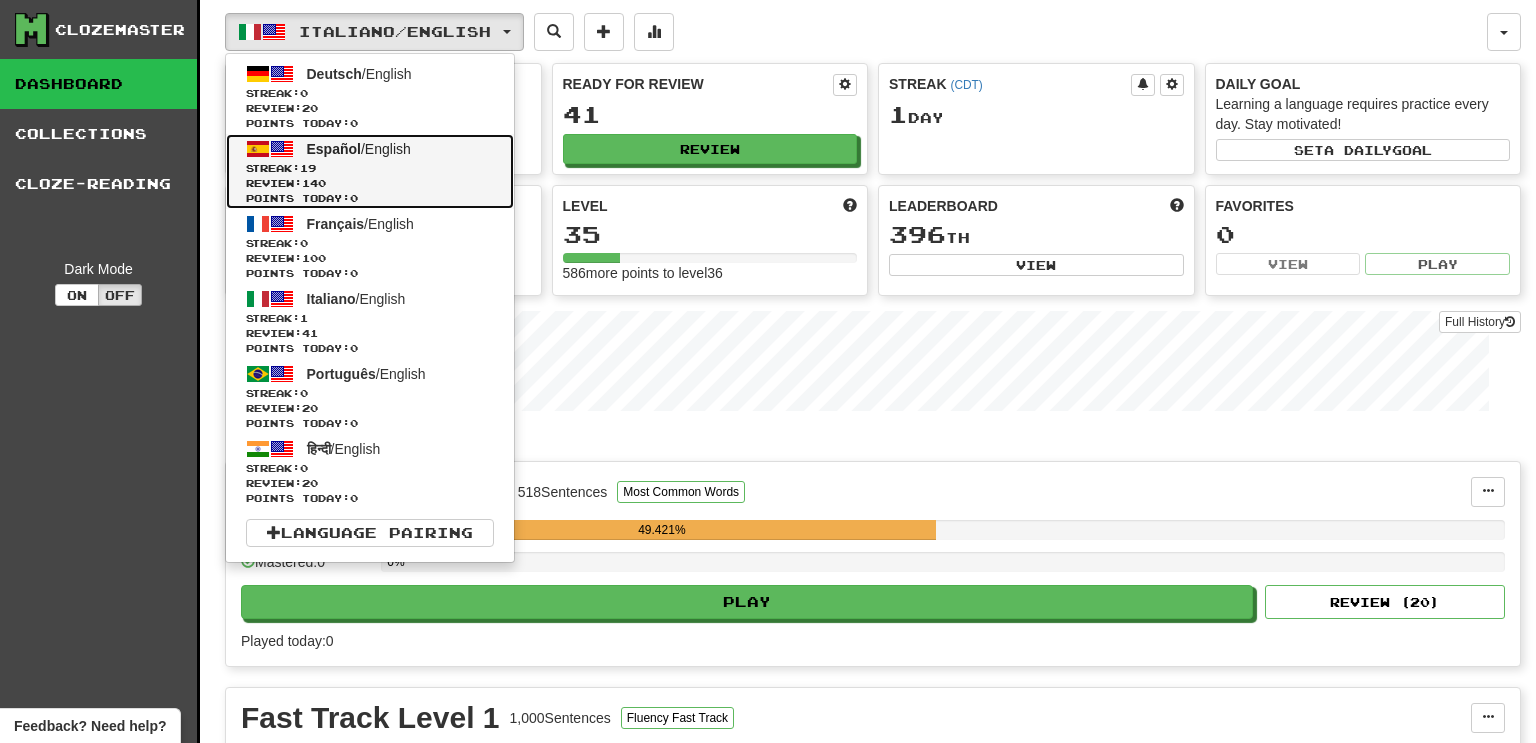 click on "Points today:  0" 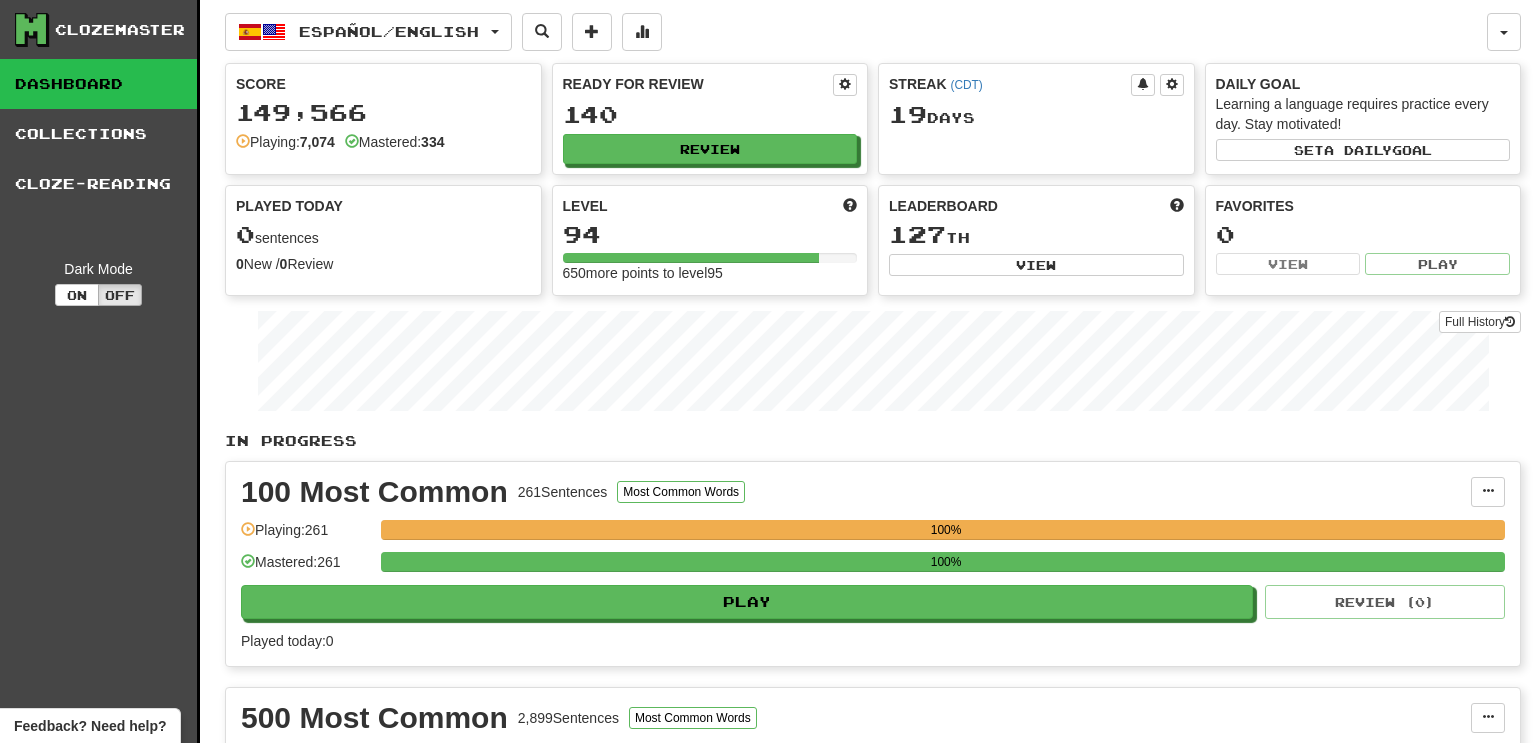 scroll, scrollTop: 0, scrollLeft: 0, axis: both 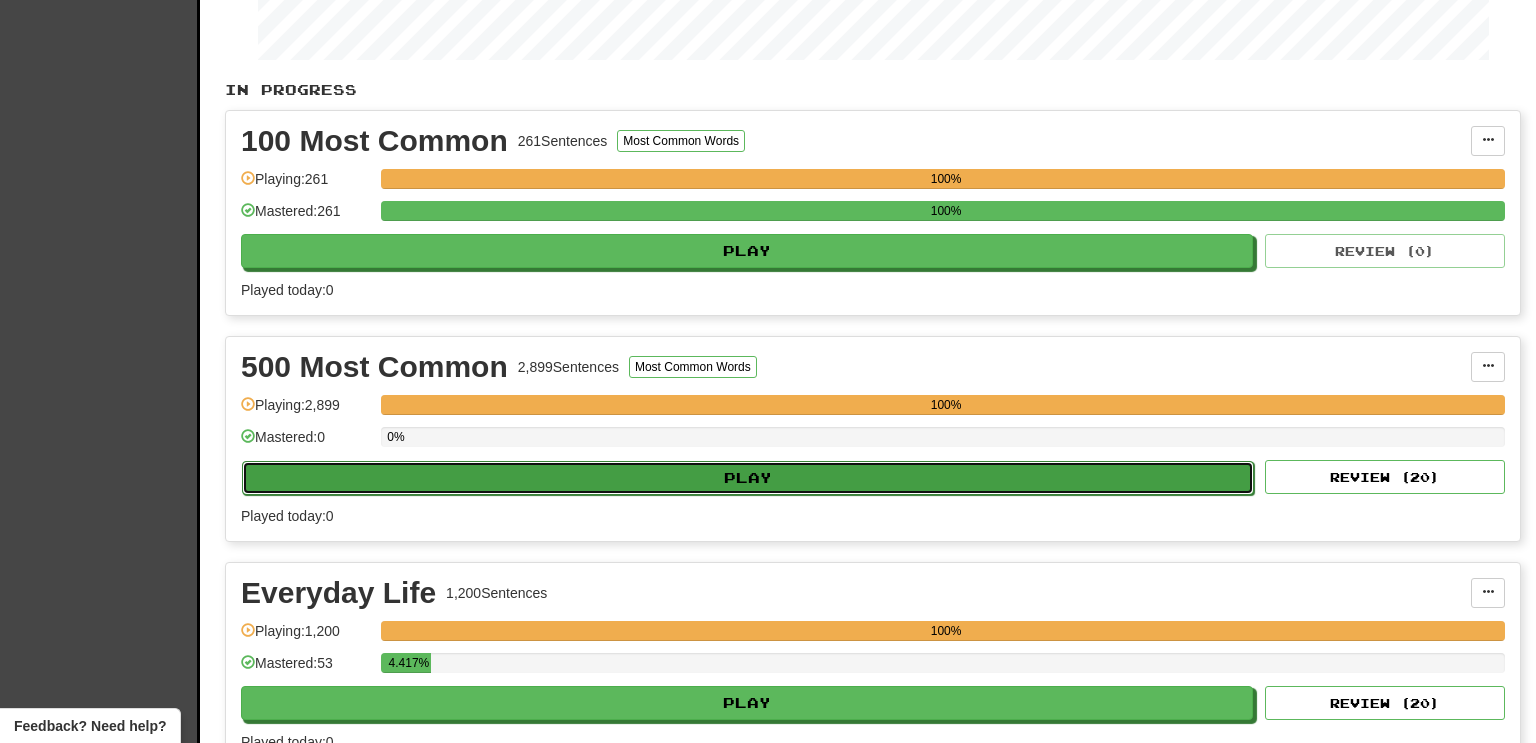 click on "Play" 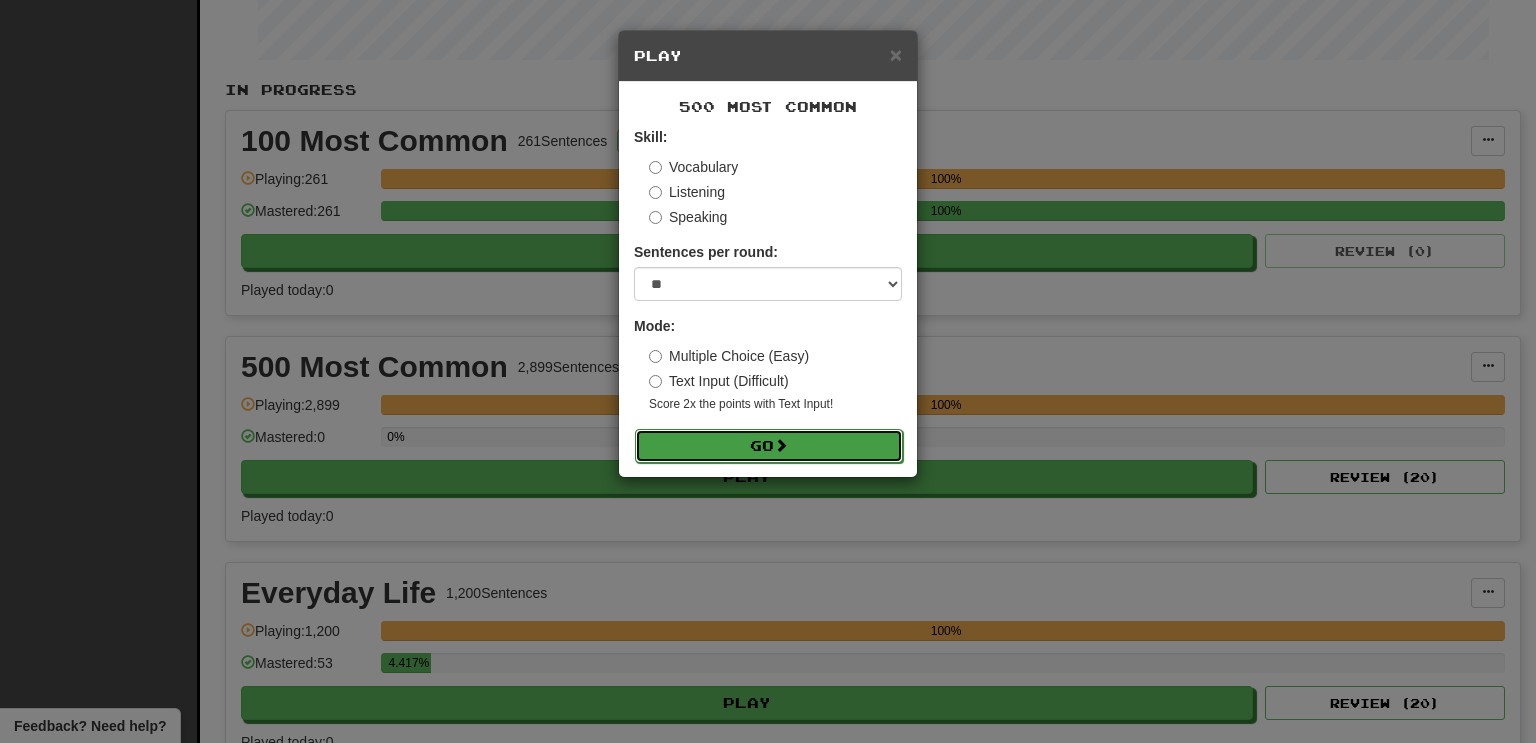 click on "Go" at bounding box center [769, 446] 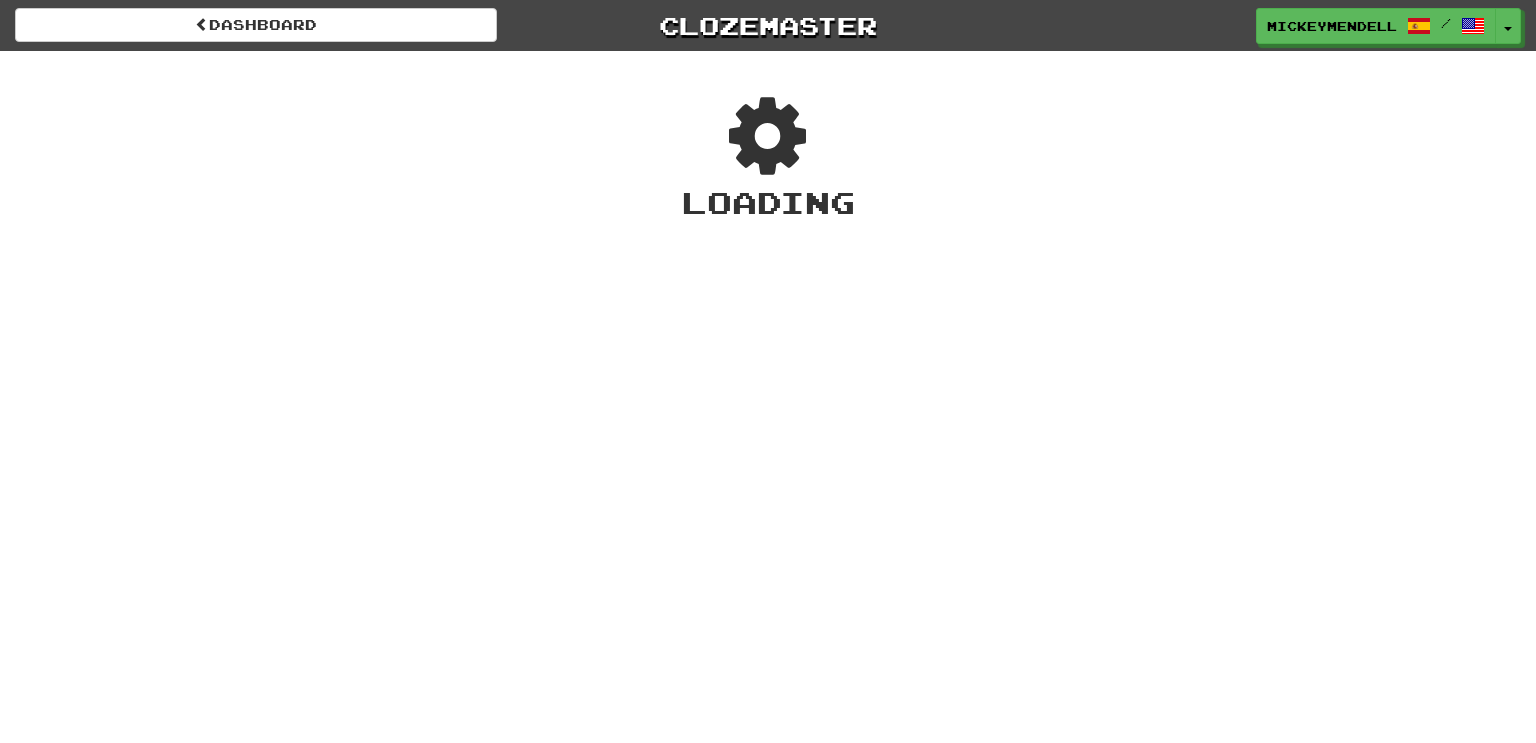 scroll, scrollTop: 0, scrollLeft: 0, axis: both 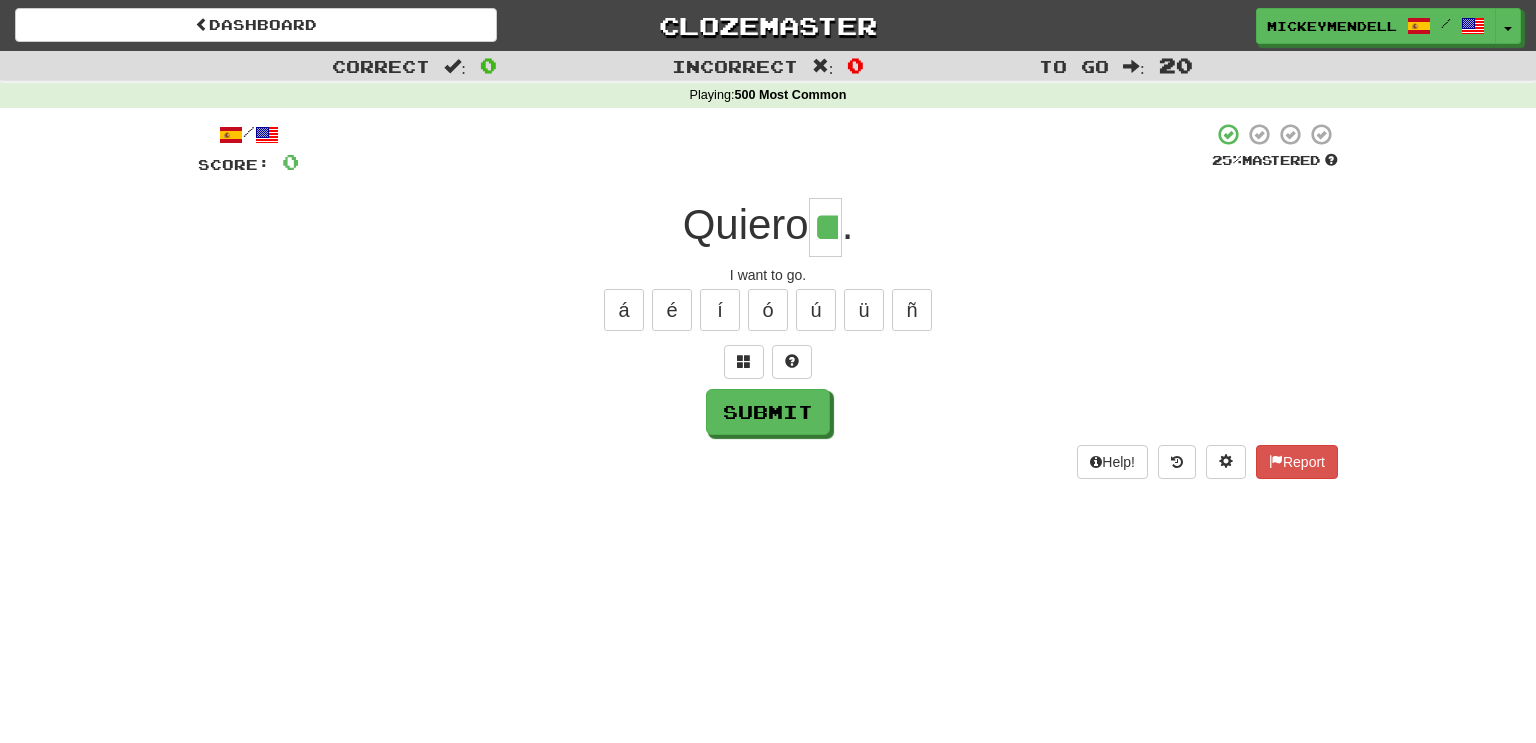 type on "**" 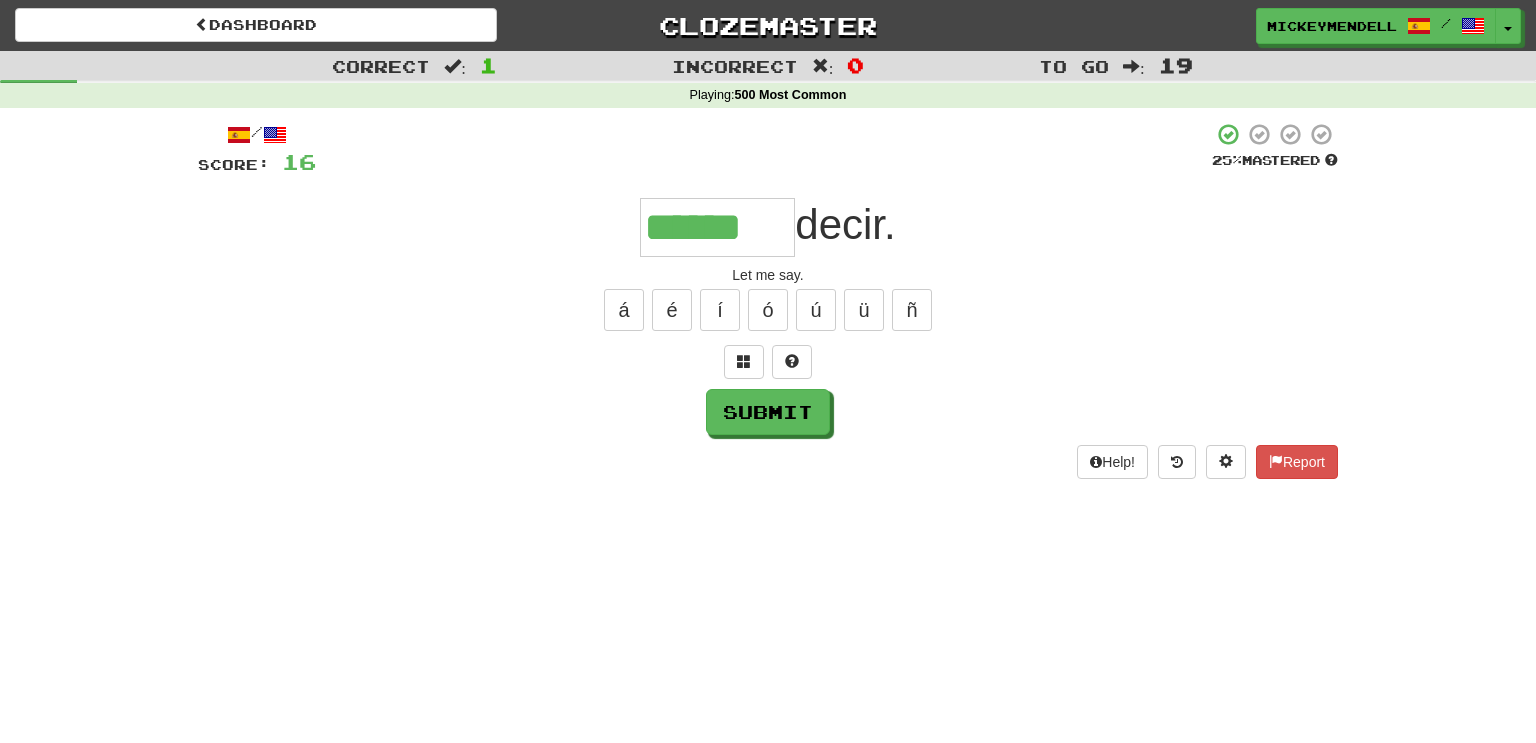 type on "******" 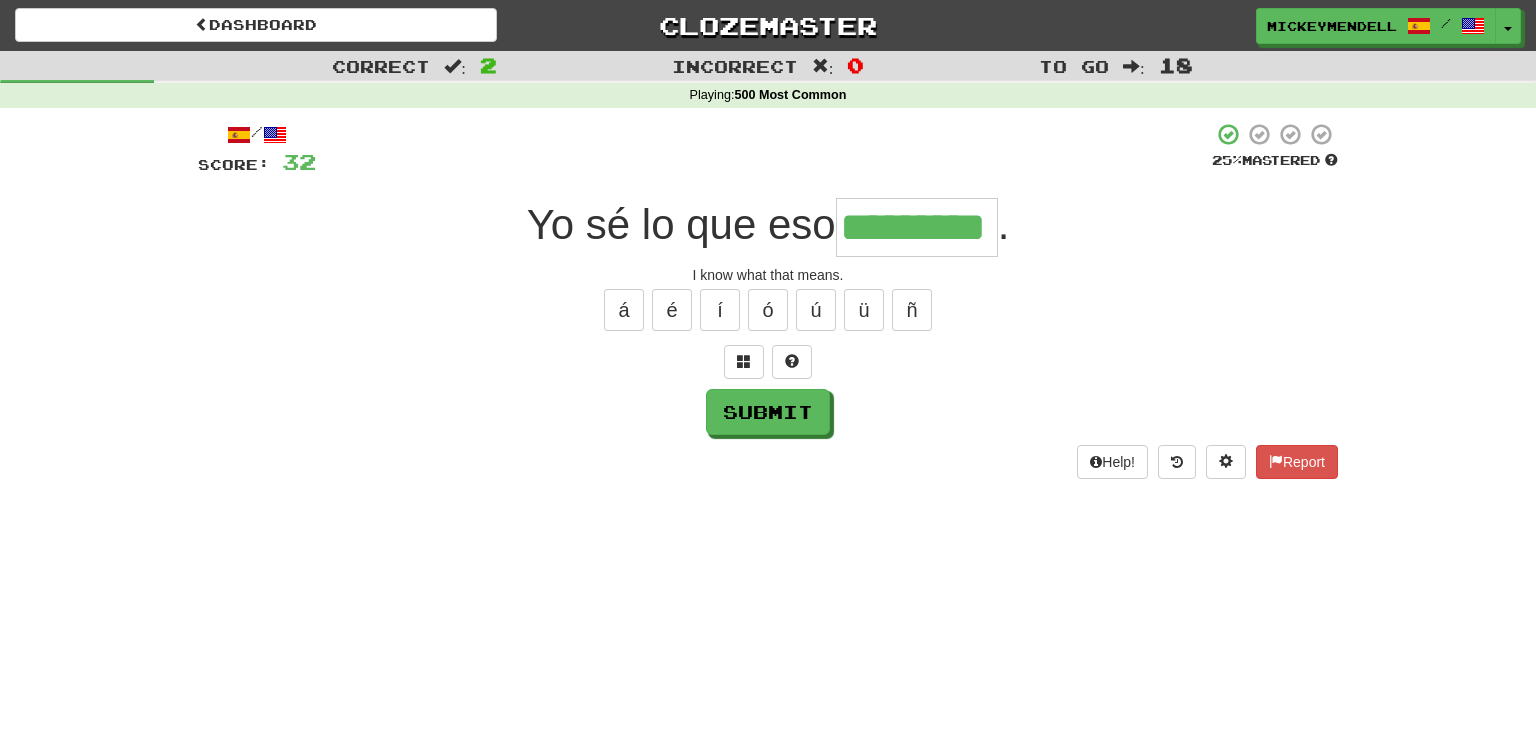 type on "*********" 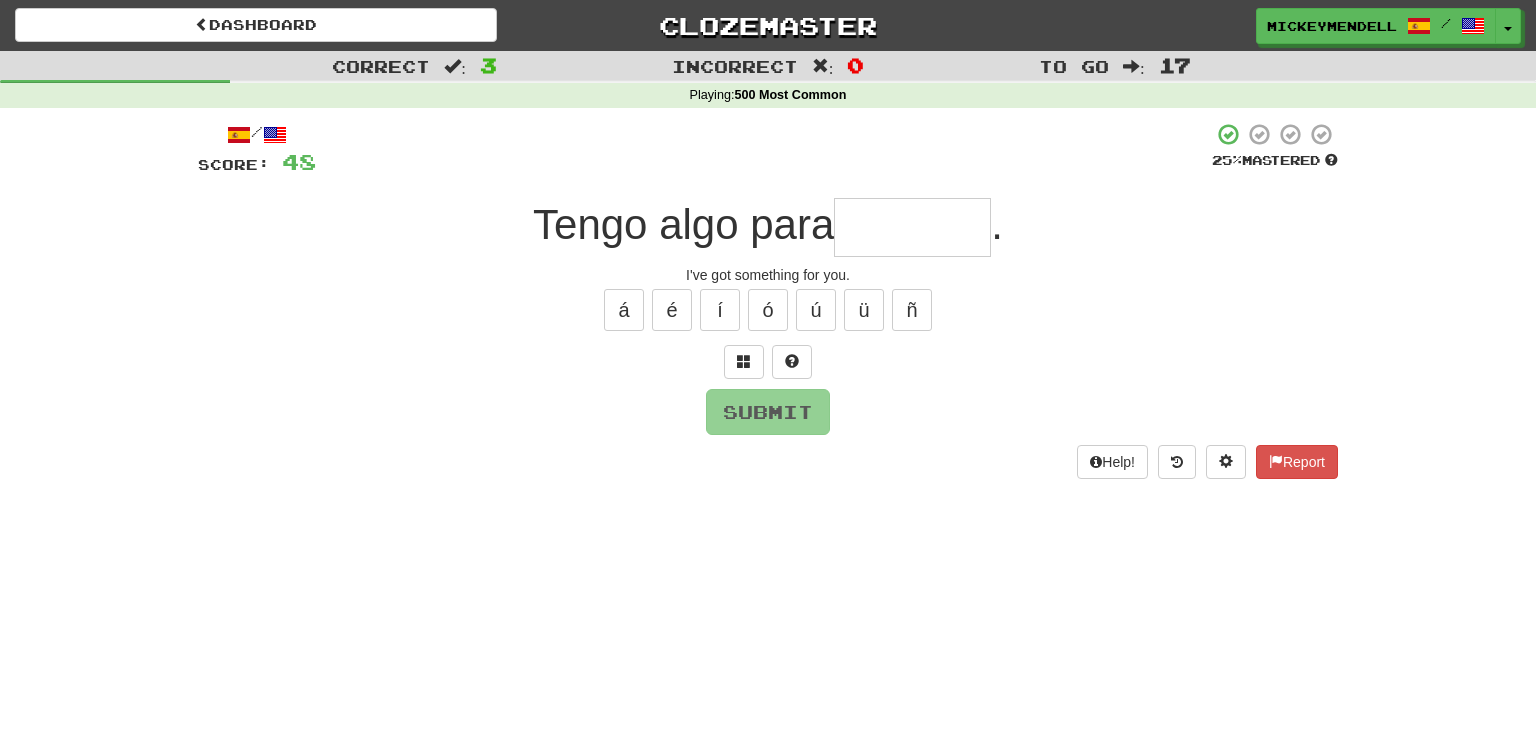 type on "*" 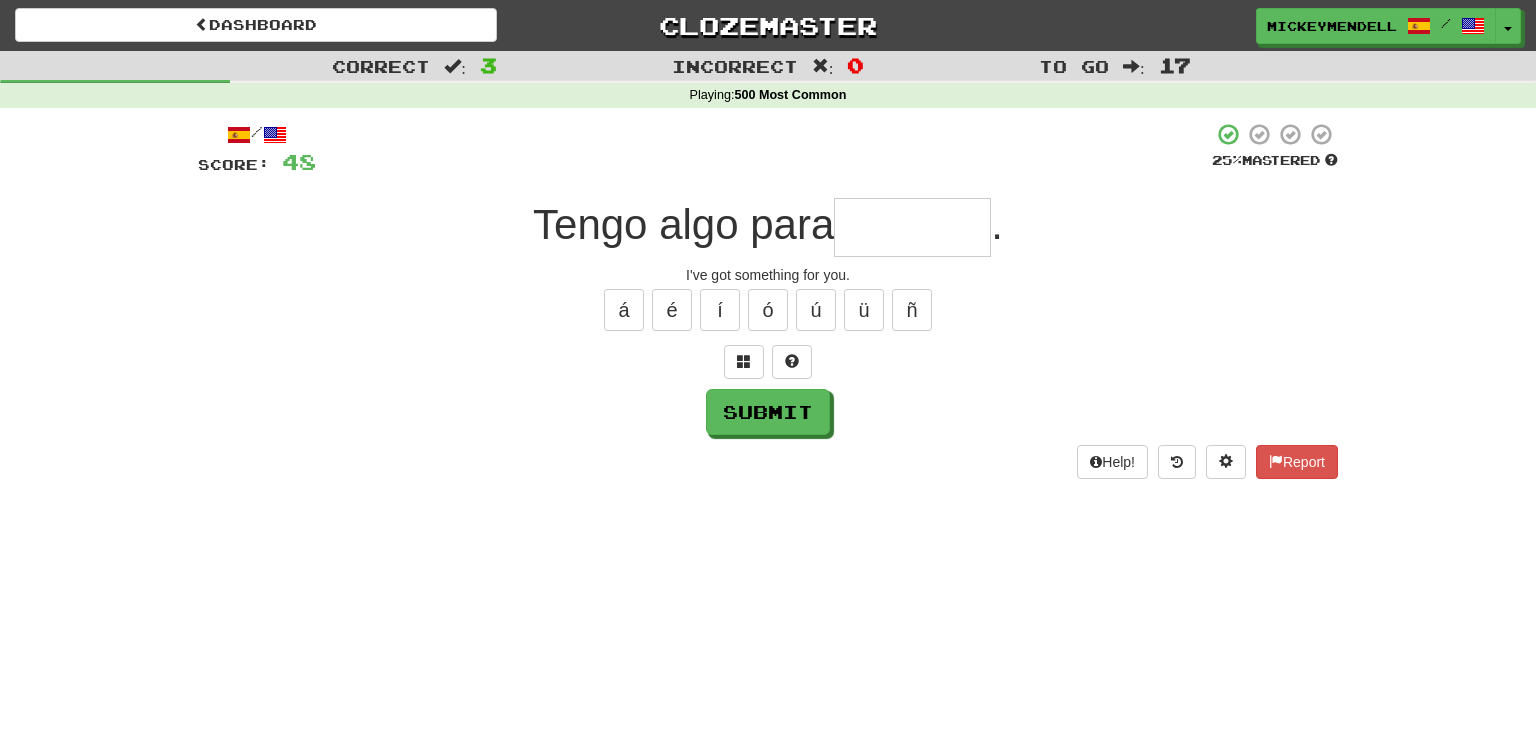type on "*" 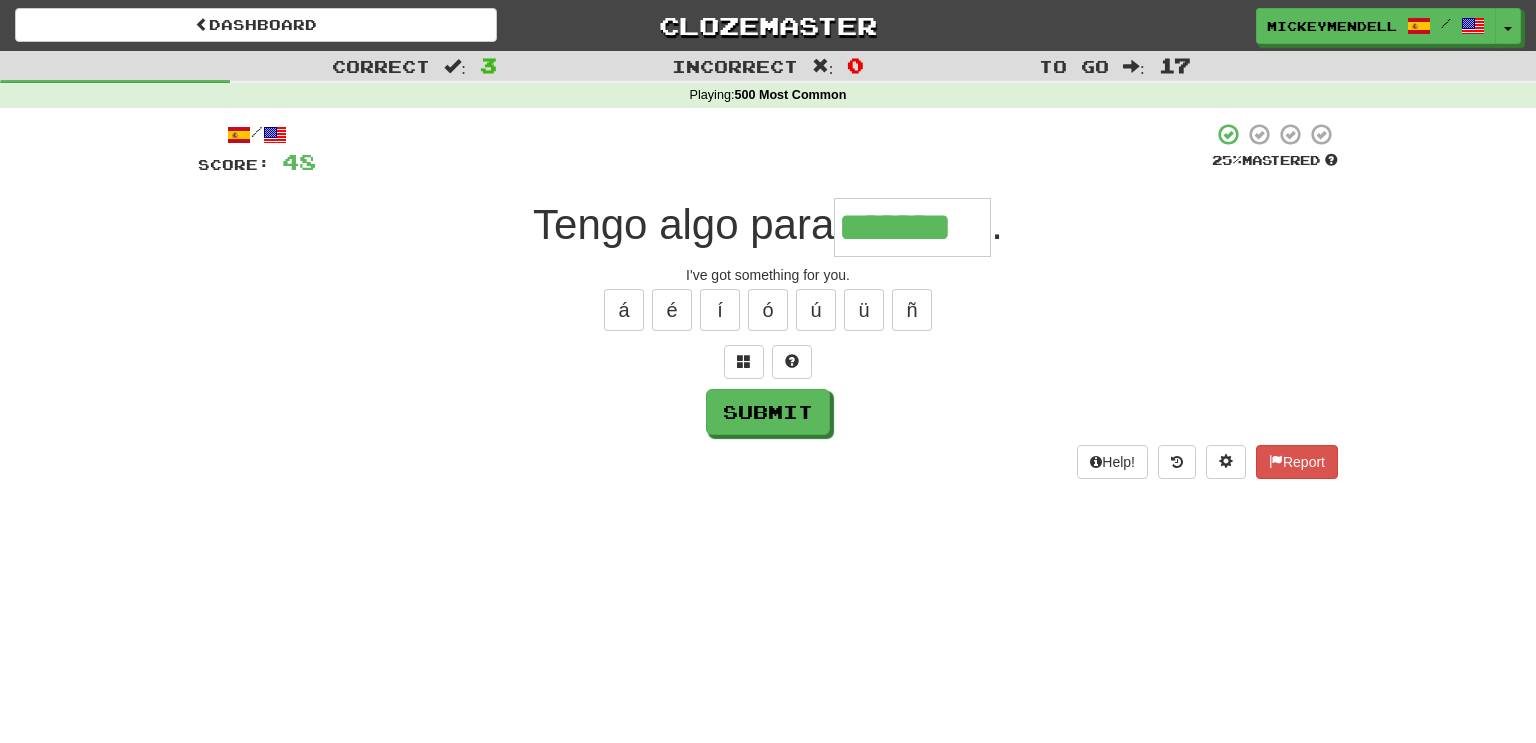 type on "*******" 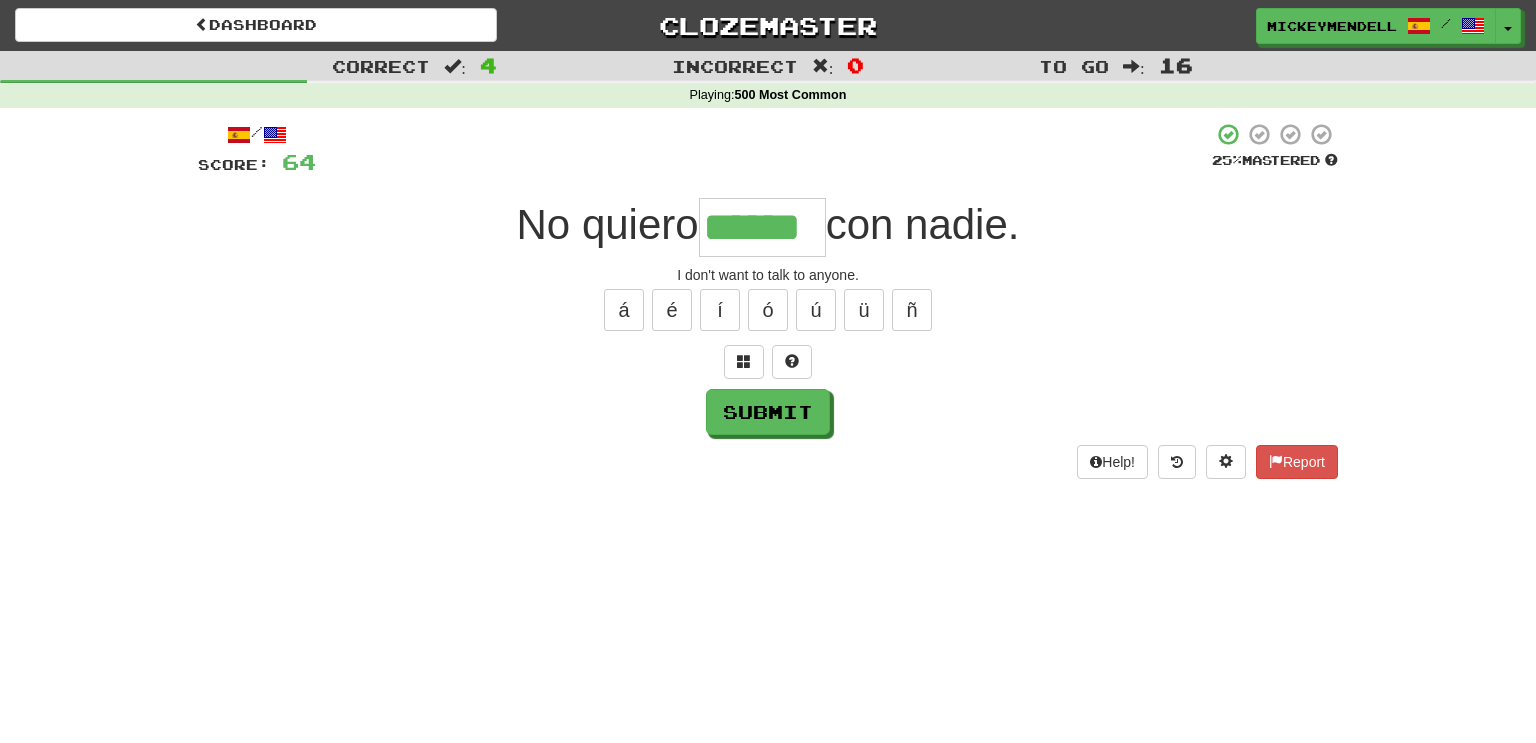 type on "******" 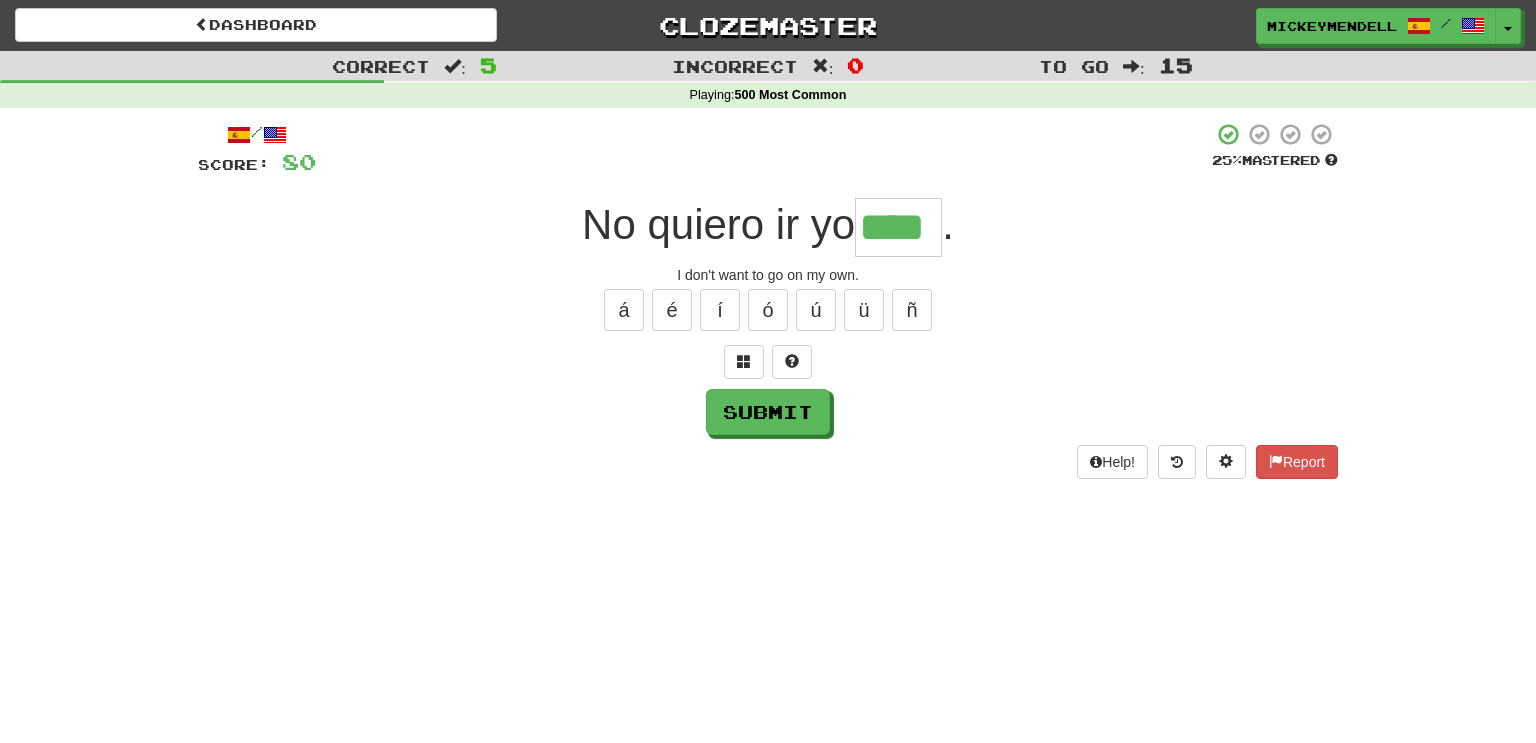 type on "****" 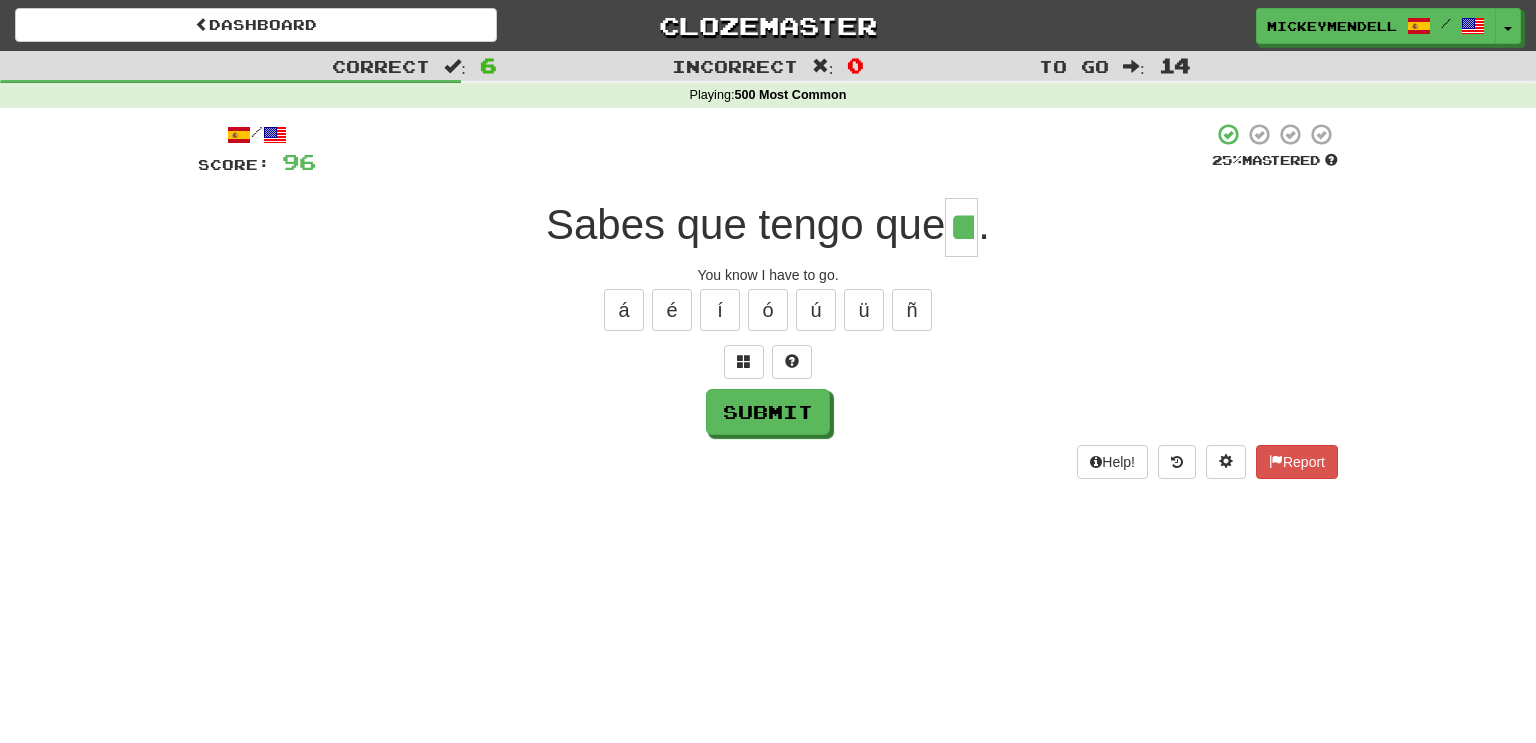 type on "**" 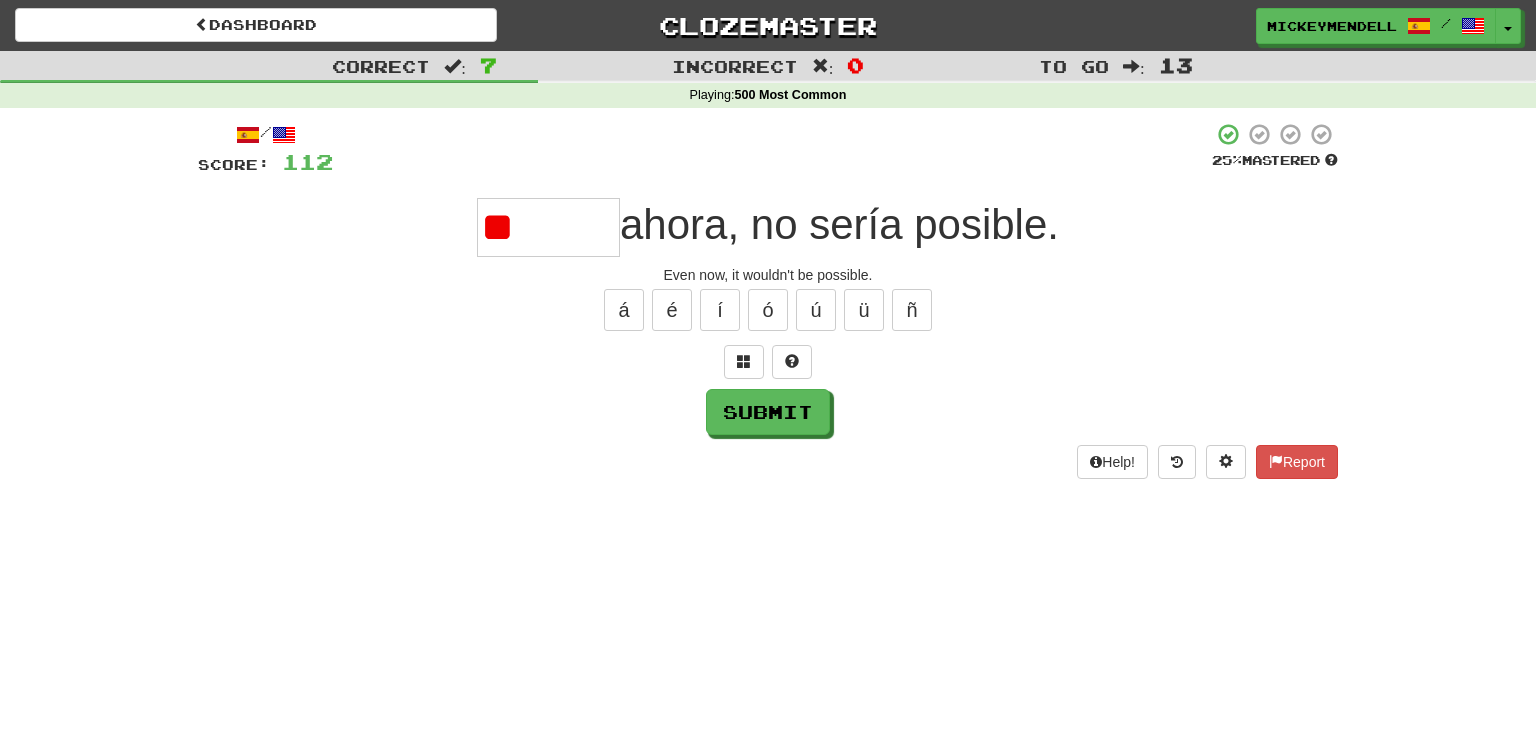 type on "*" 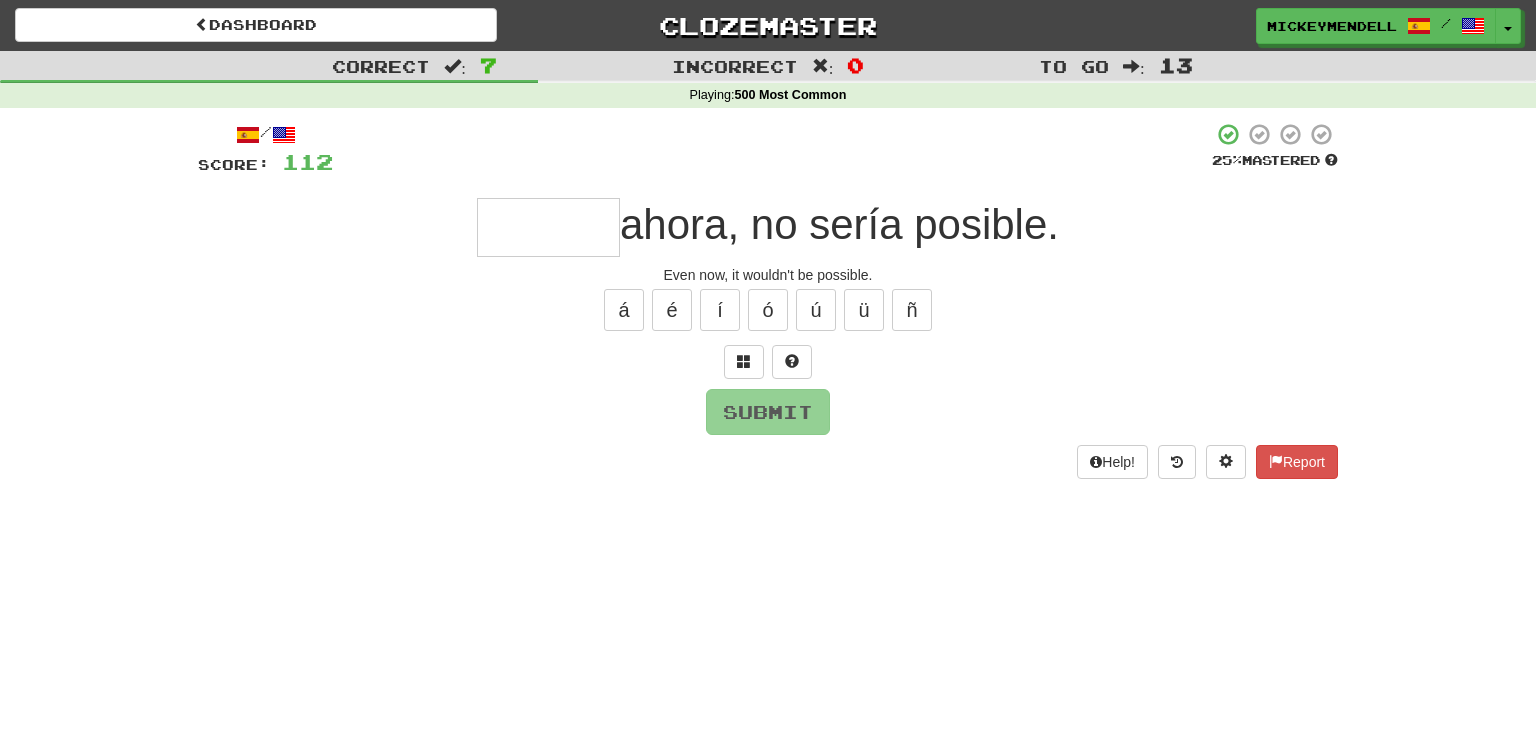 type on "*" 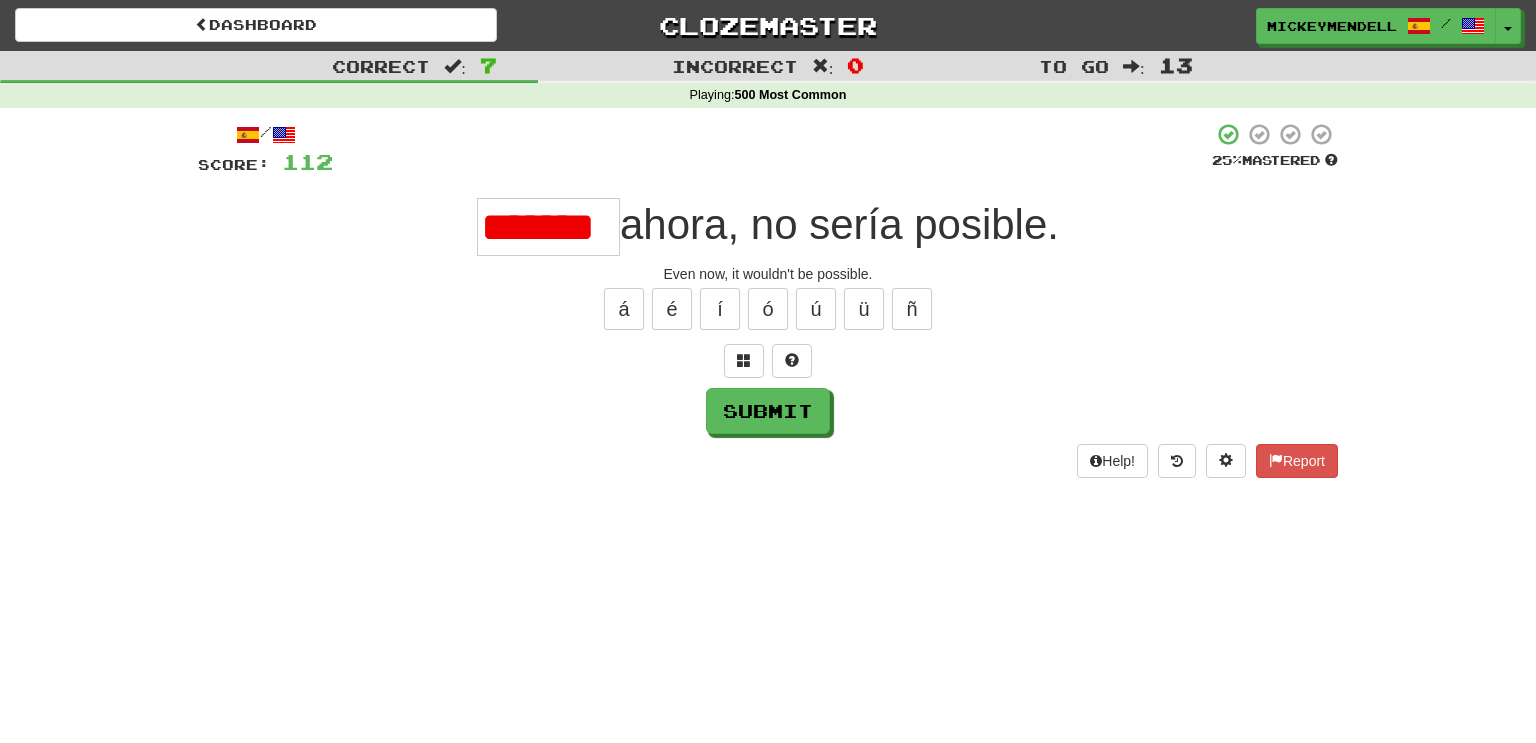 scroll, scrollTop: 0, scrollLeft: 0, axis: both 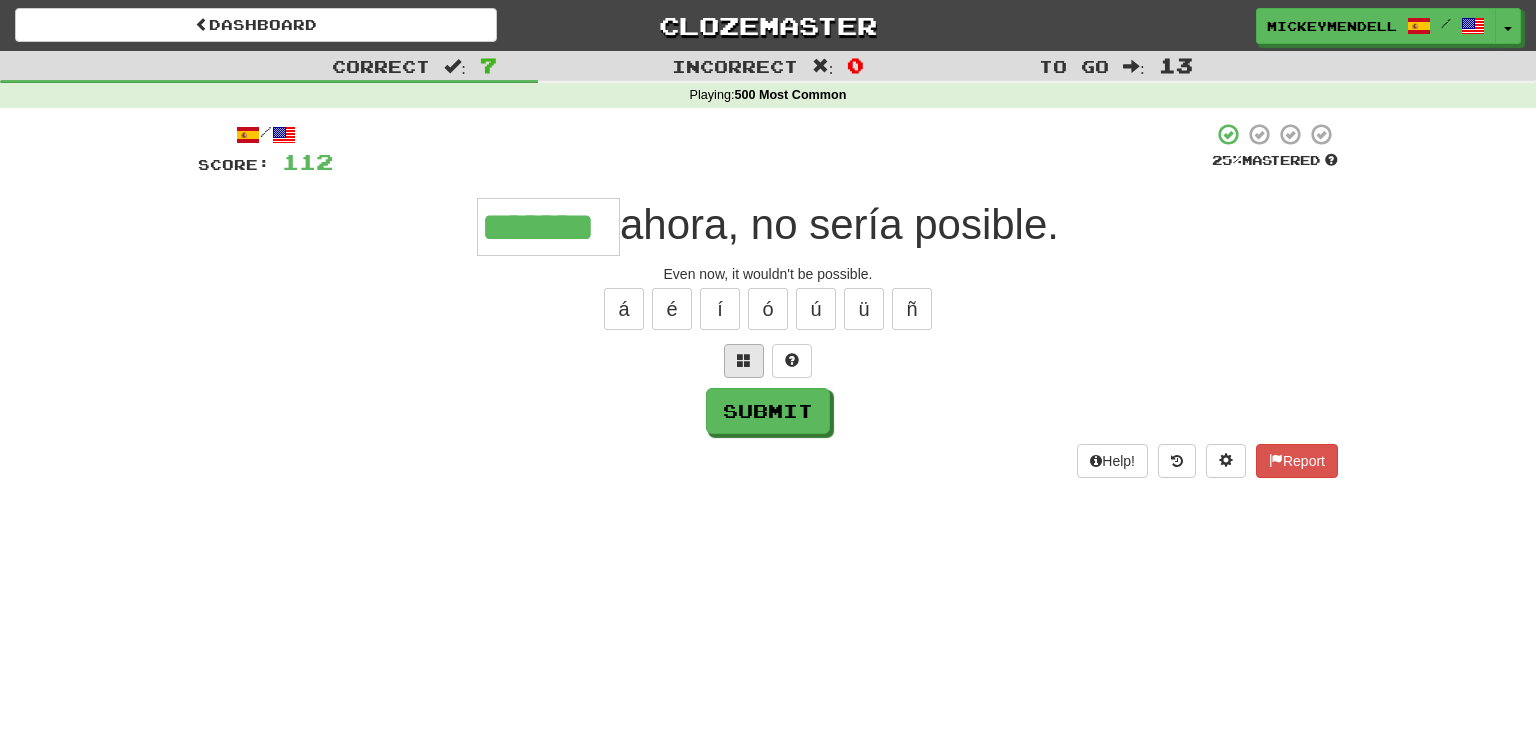 type on "*******" 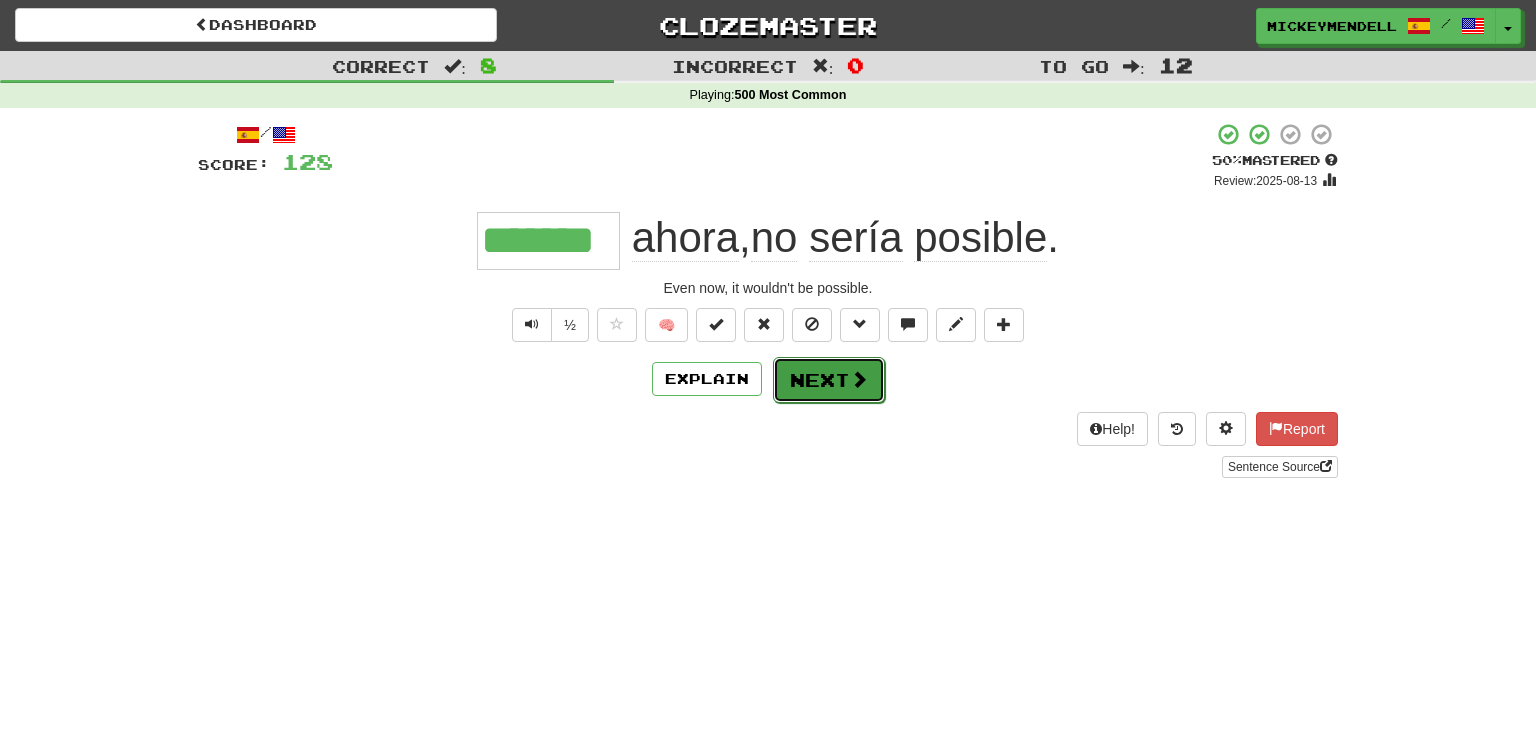 click on "Next" at bounding box center [829, 380] 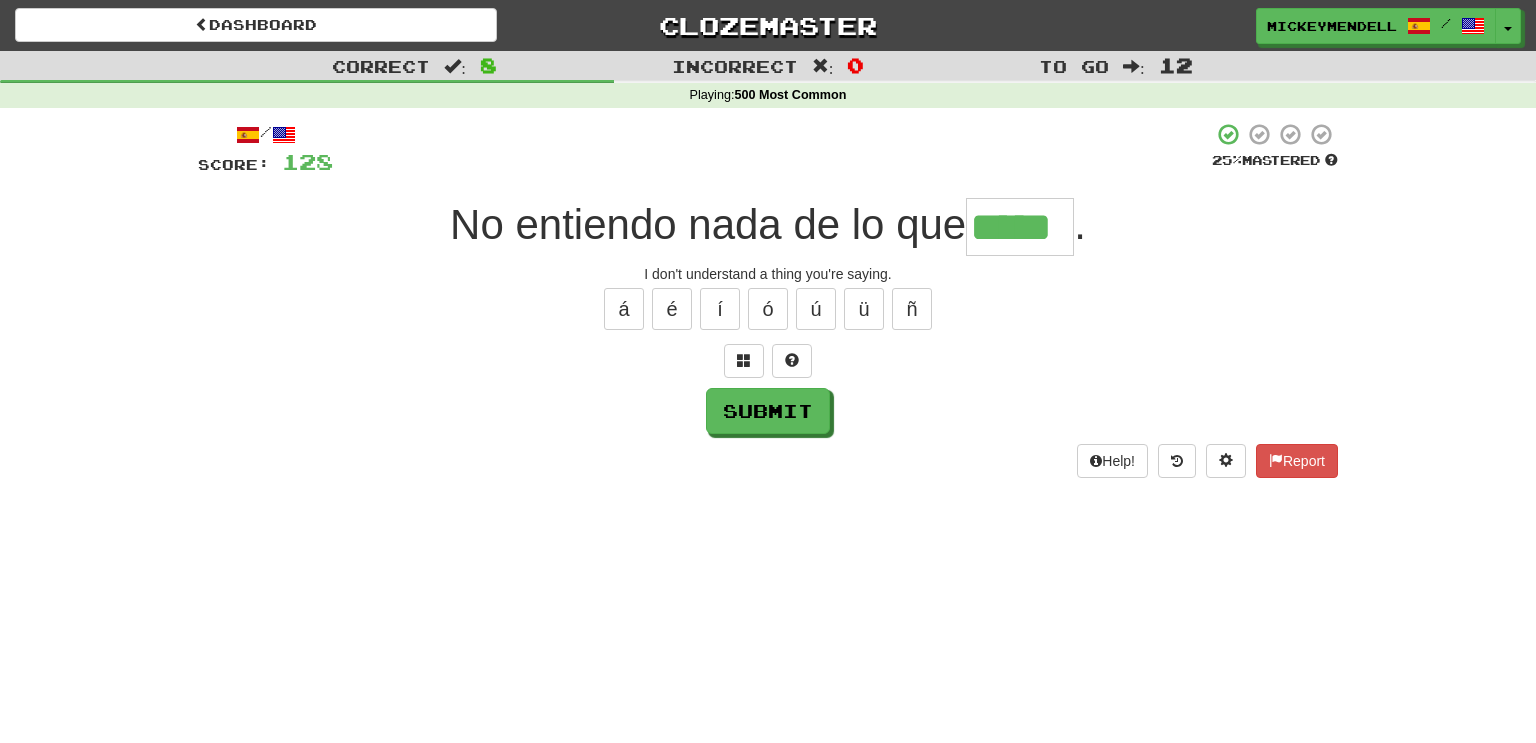 type on "*****" 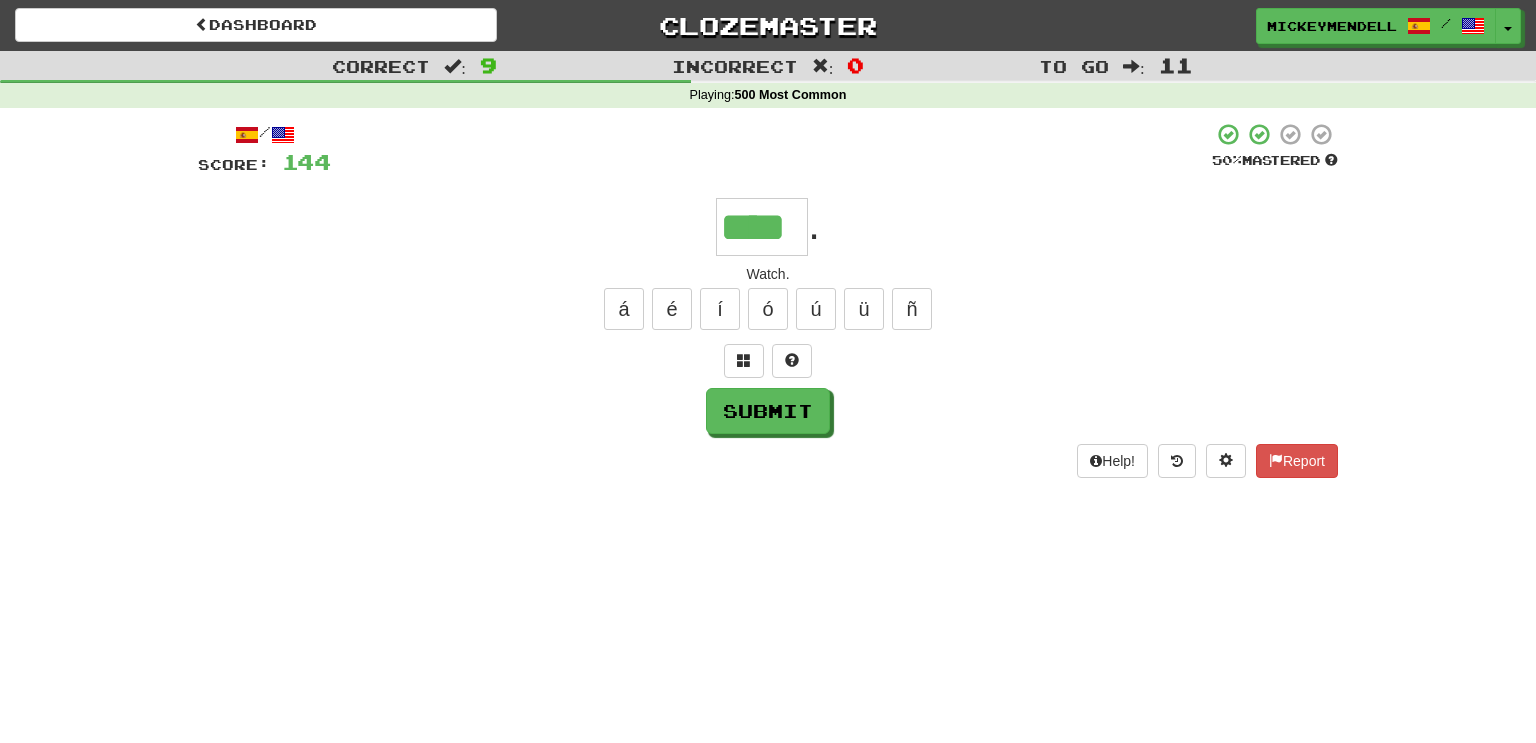 type on "****" 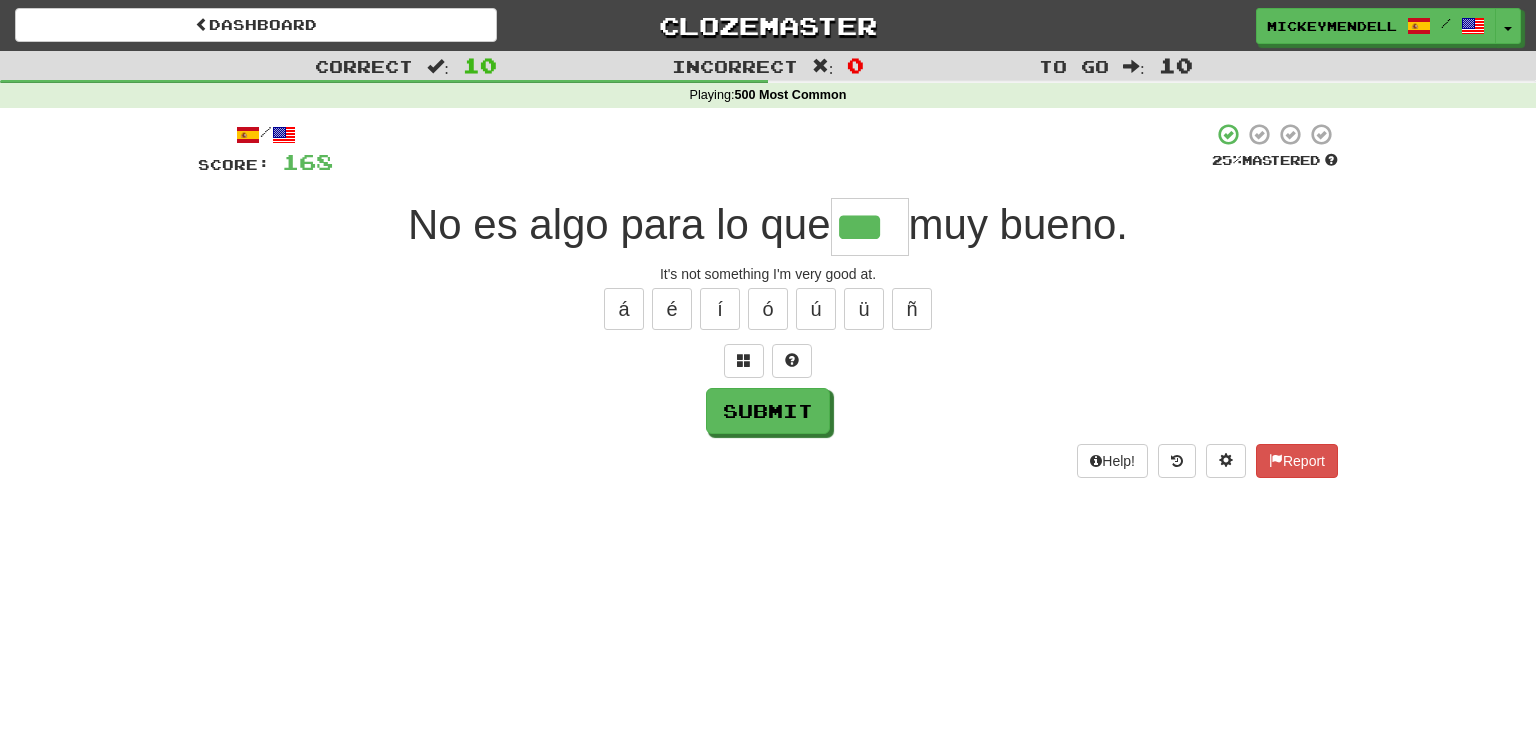 type on "***" 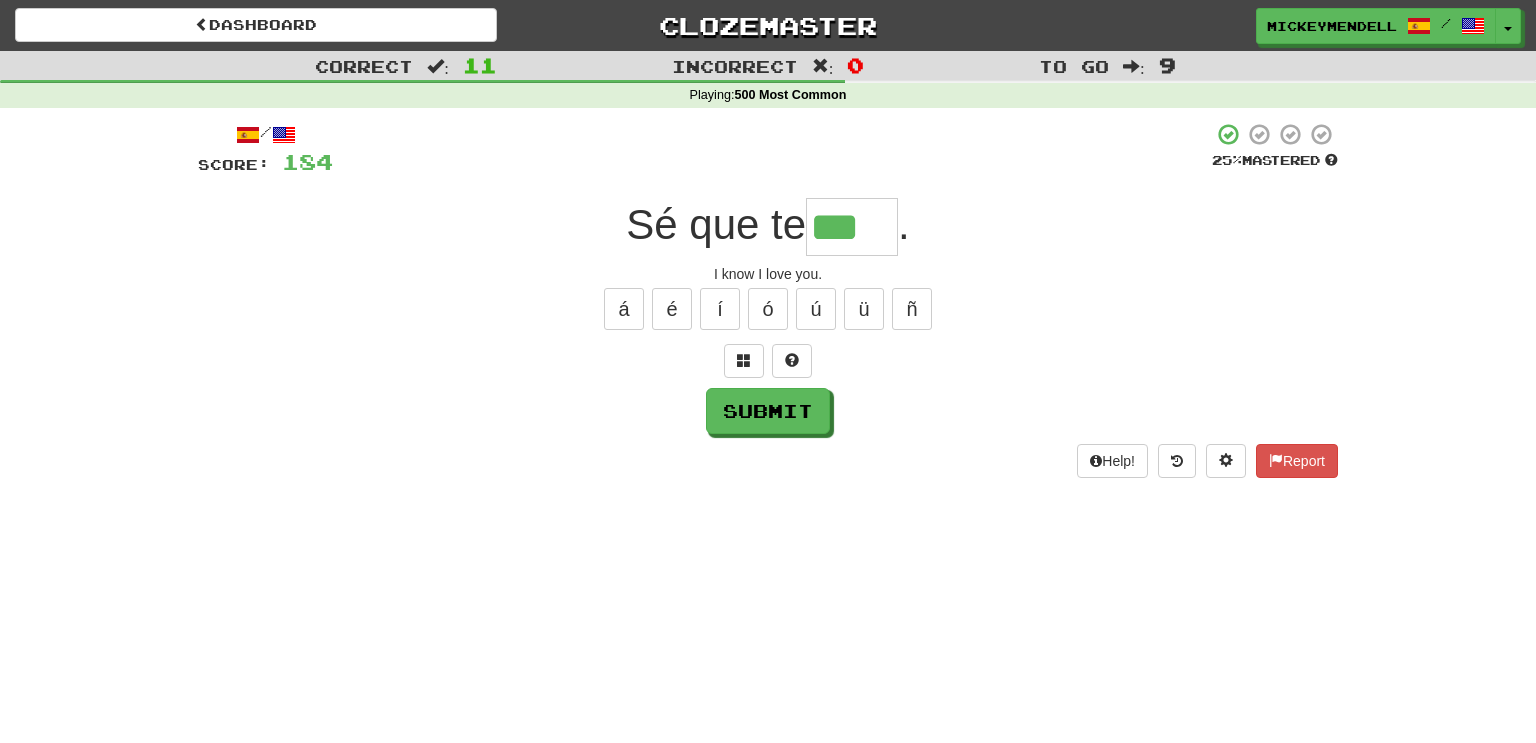type on "***" 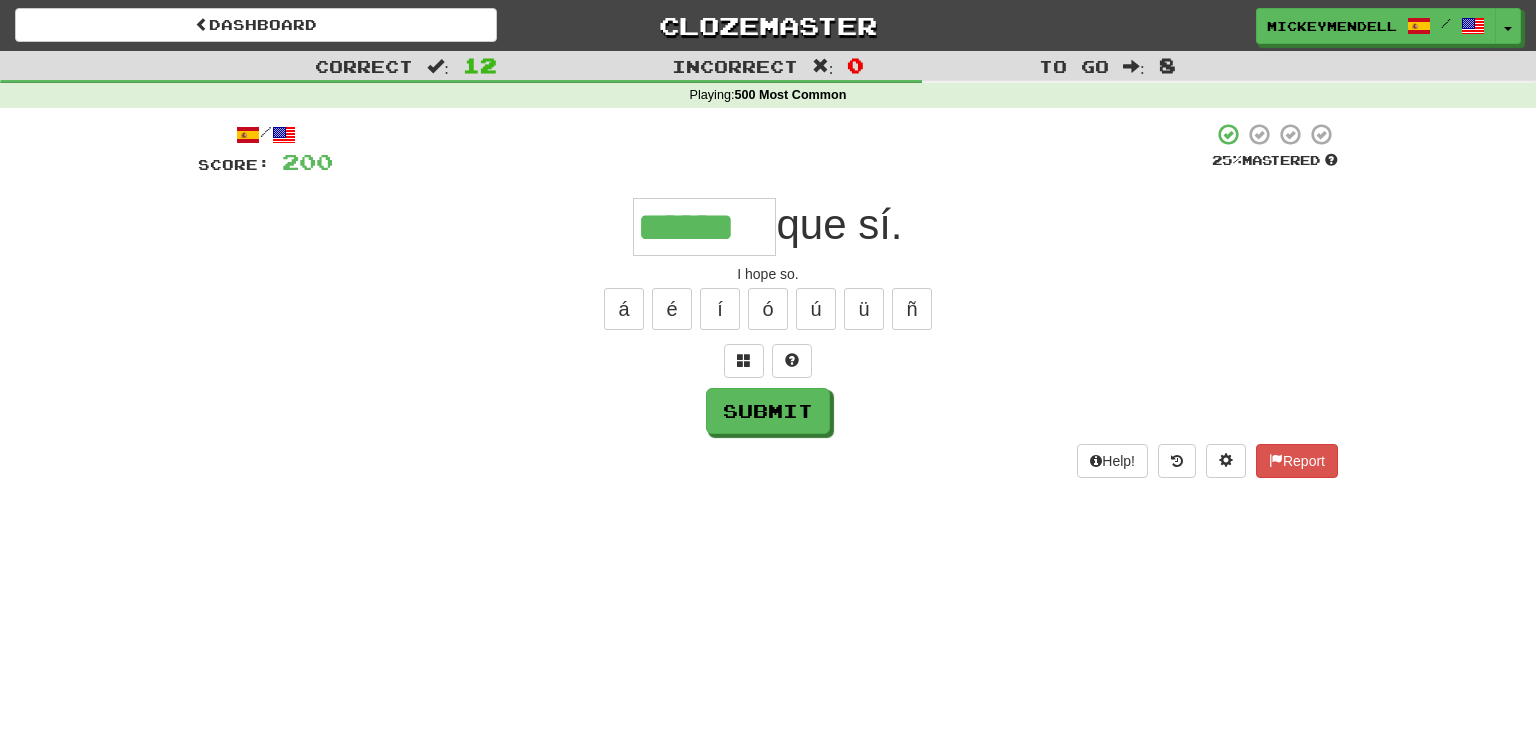 type on "******" 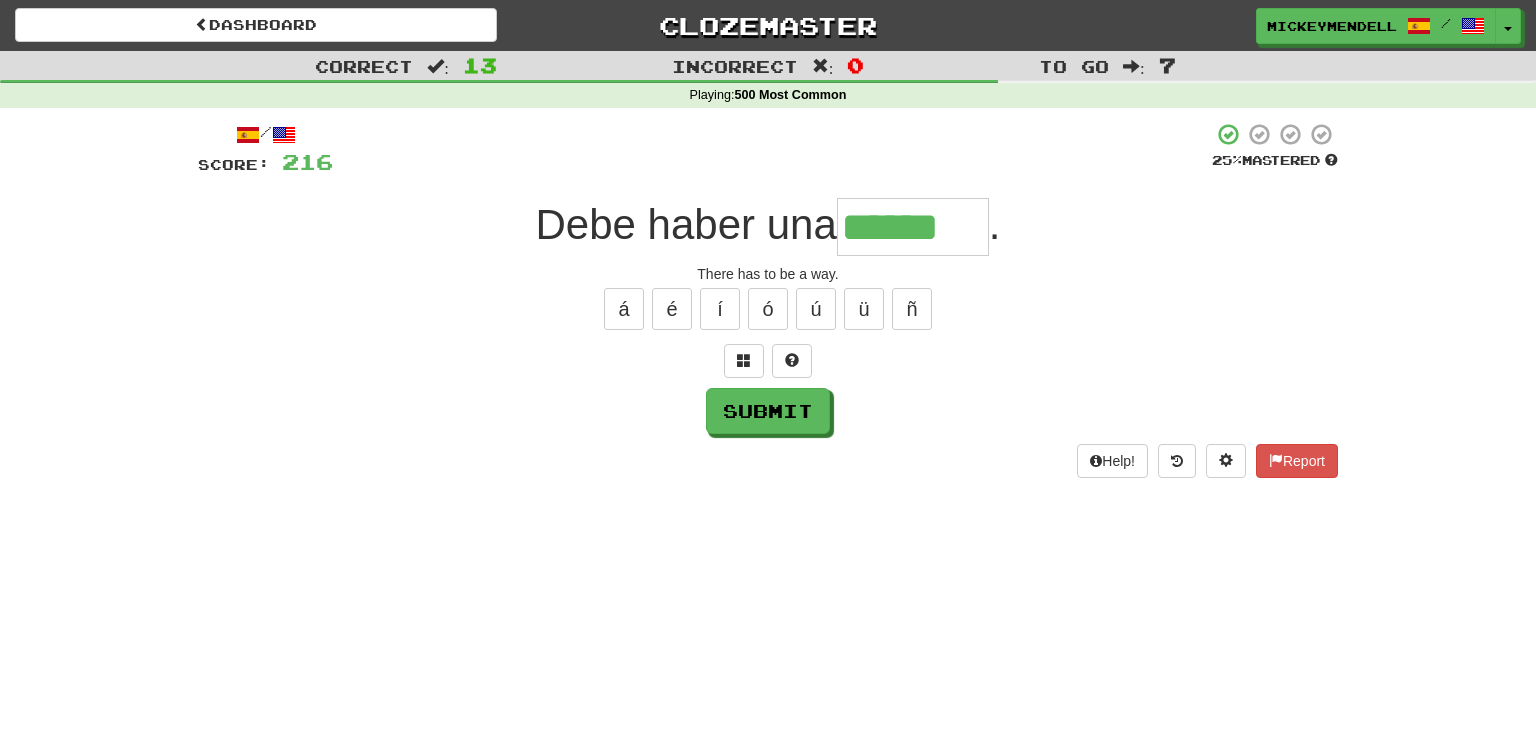 type on "******" 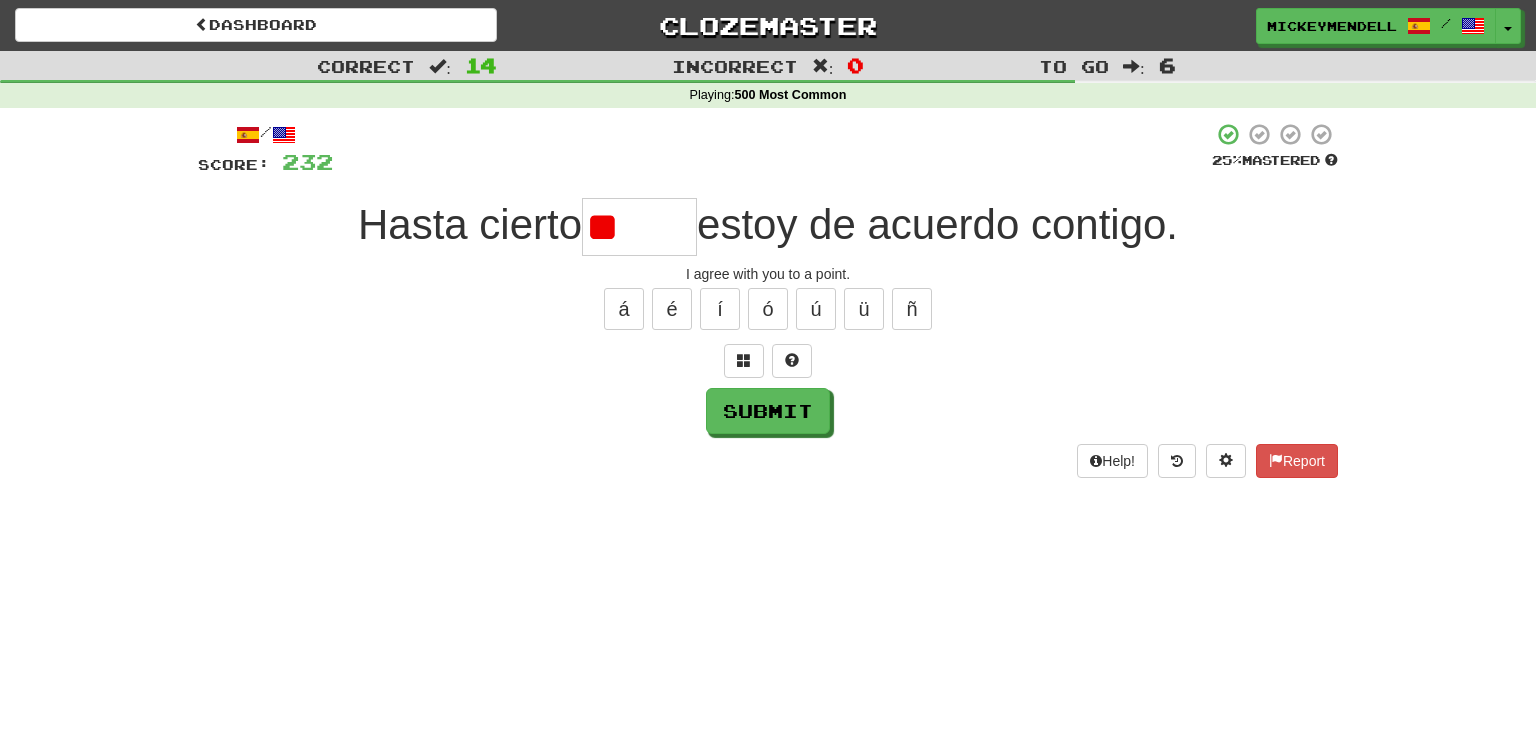 type on "*" 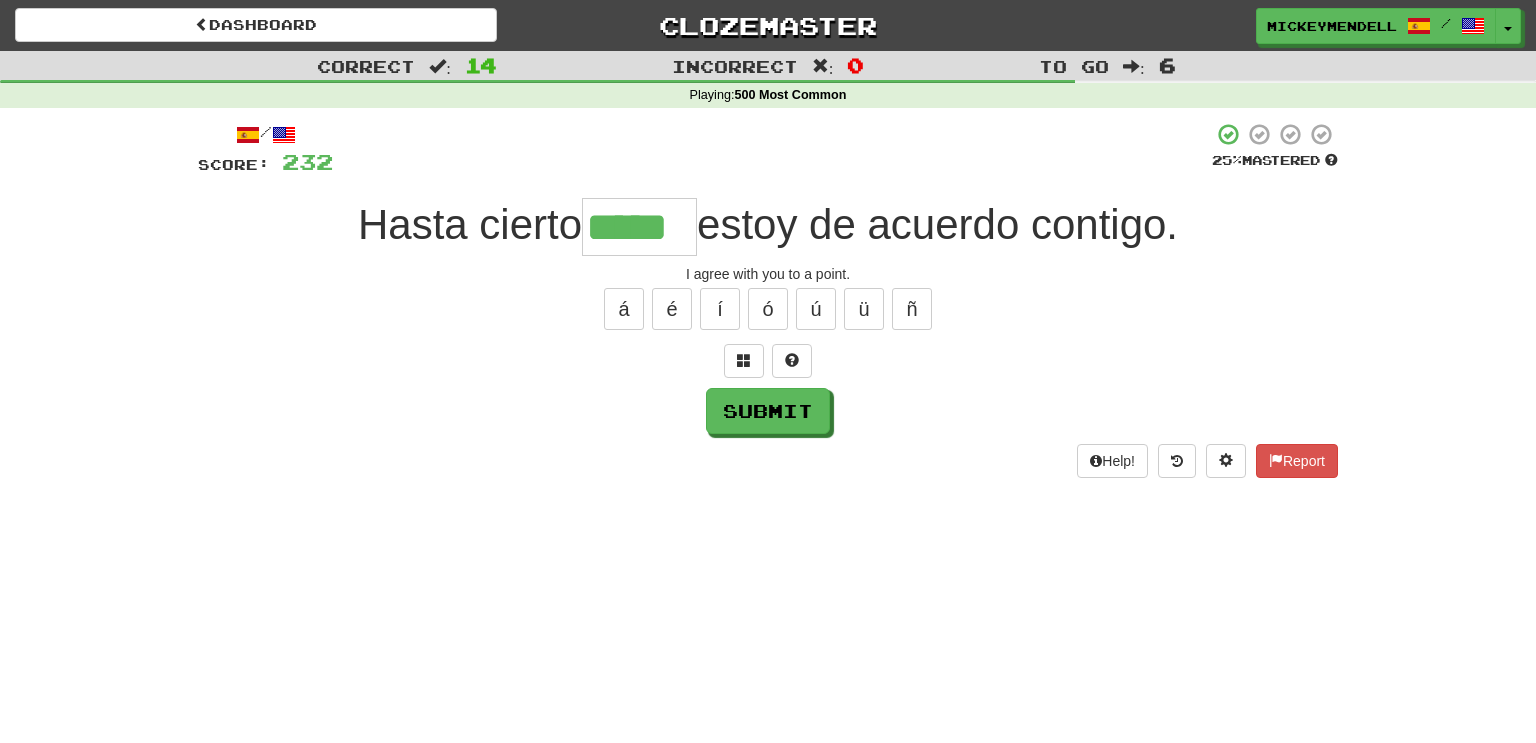 type on "*****" 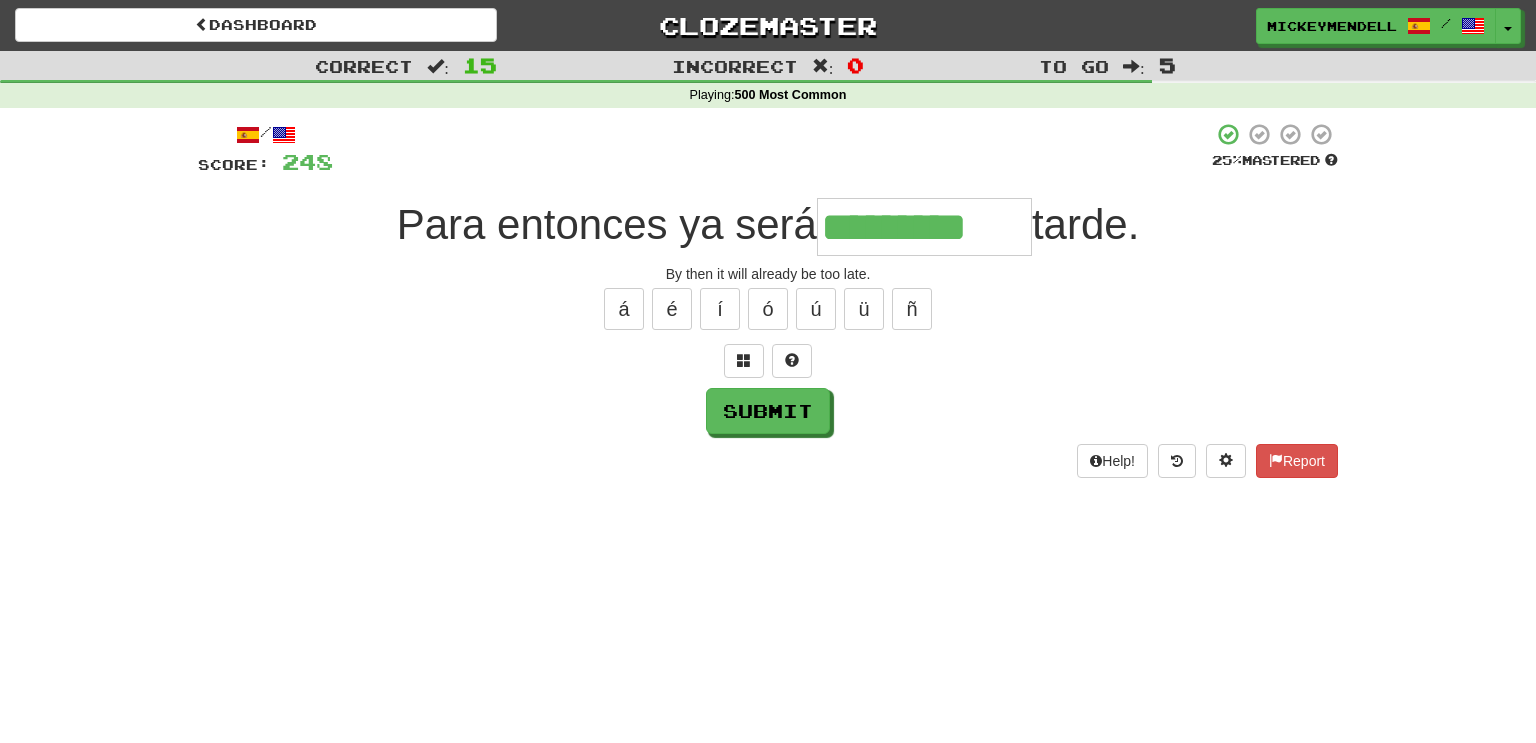 type on "*********" 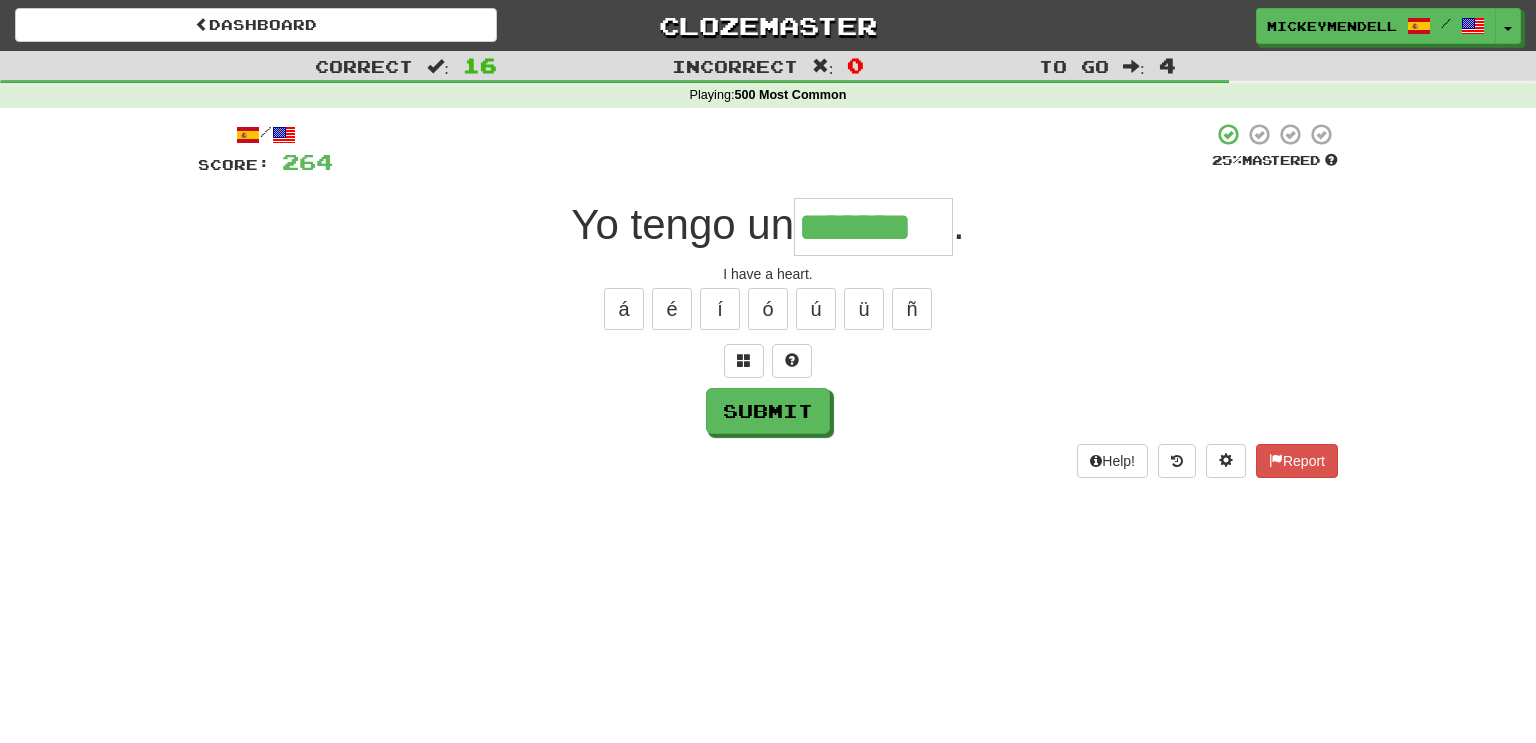 type on "*******" 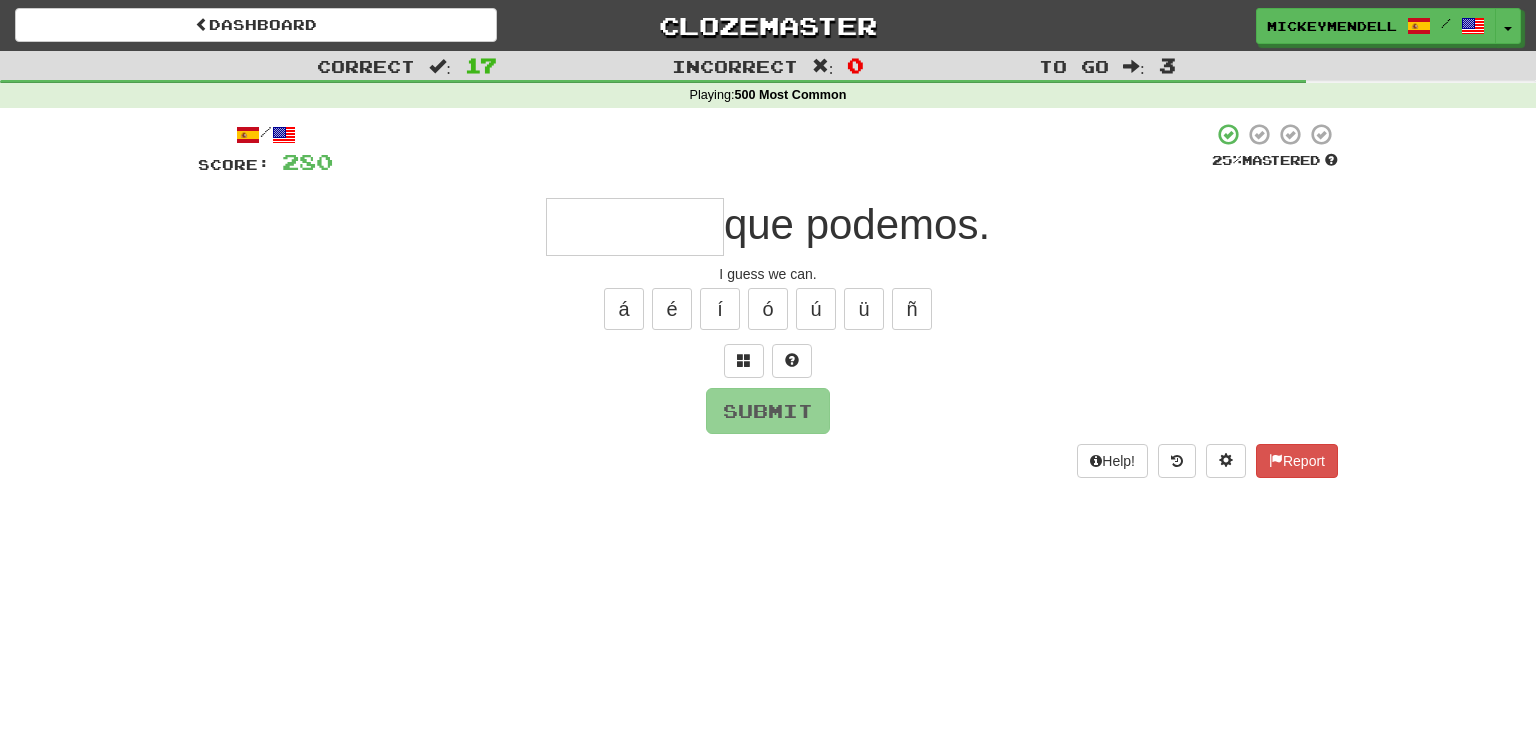type on "*" 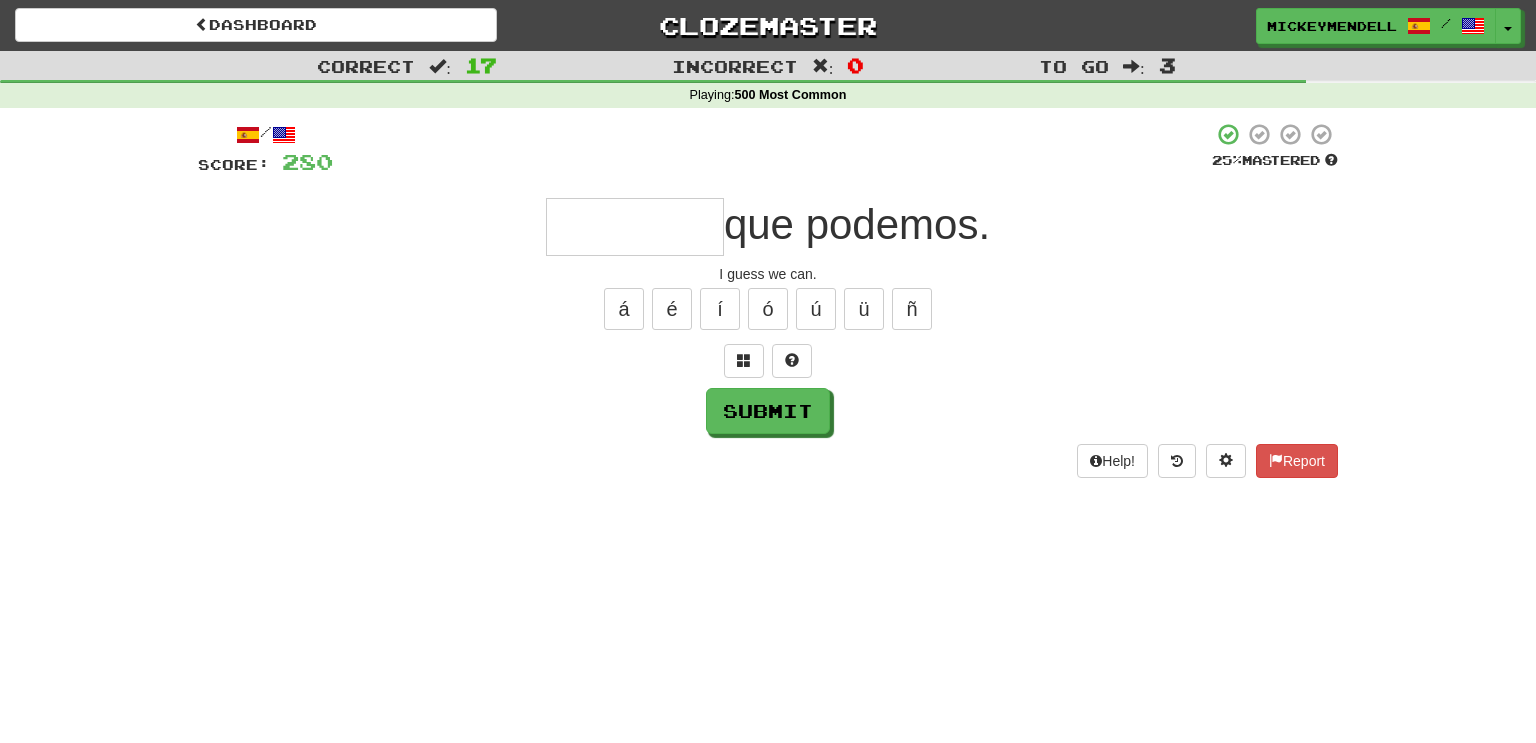 type on "*" 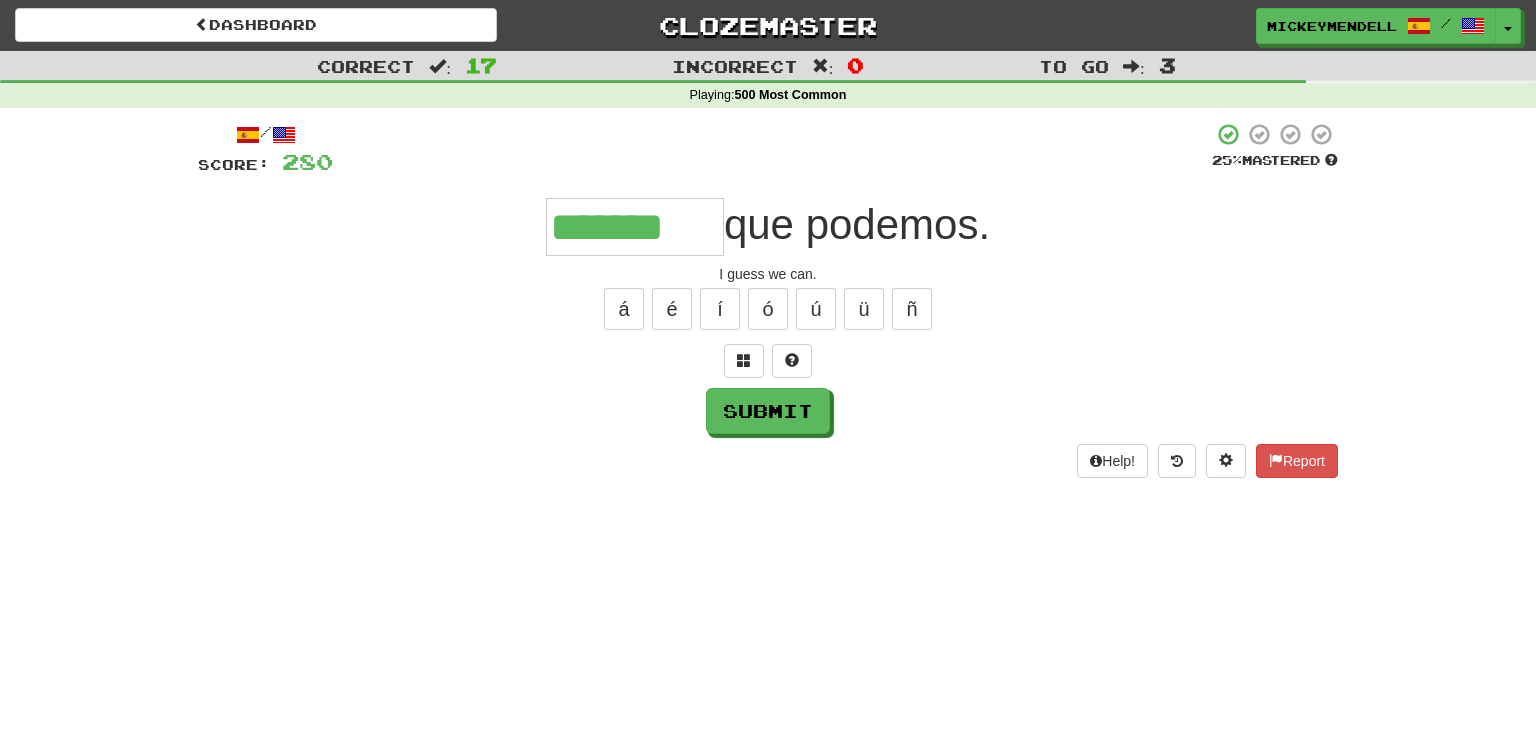 type on "*******" 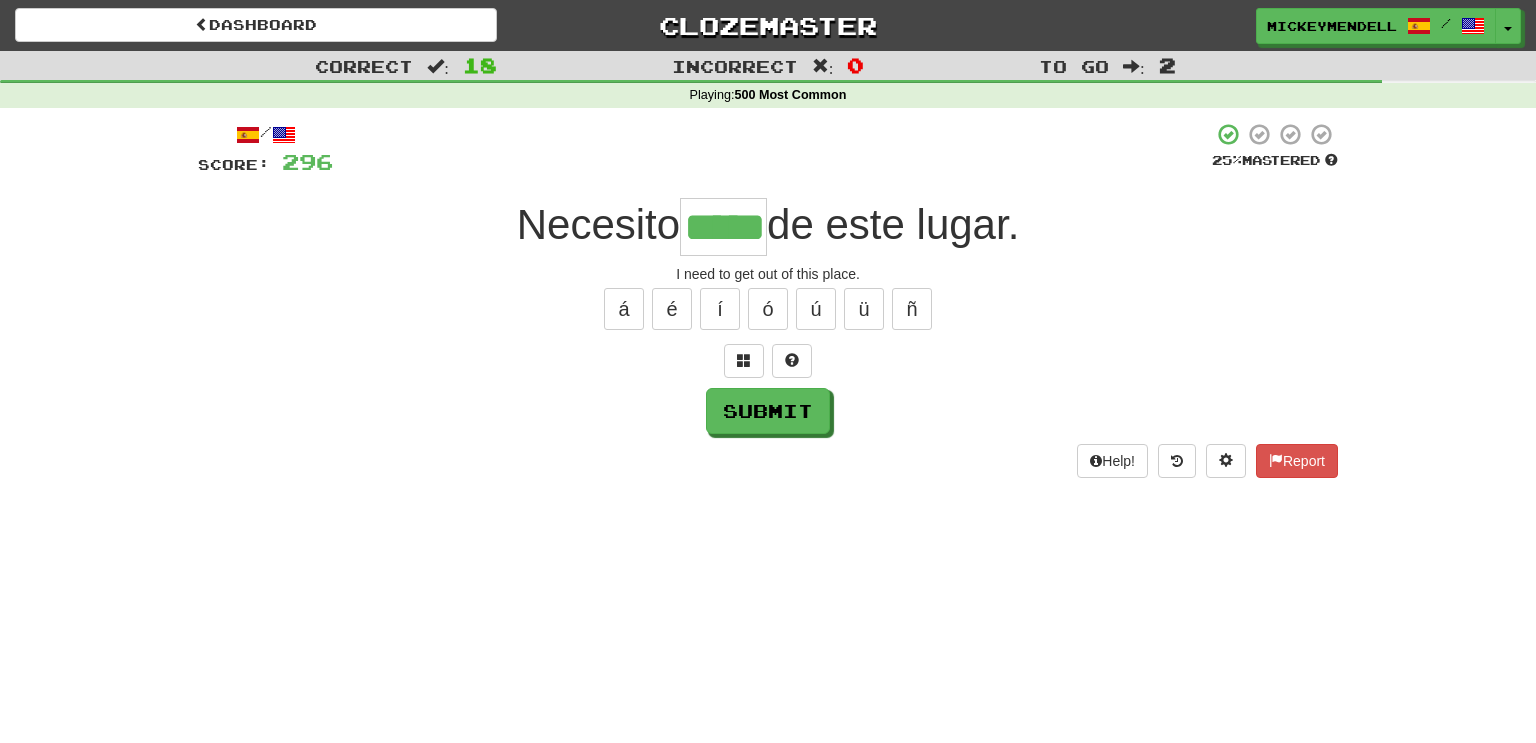 type on "*****" 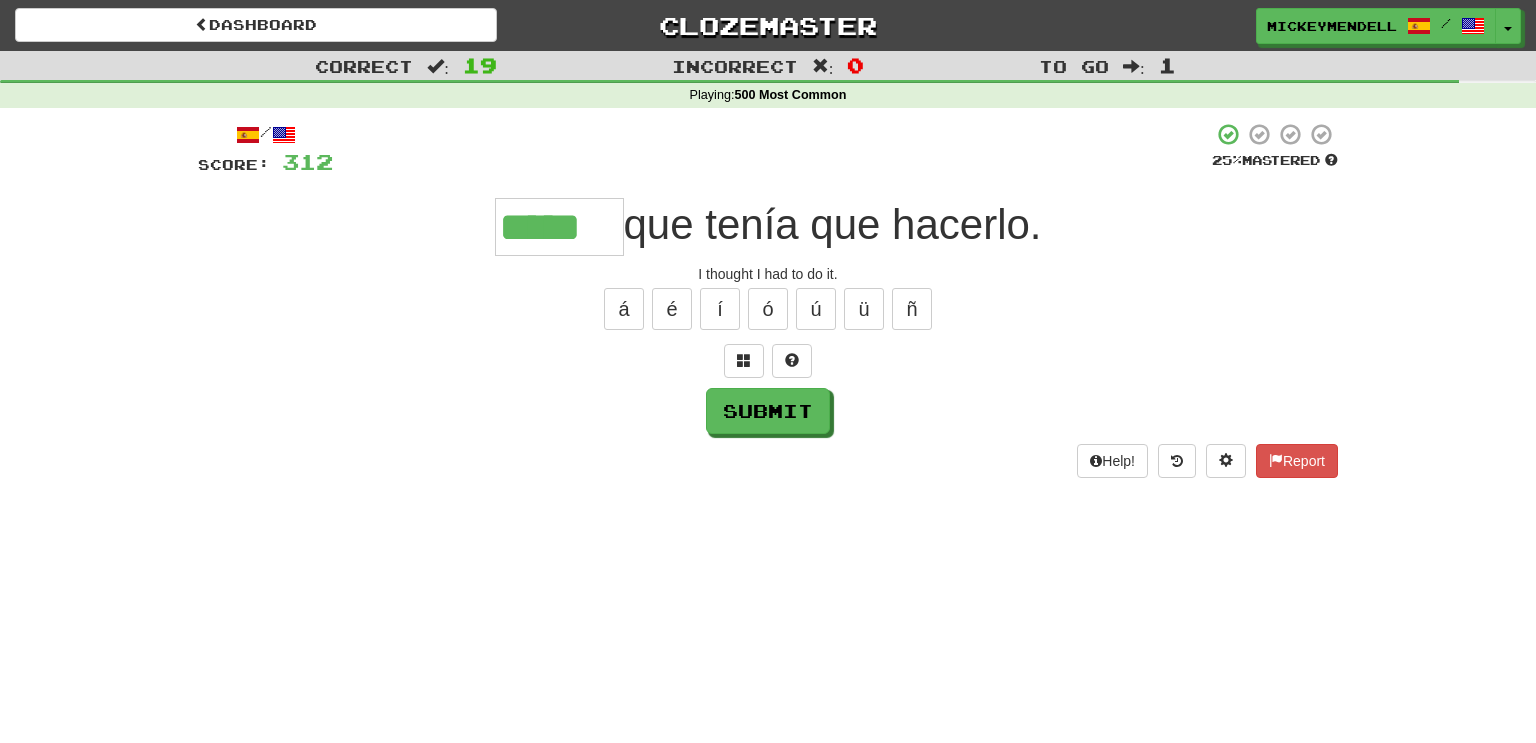 type on "*****" 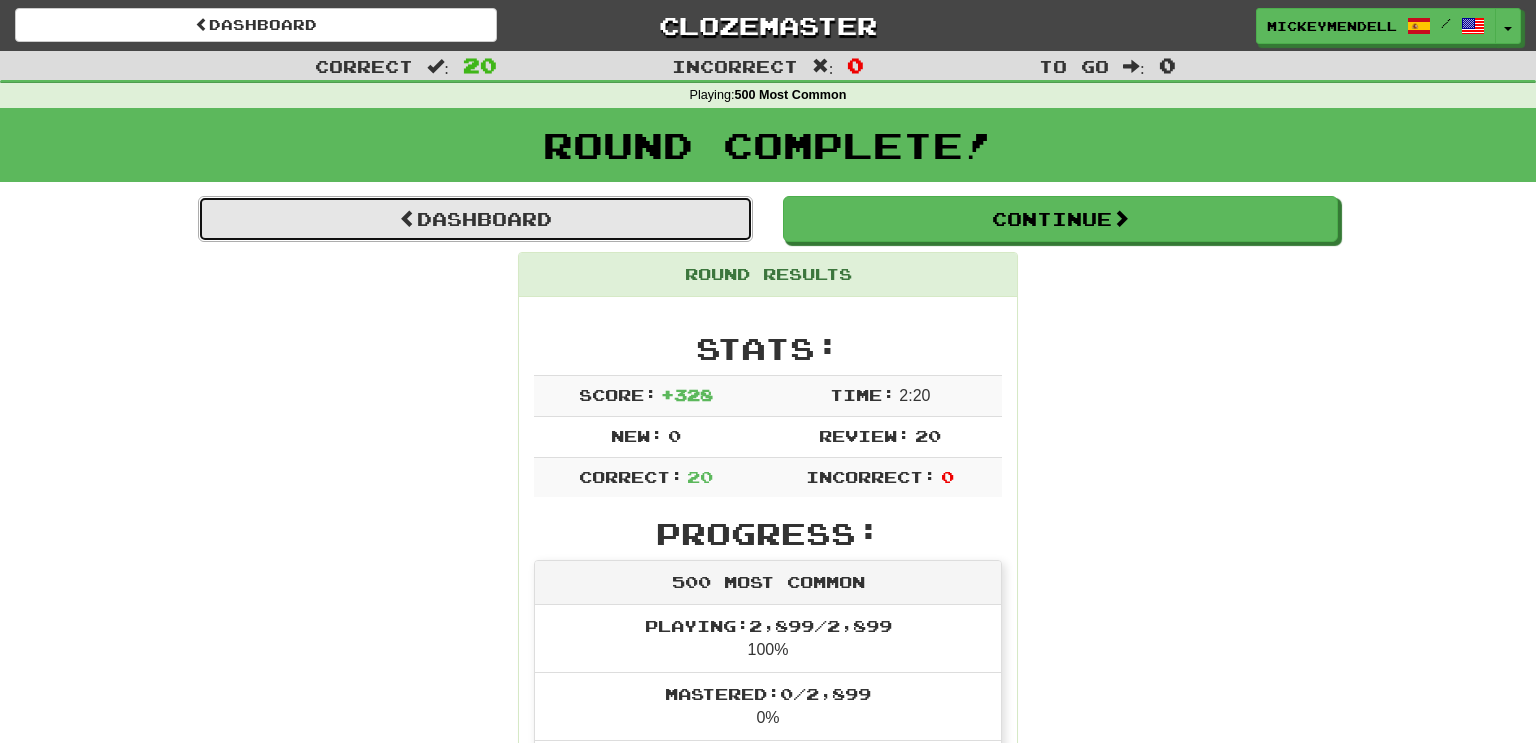 click on "Dashboard" at bounding box center [475, 219] 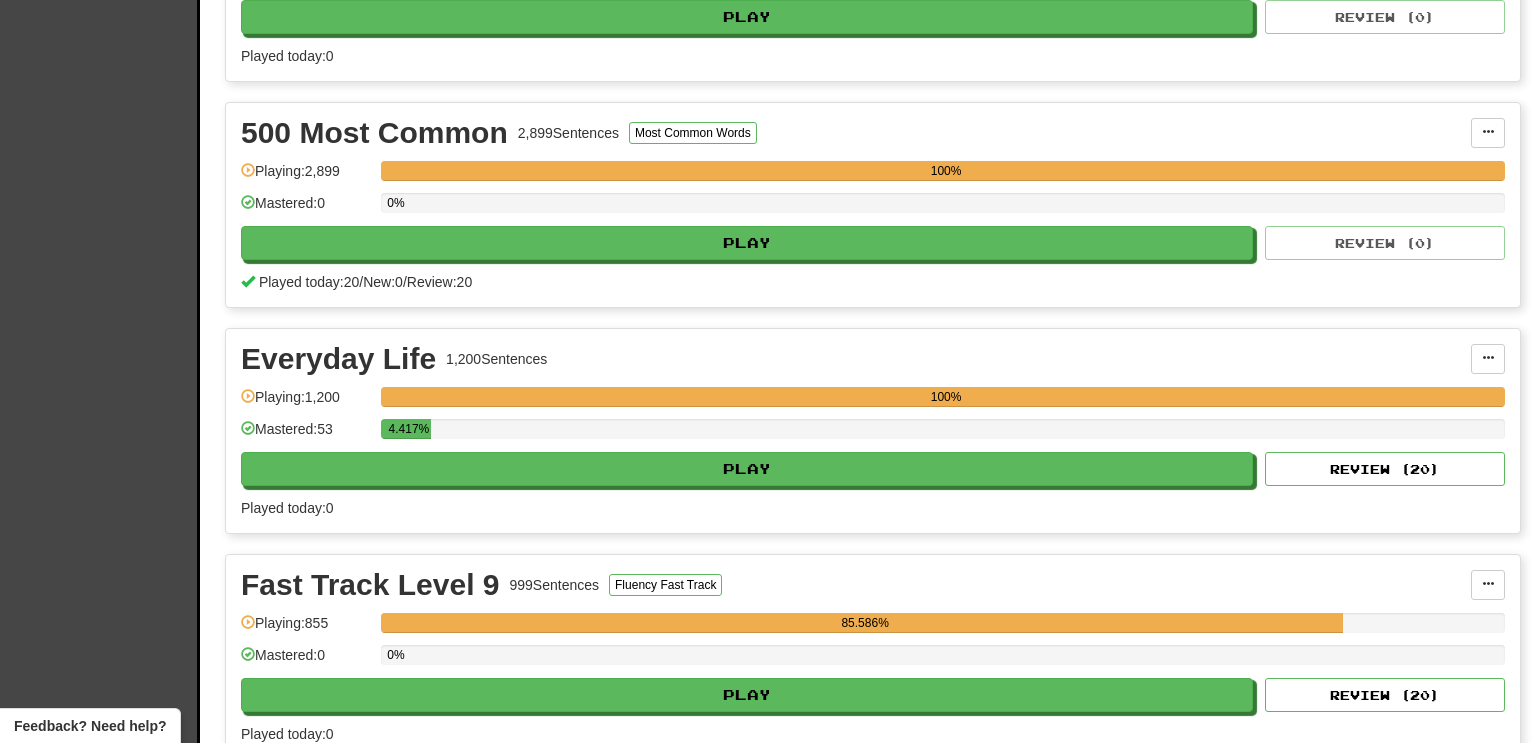 scroll, scrollTop: 612, scrollLeft: 0, axis: vertical 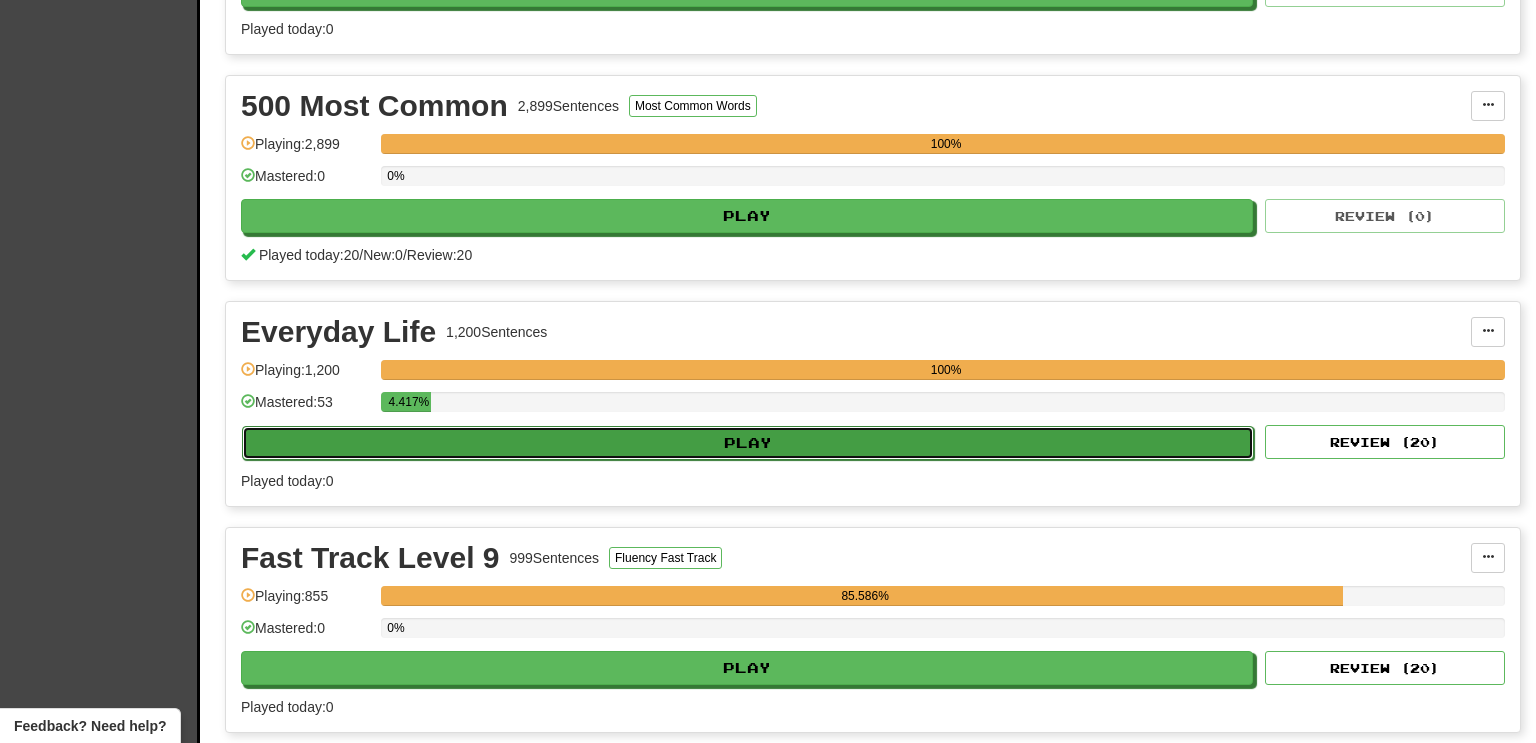 click on "Play" at bounding box center [748, 443] 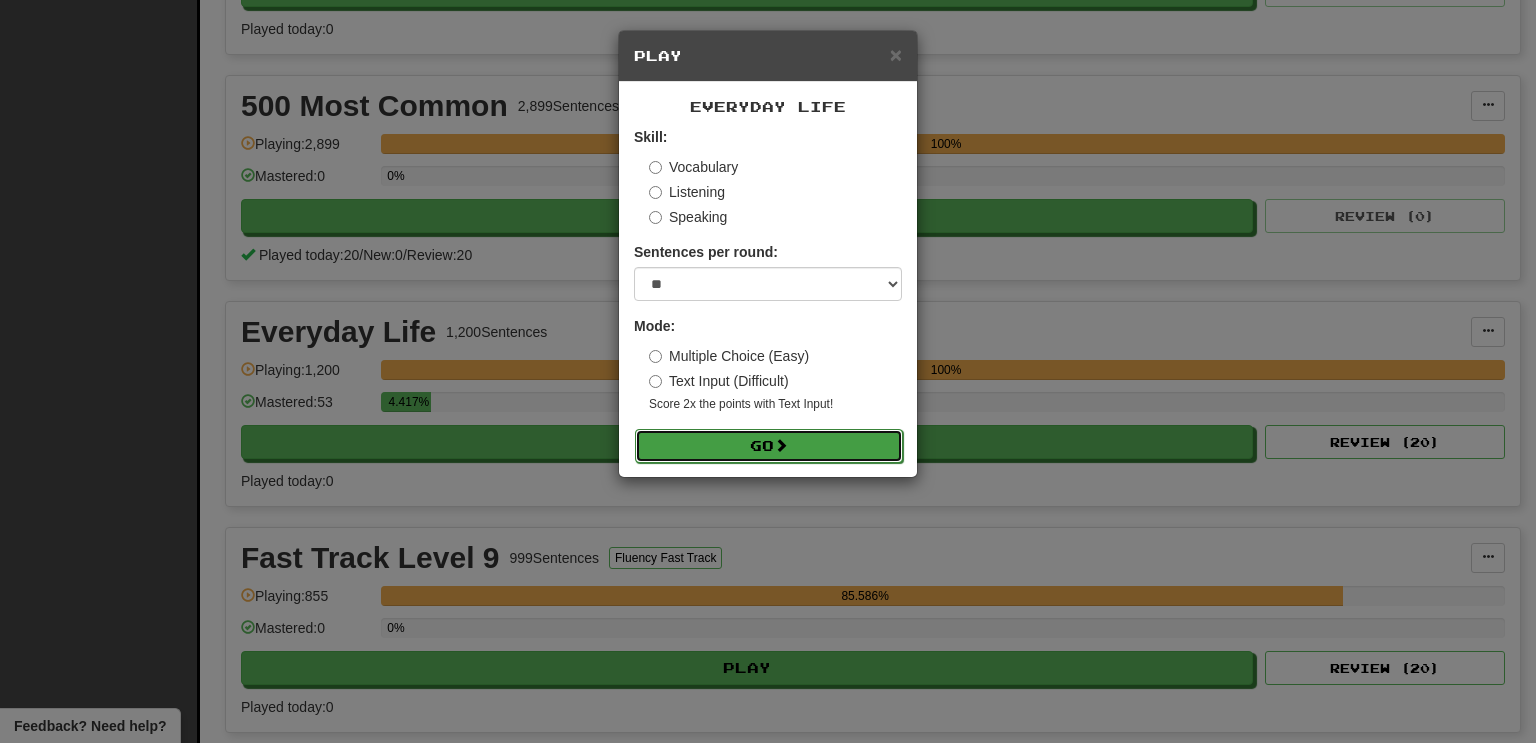 click on "Go" at bounding box center (769, 446) 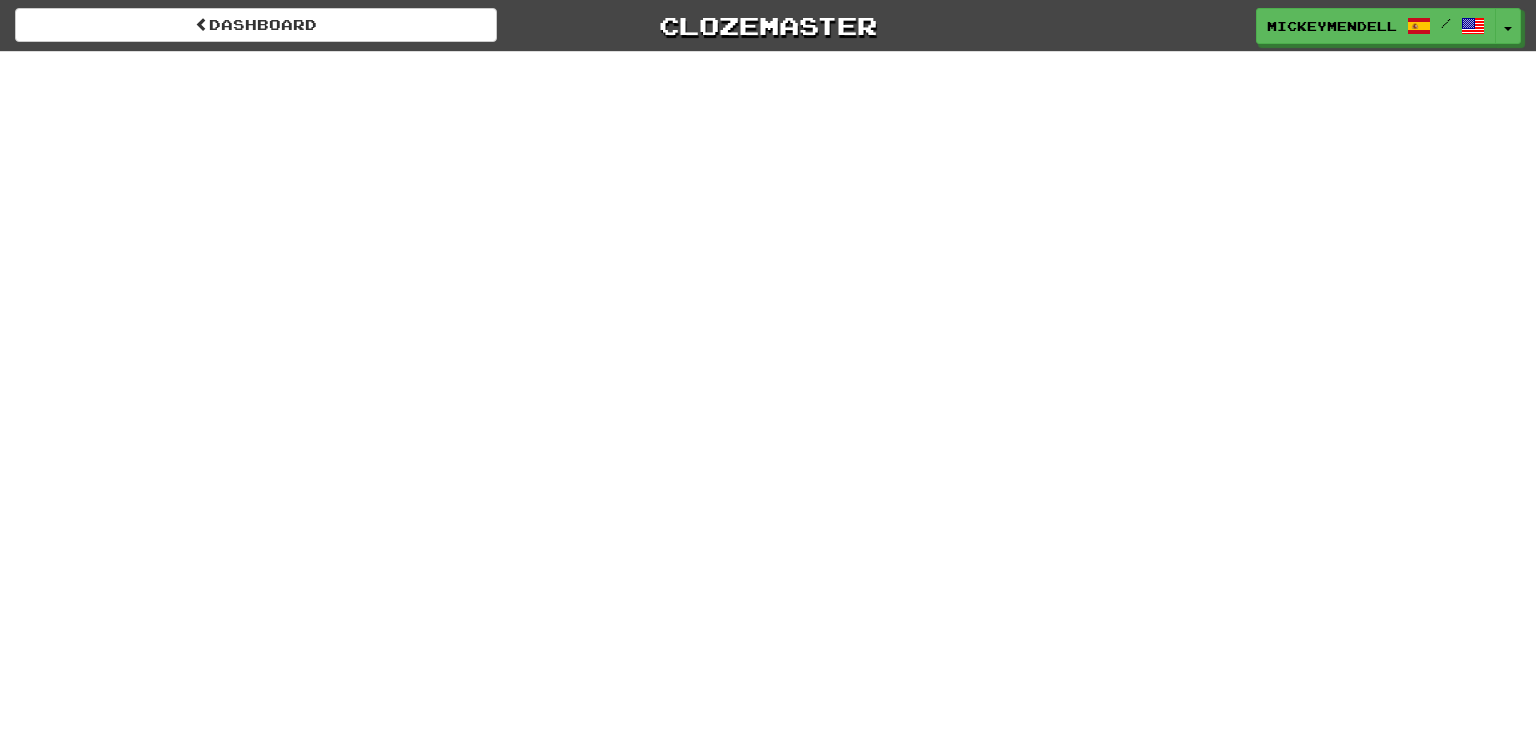 scroll, scrollTop: 0, scrollLeft: 0, axis: both 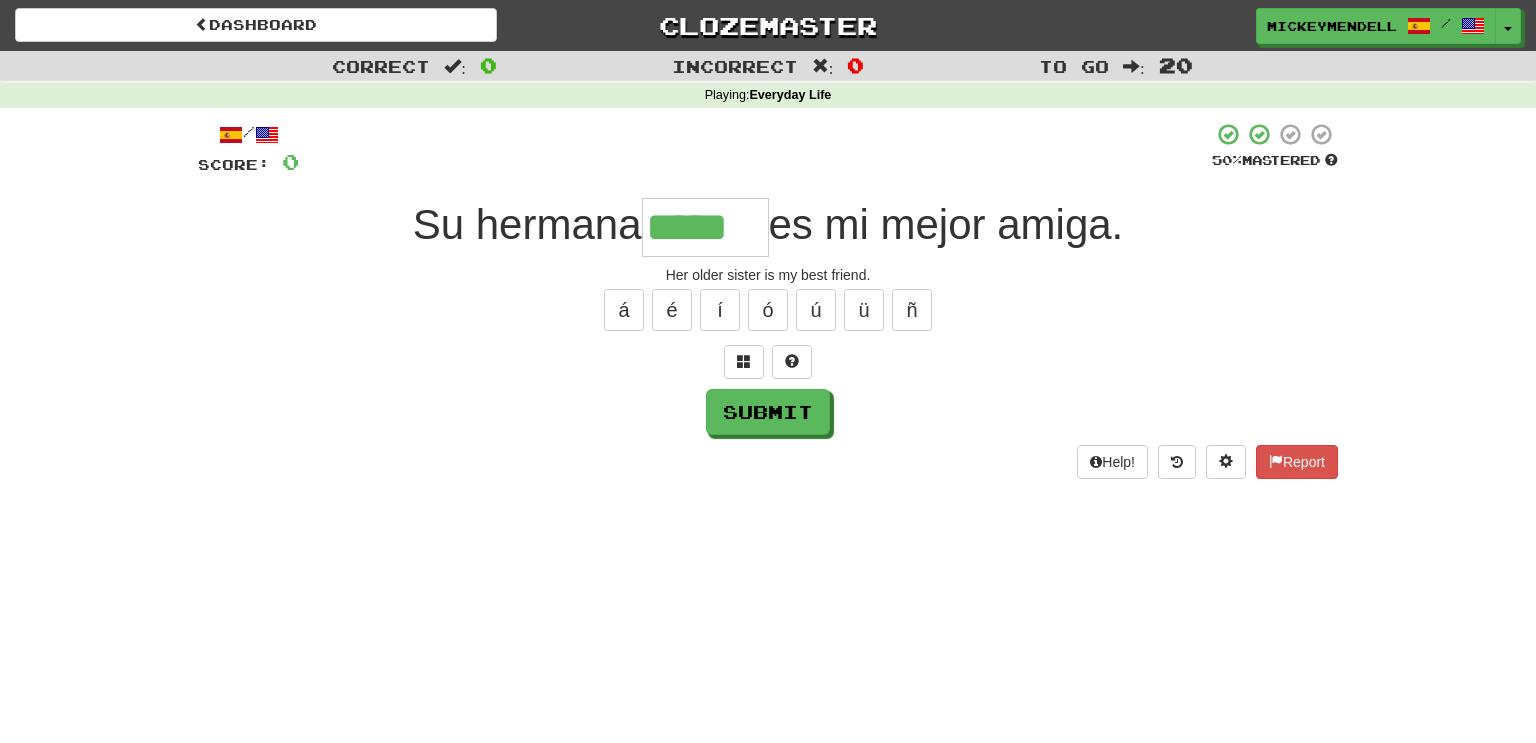 type on "*****" 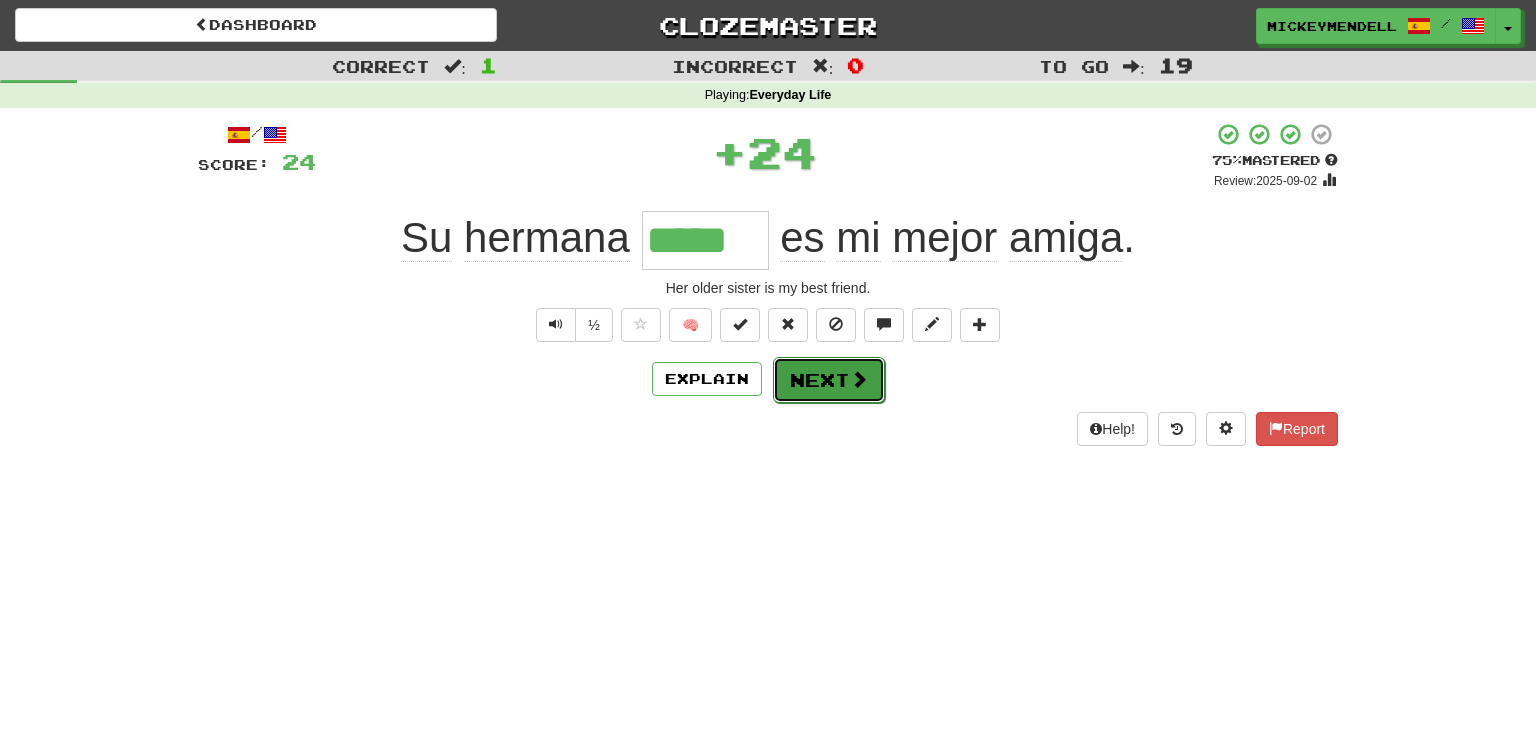 click on "Next" at bounding box center [829, 380] 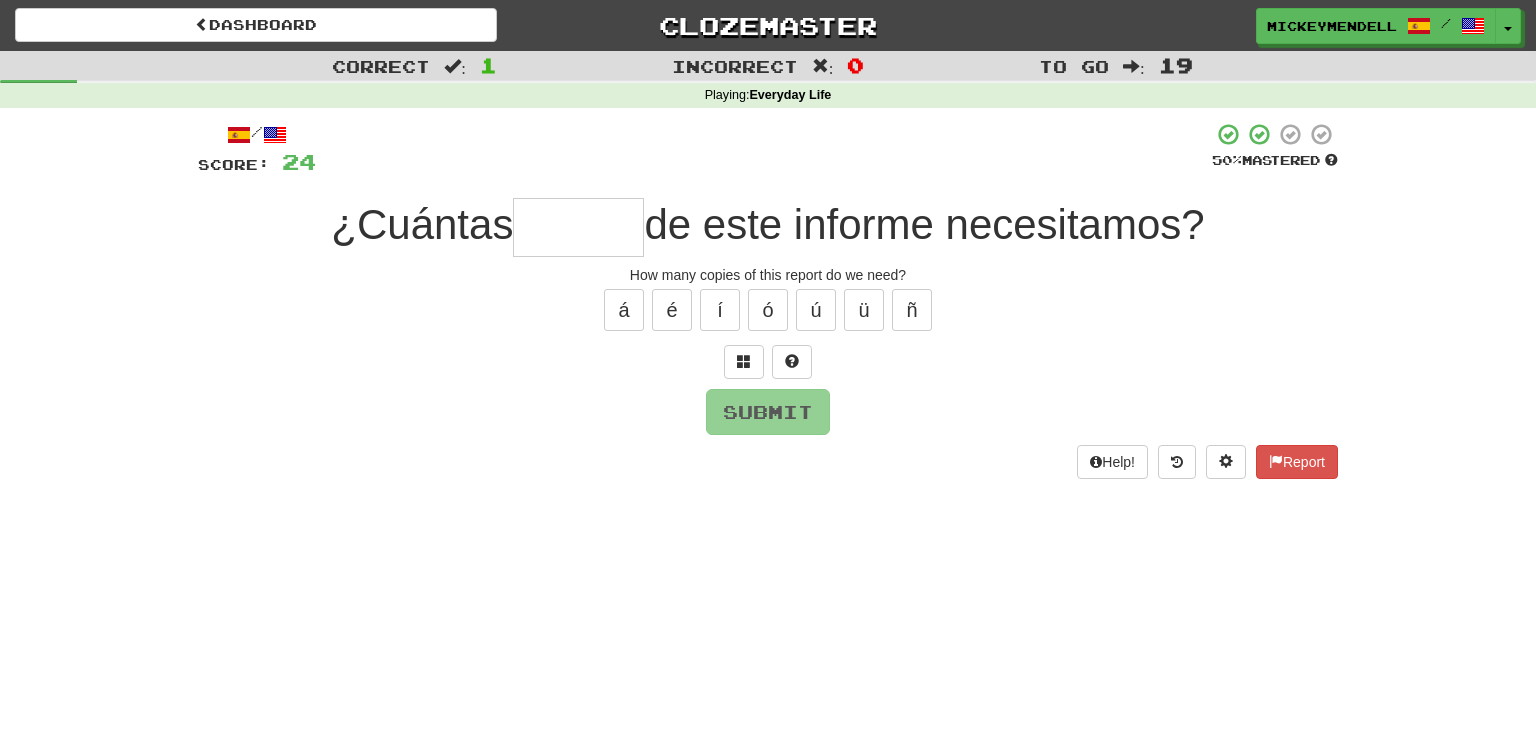 type on "*" 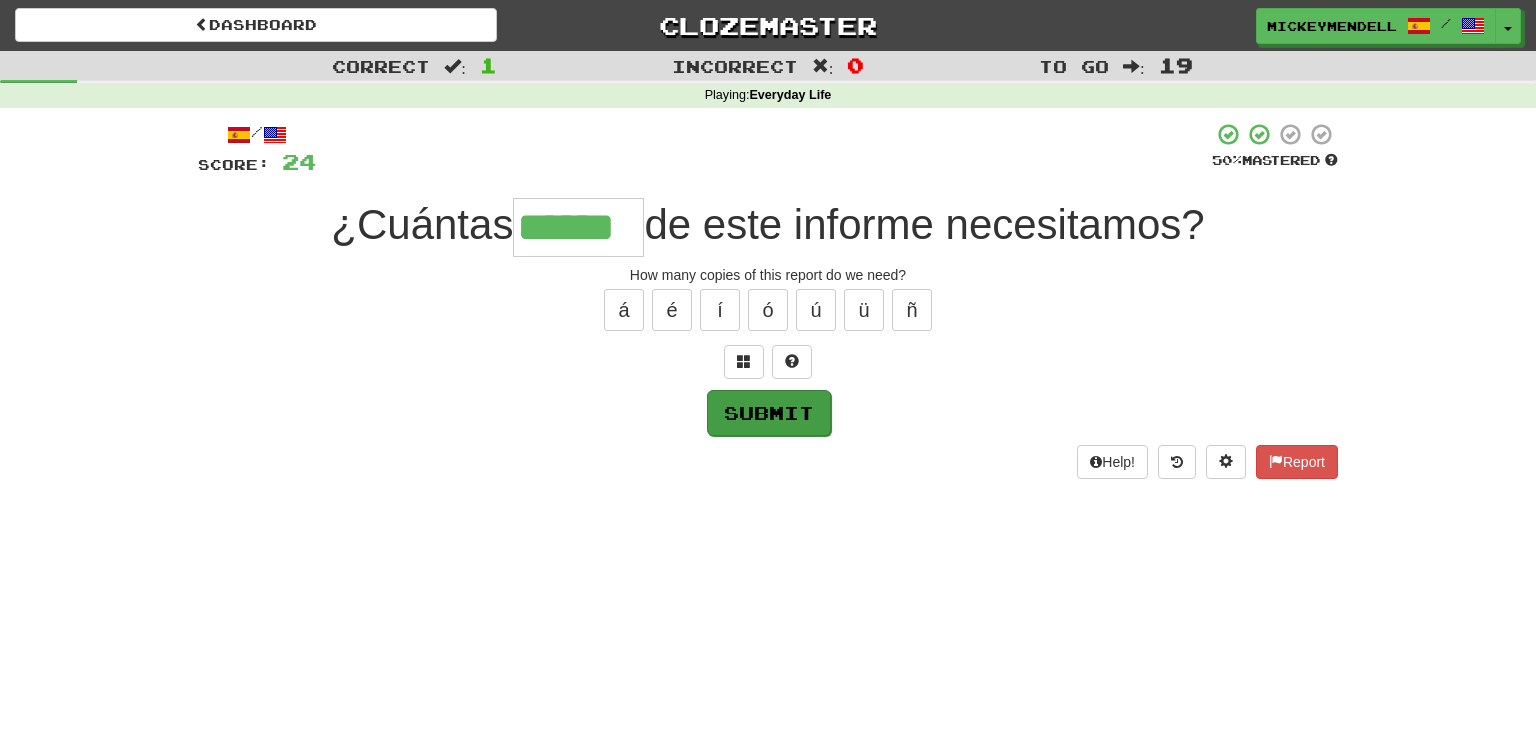 type on "******" 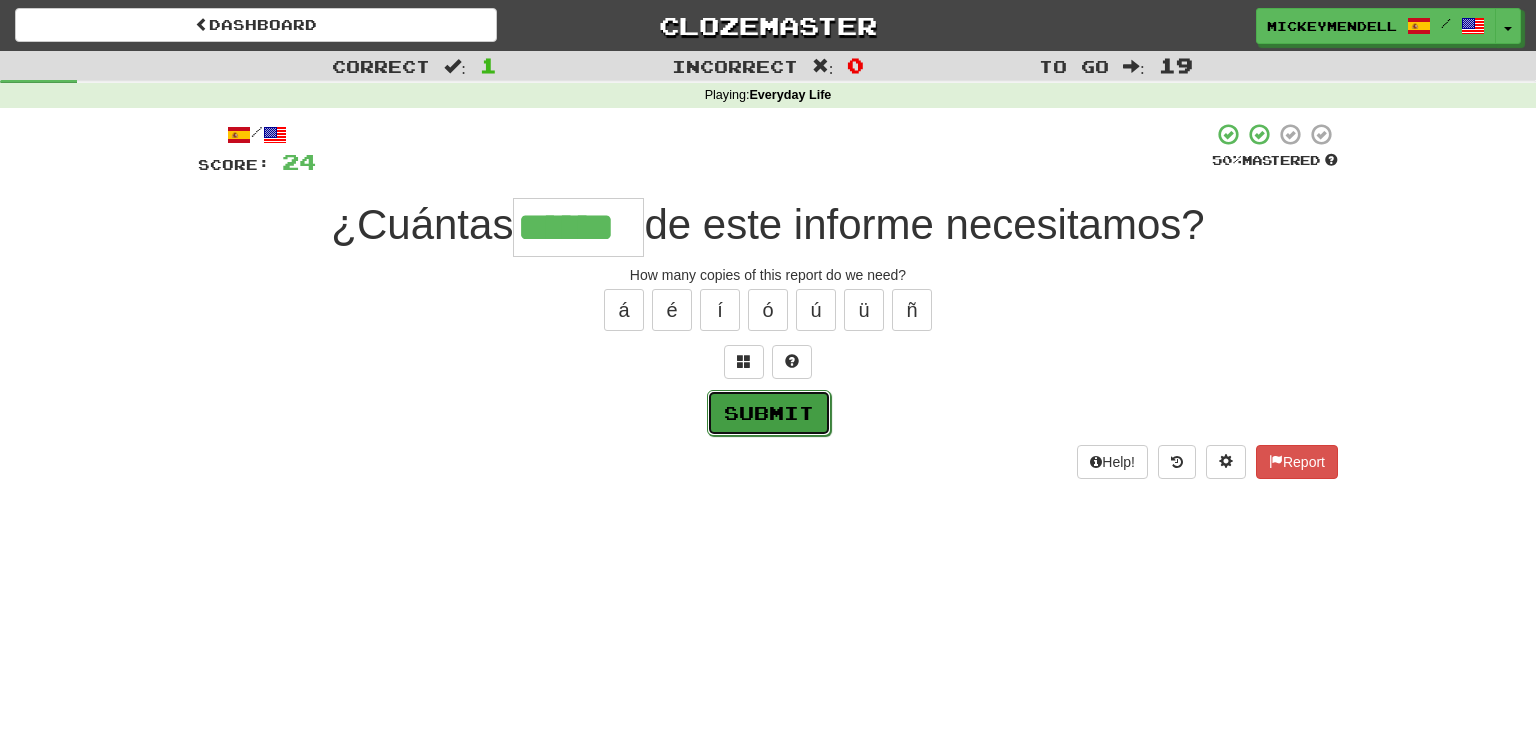 click on "Submit" at bounding box center [769, 413] 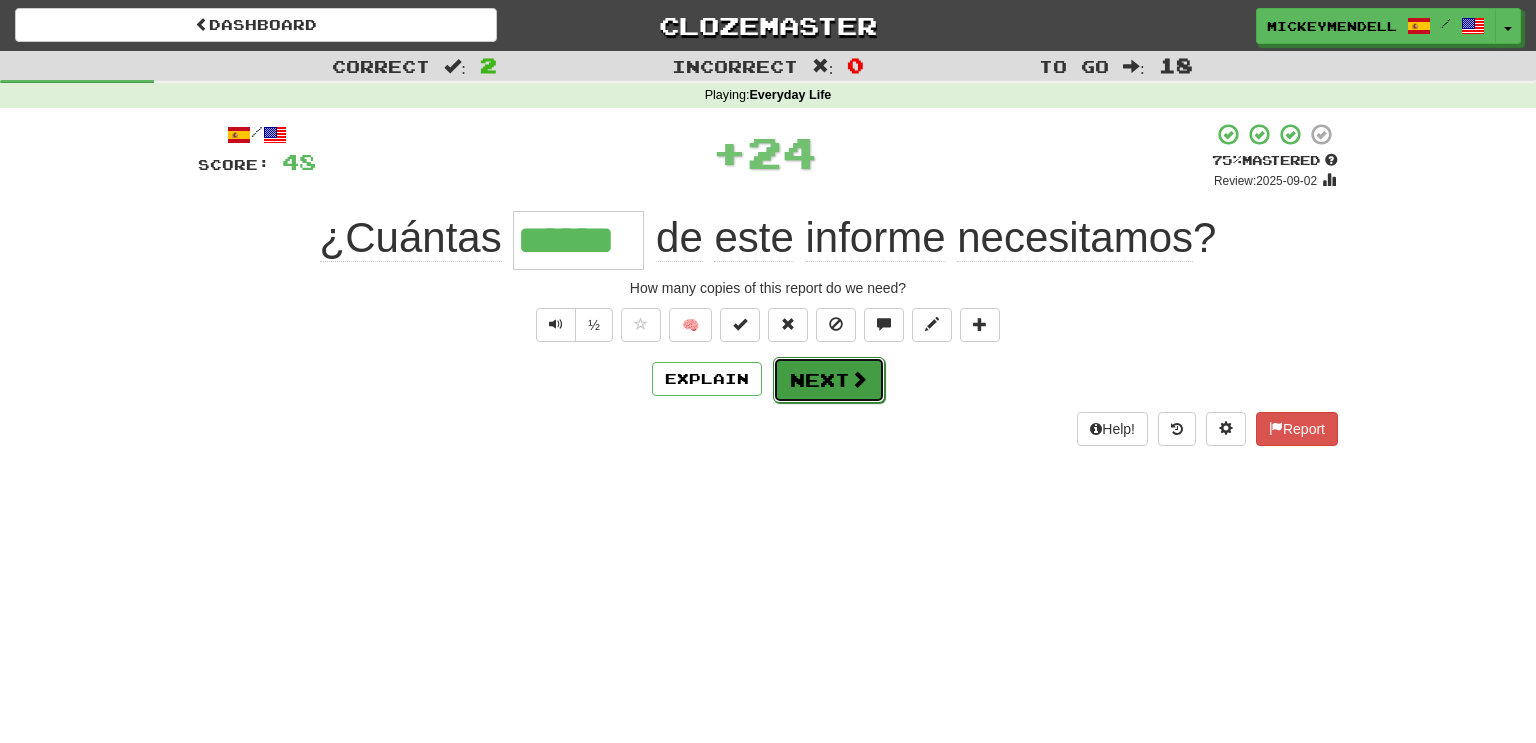 click at bounding box center (859, 379) 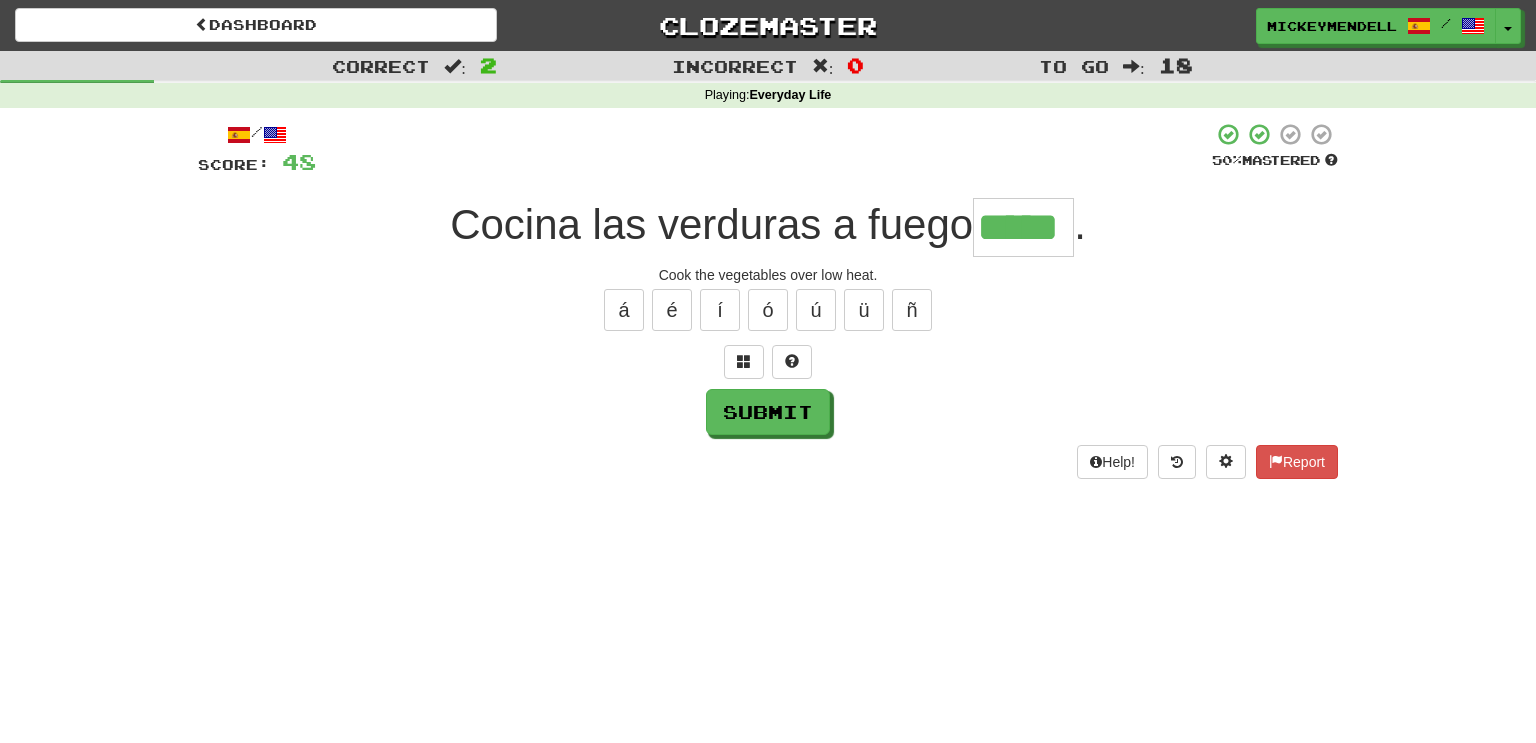 type on "*****" 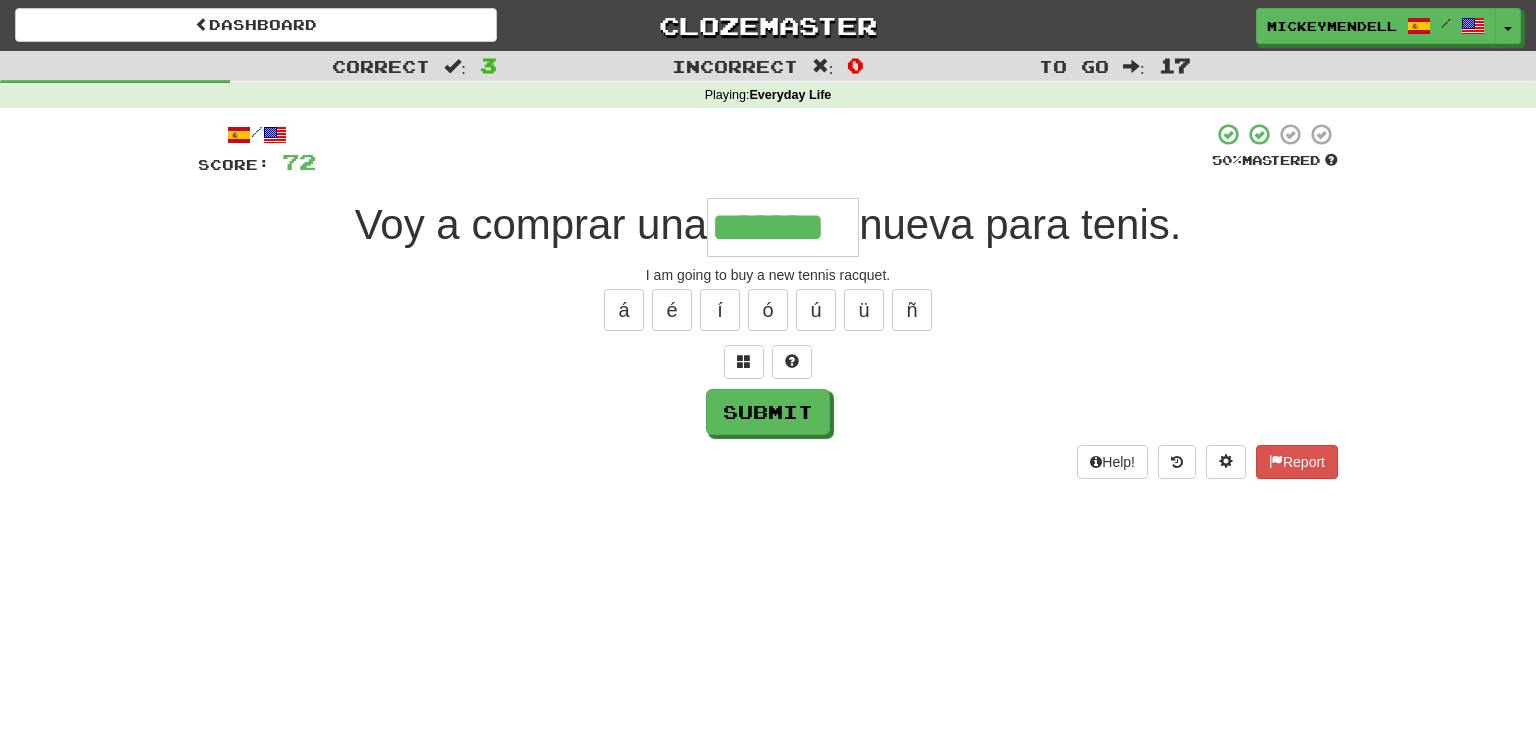 type on "*******" 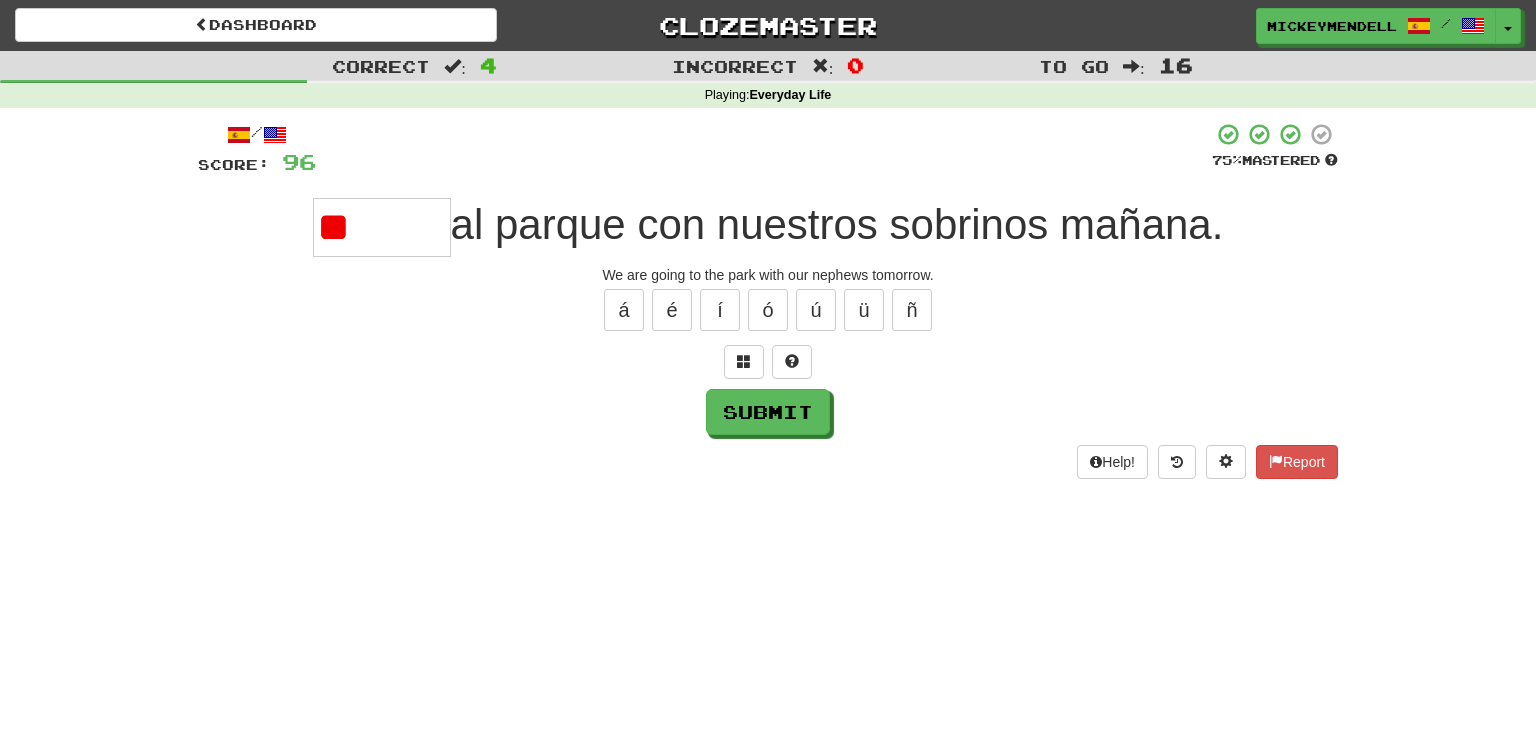 type on "*" 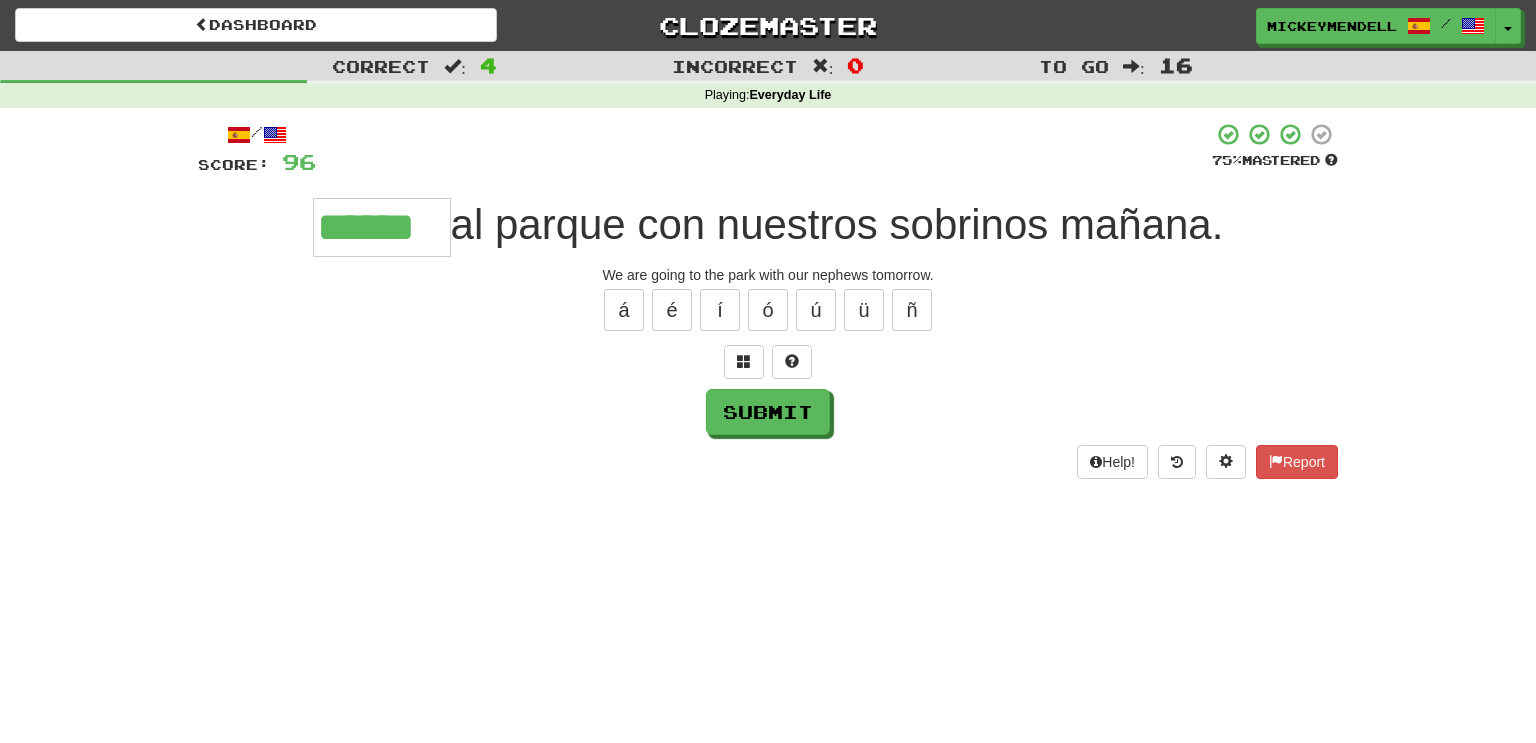 type on "******" 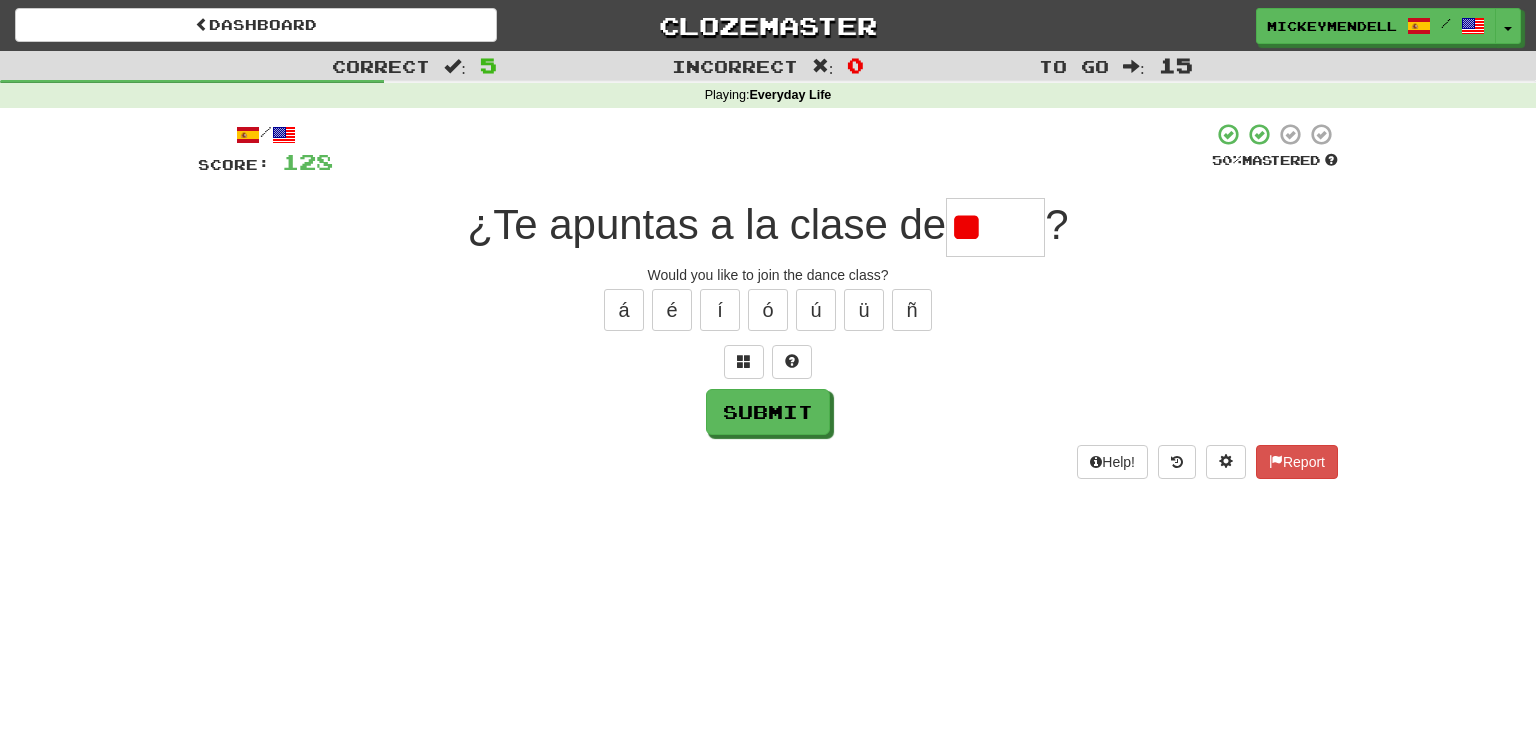 type on "*" 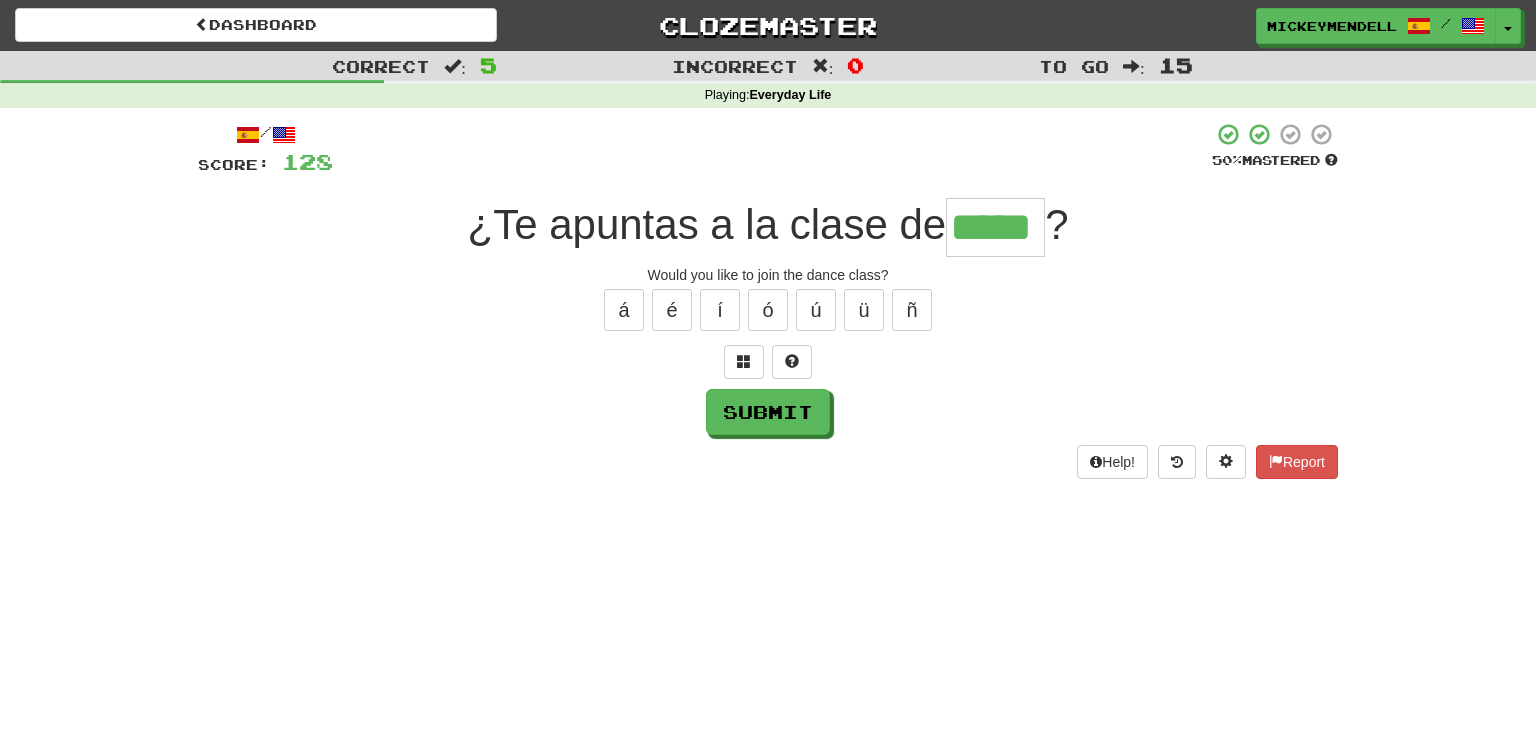 type on "*****" 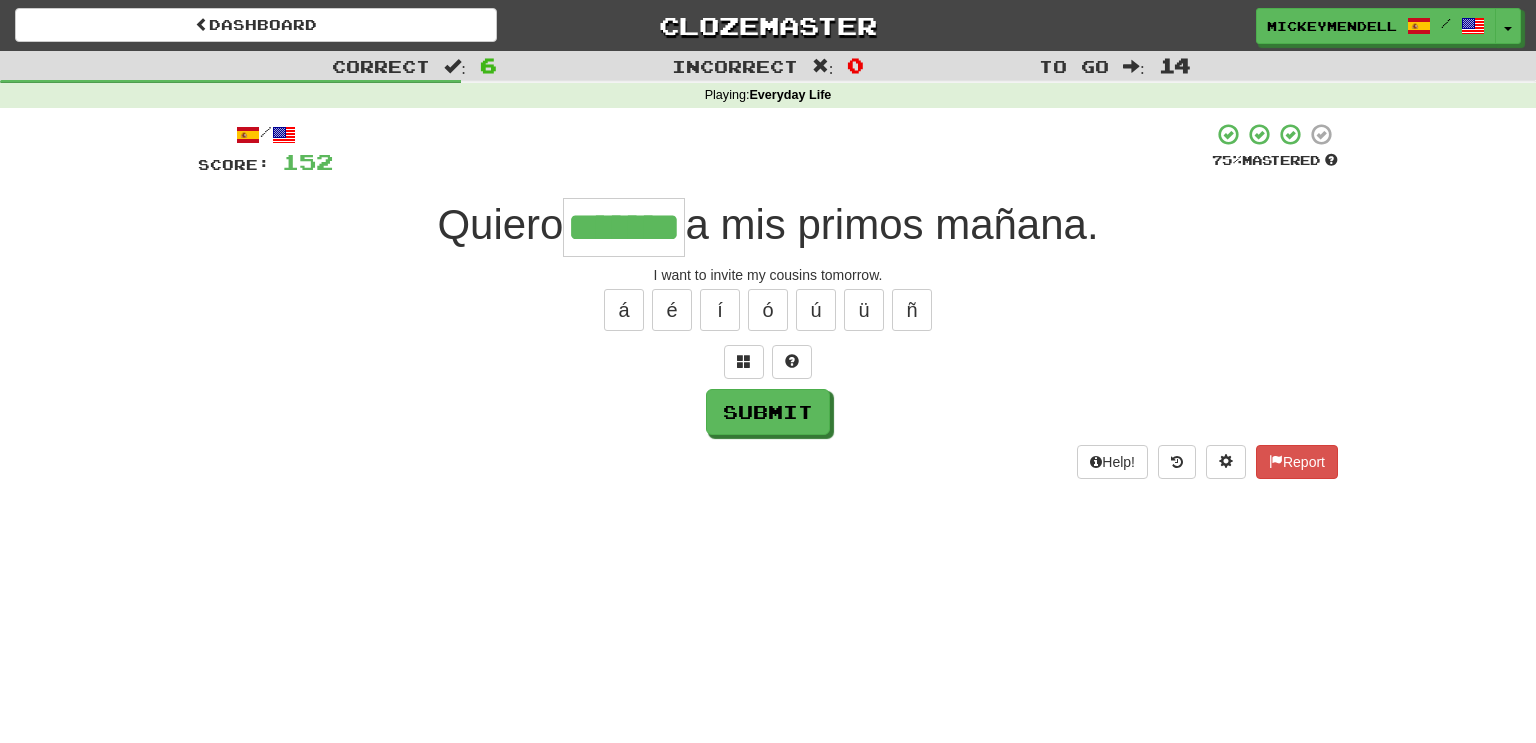 type on "*******" 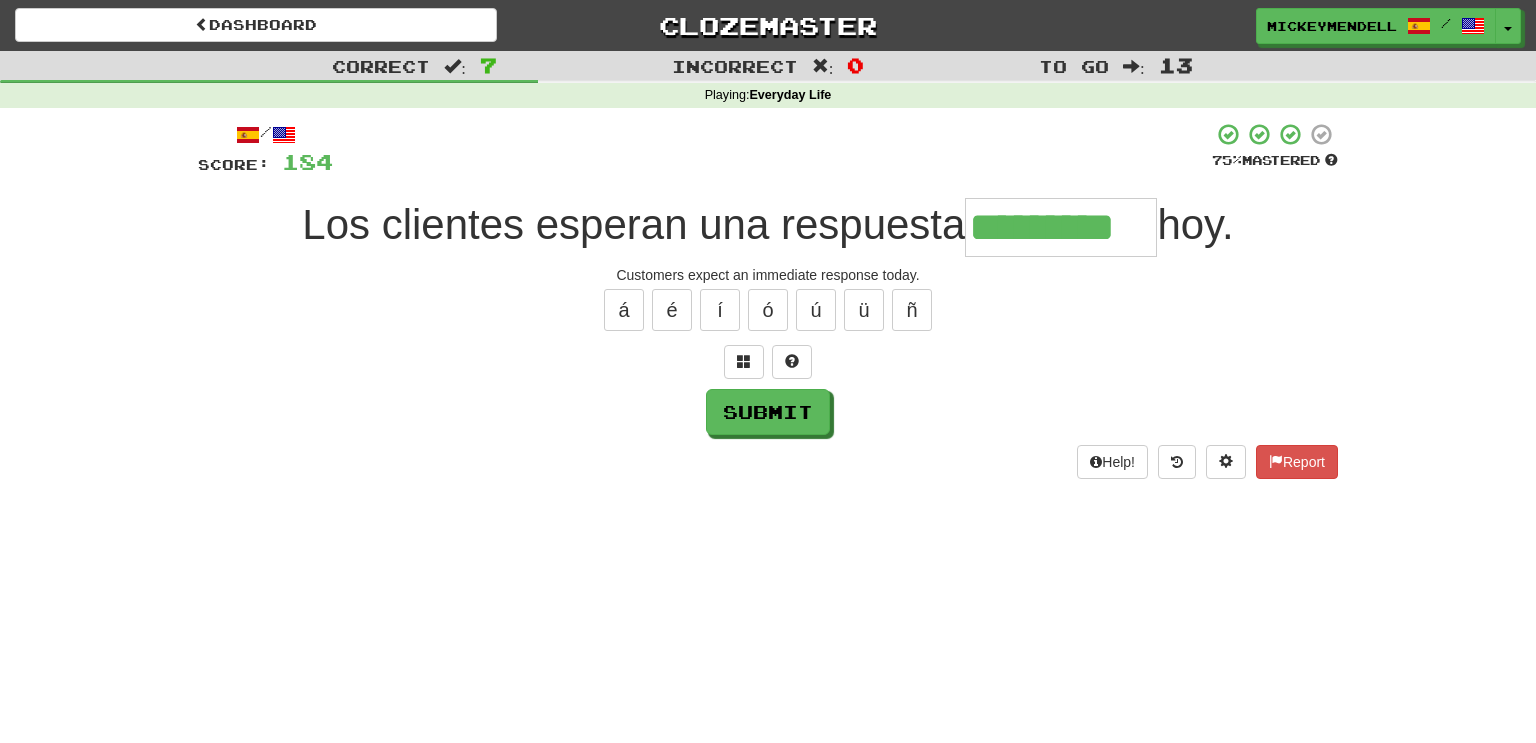 type on "*********" 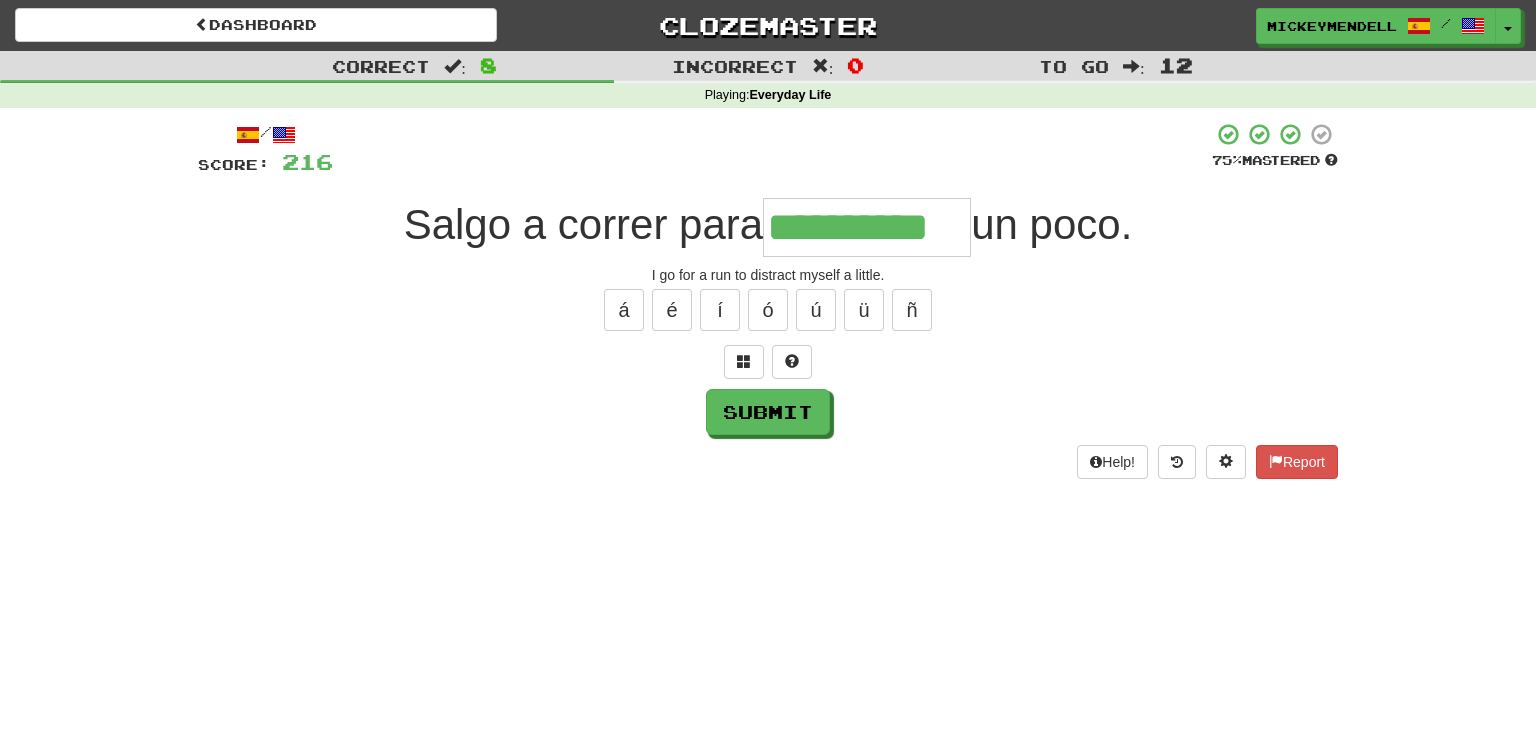 type on "**********" 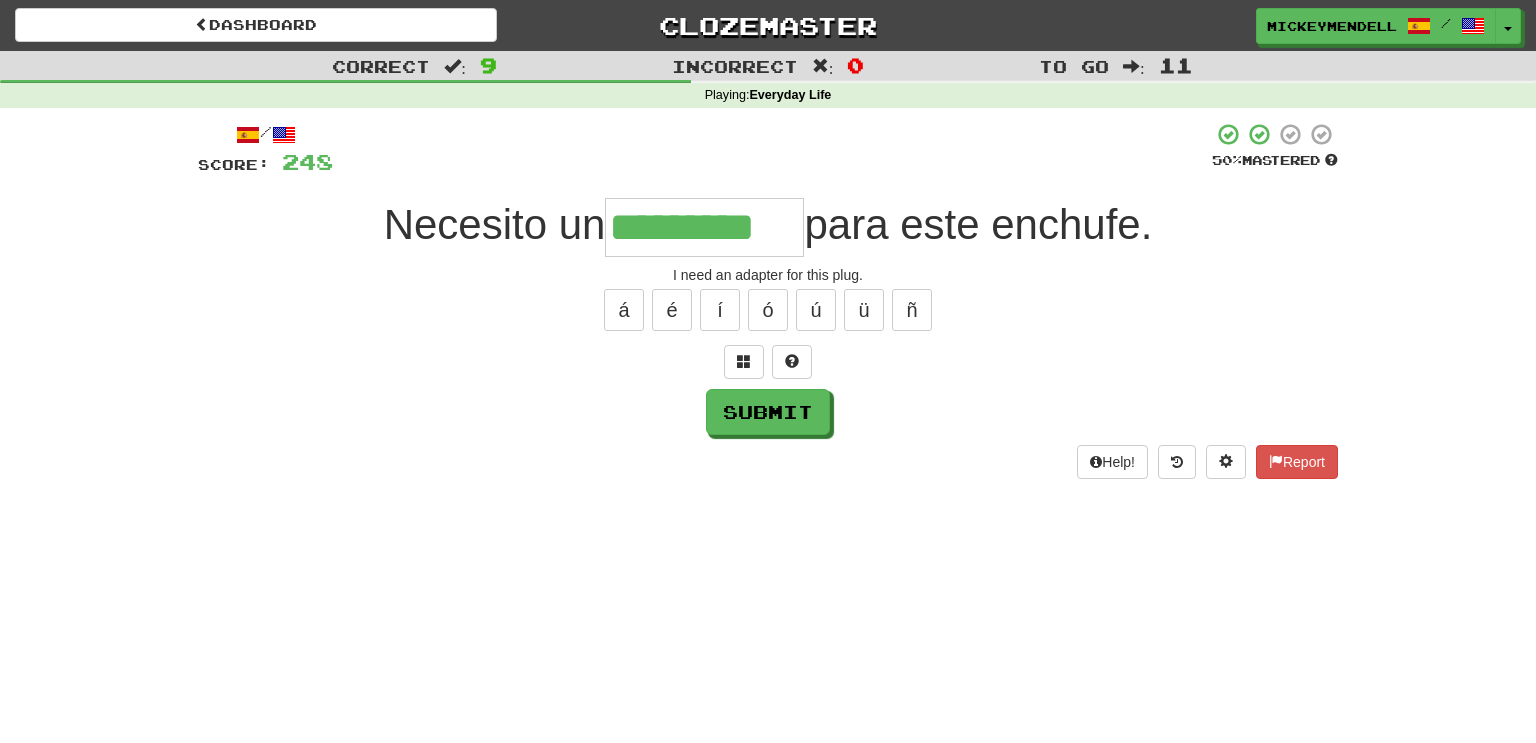 type on "*********" 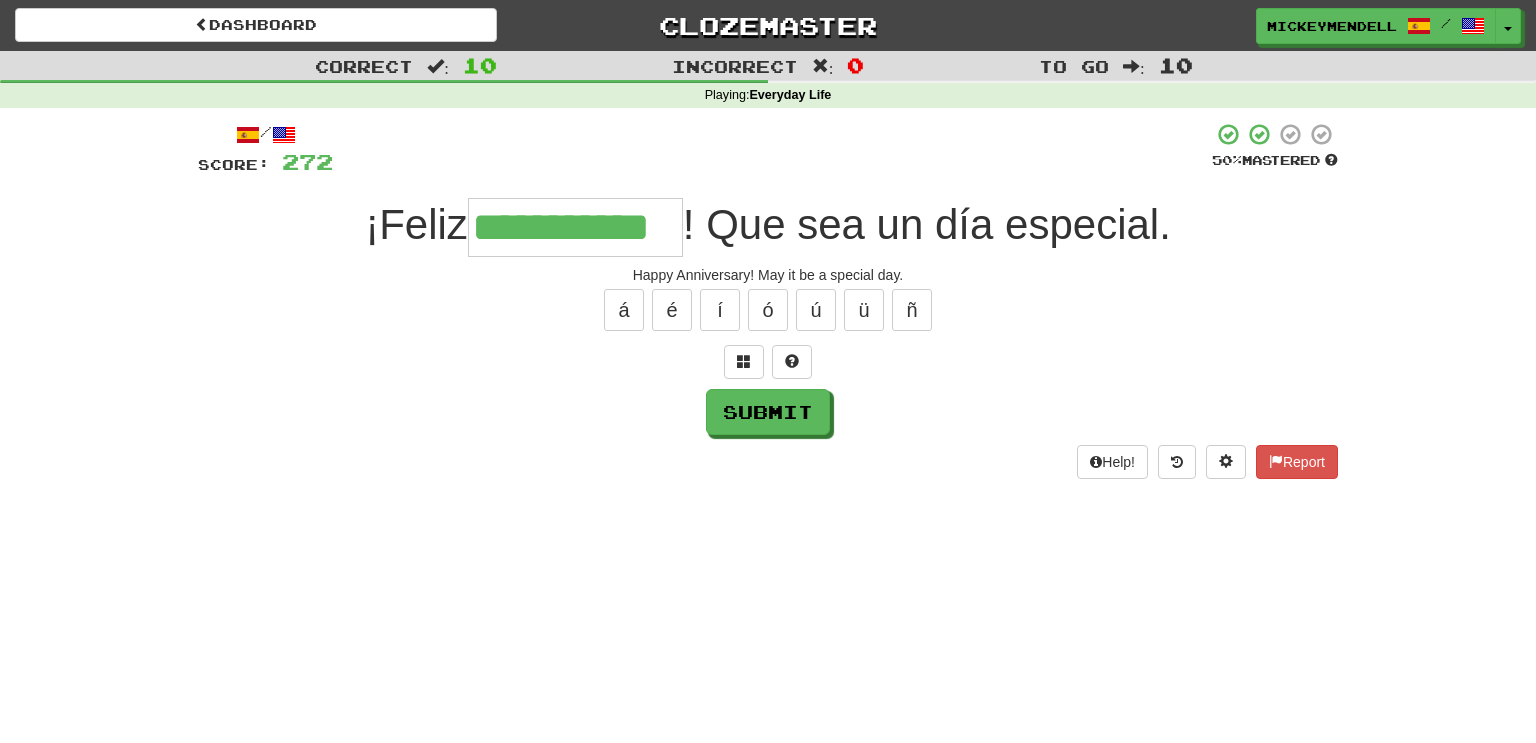 type on "**********" 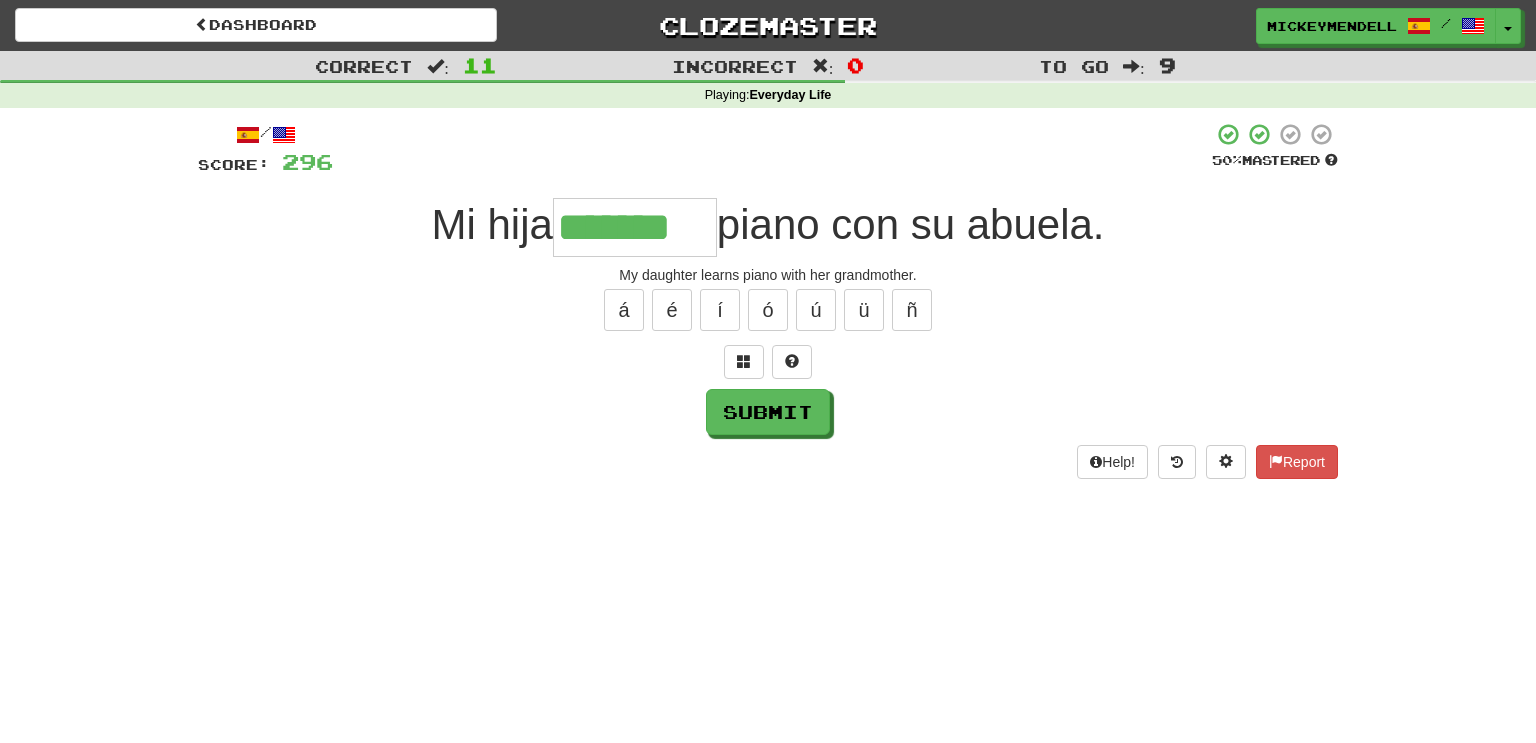 type on "*******" 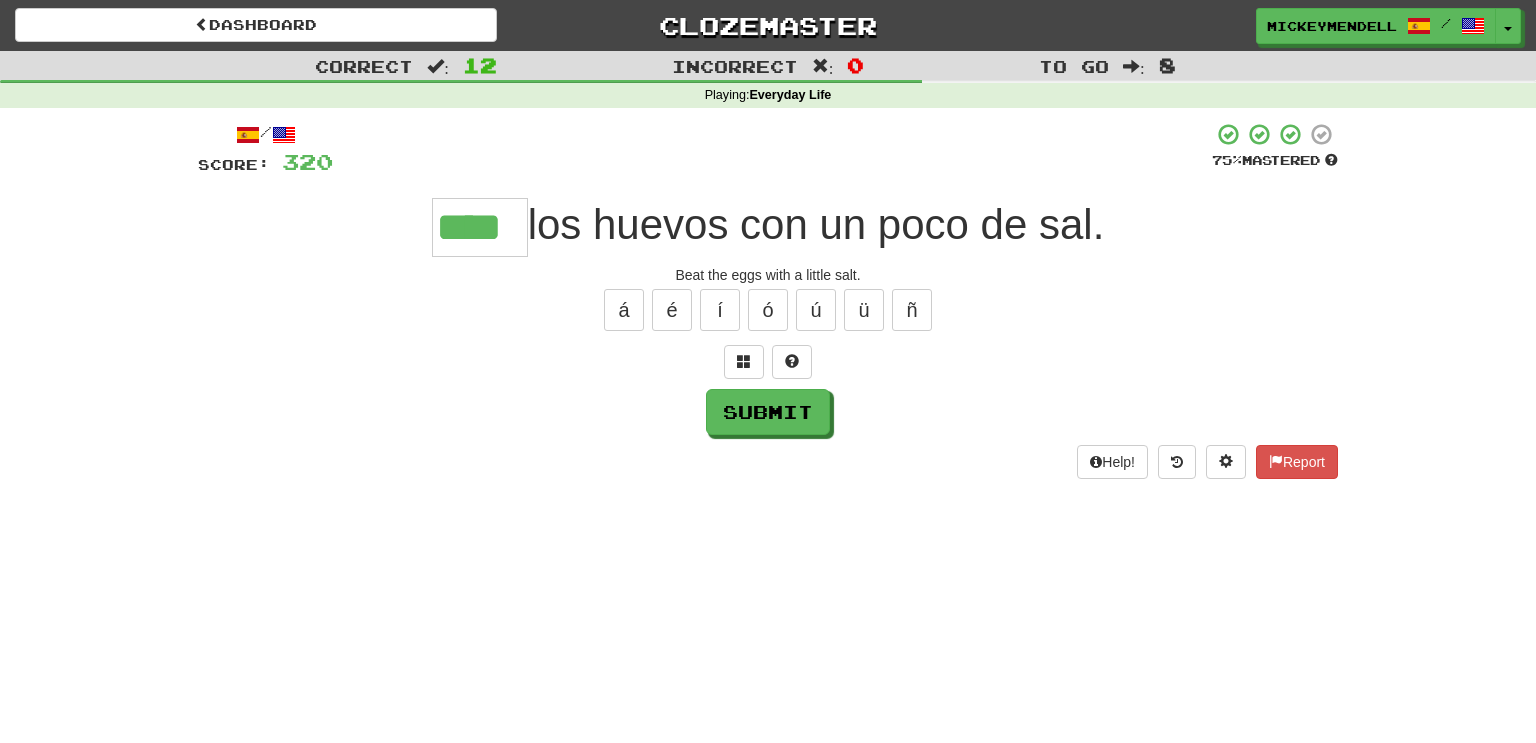 type on "****" 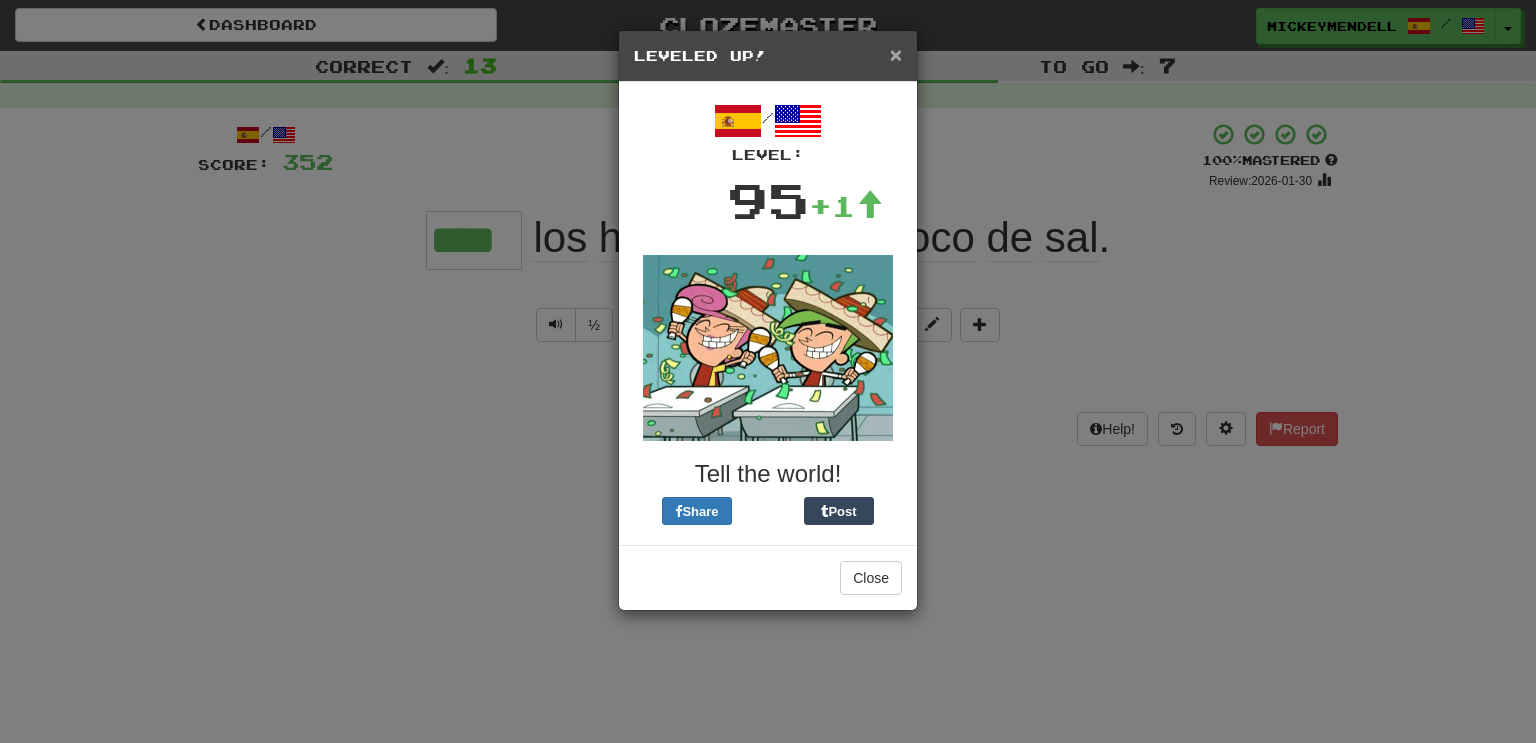 click on "×" at bounding box center [896, 54] 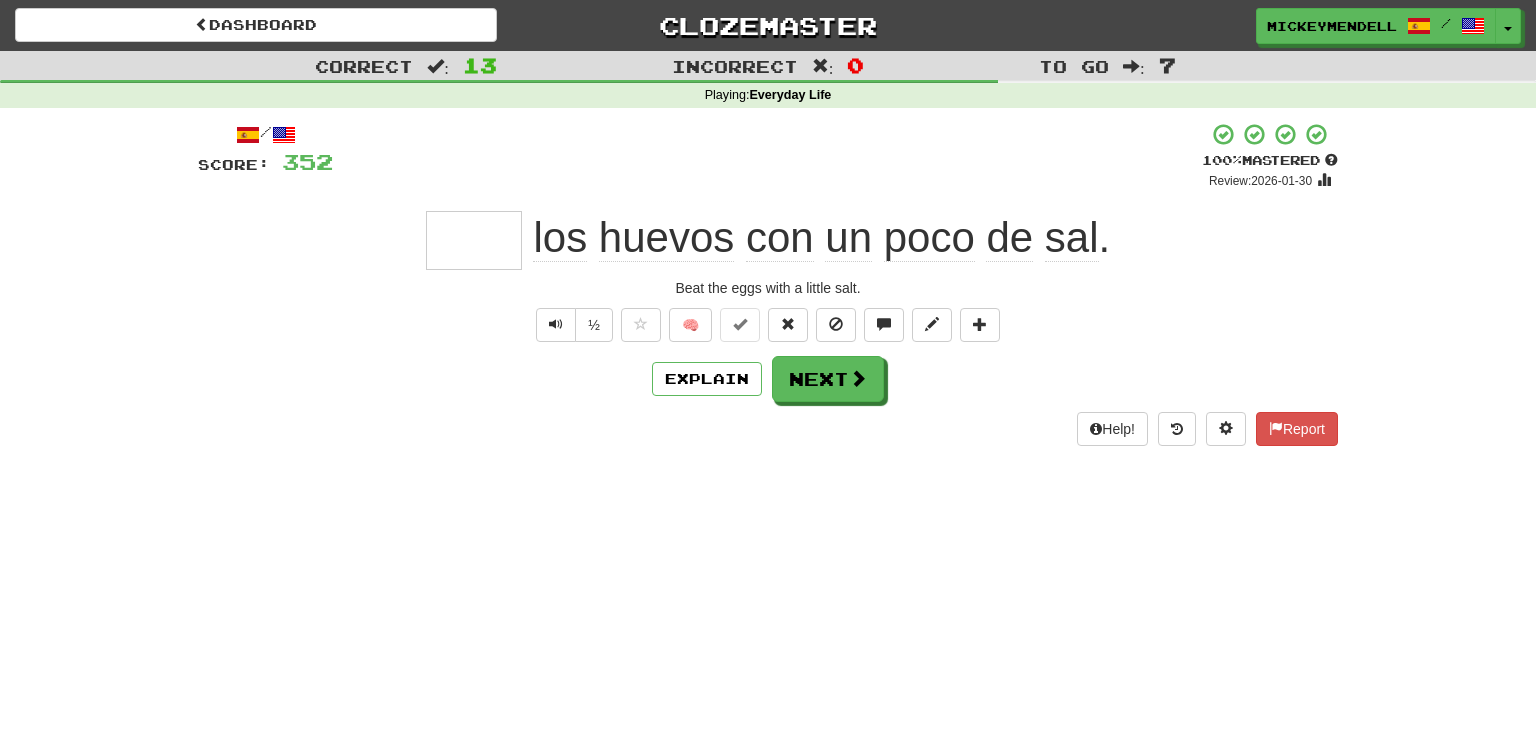 type on "*****" 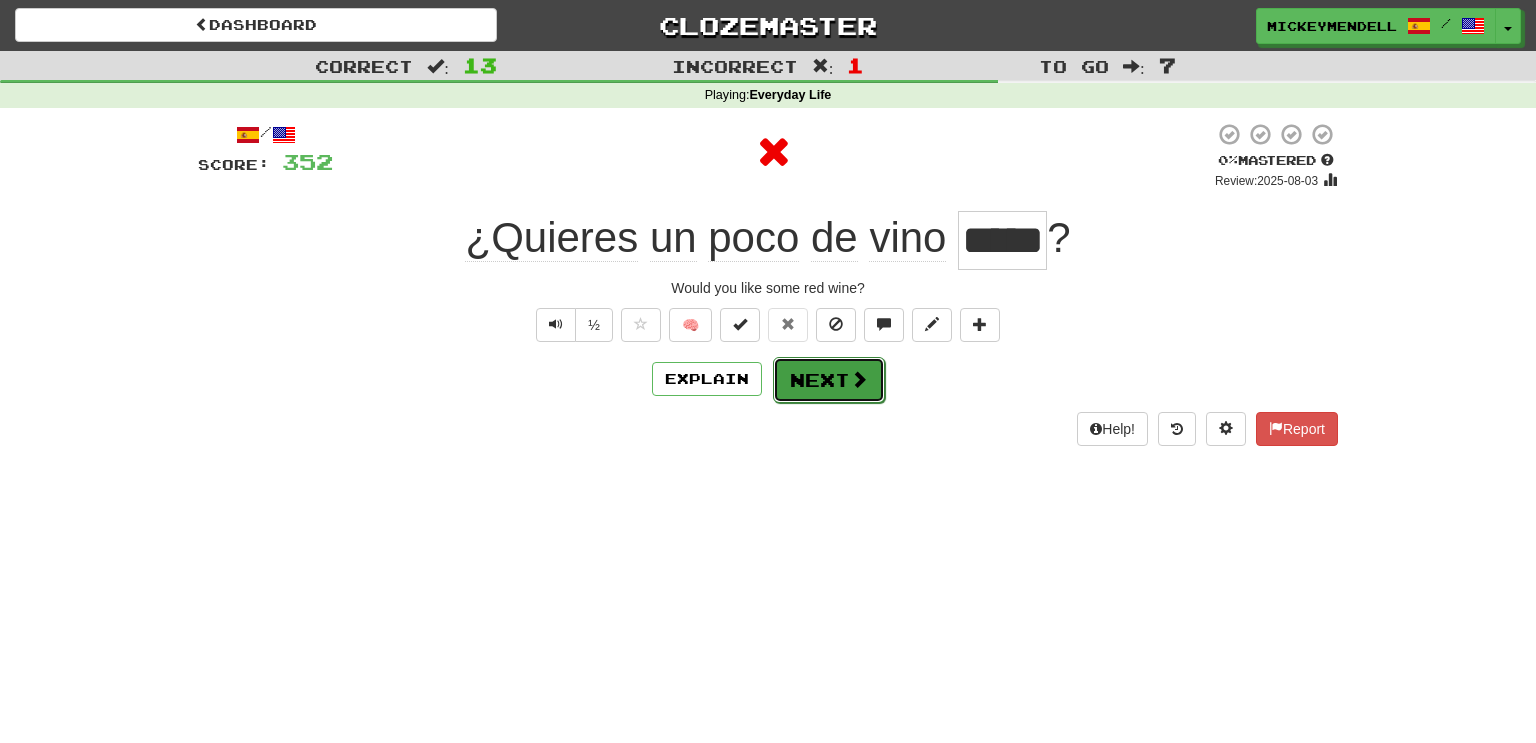 click at bounding box center (859, 379) 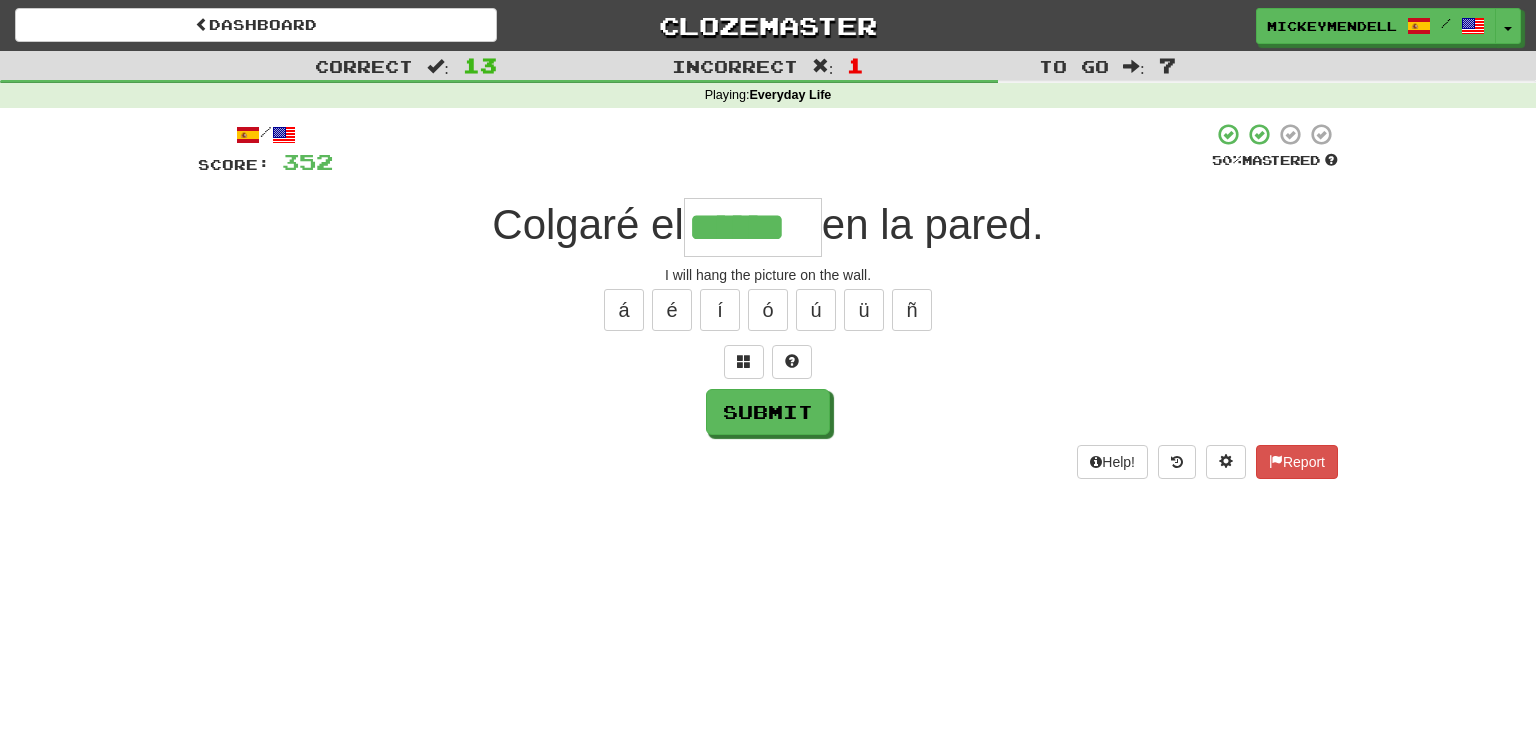 type on "******" 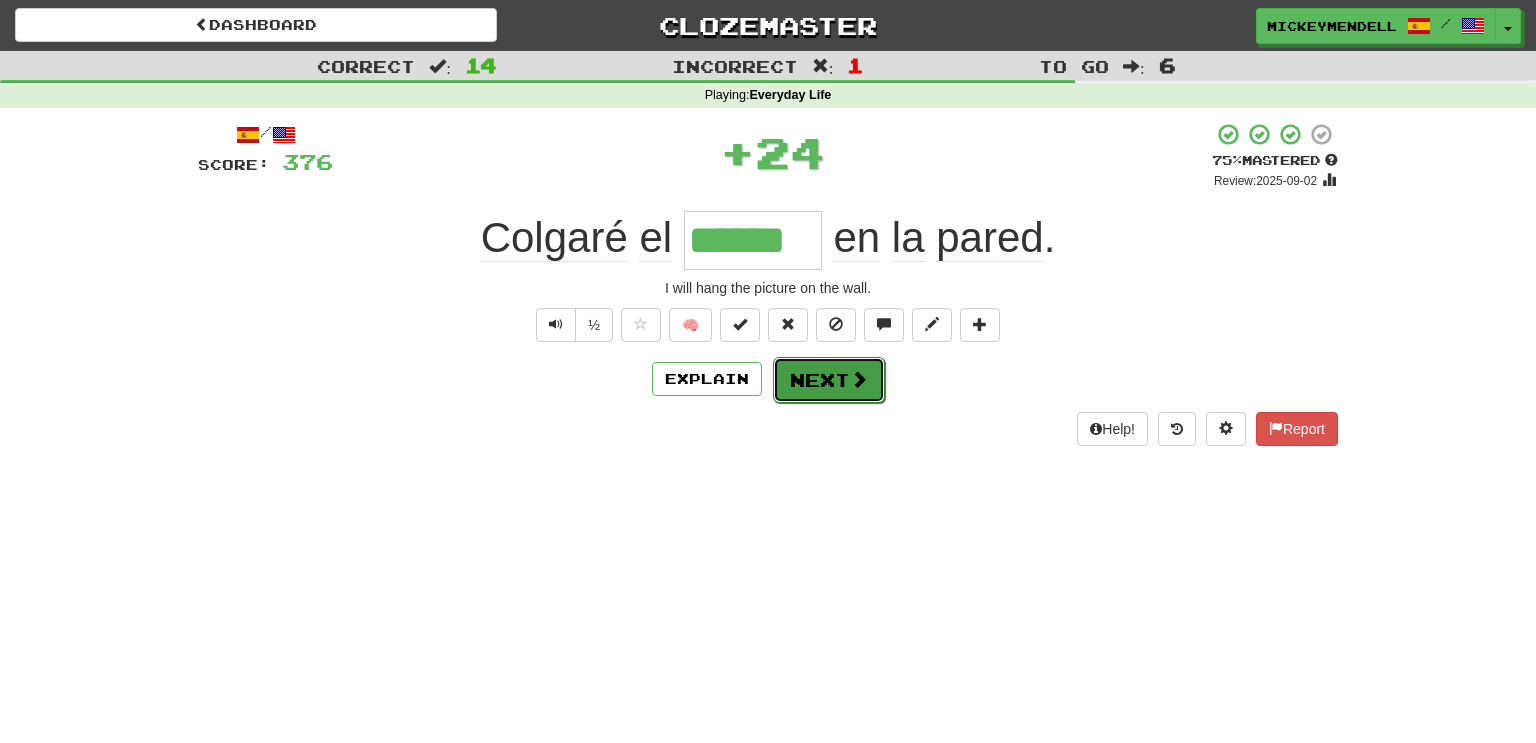 click on "Next" at bounding box center (829, 380) 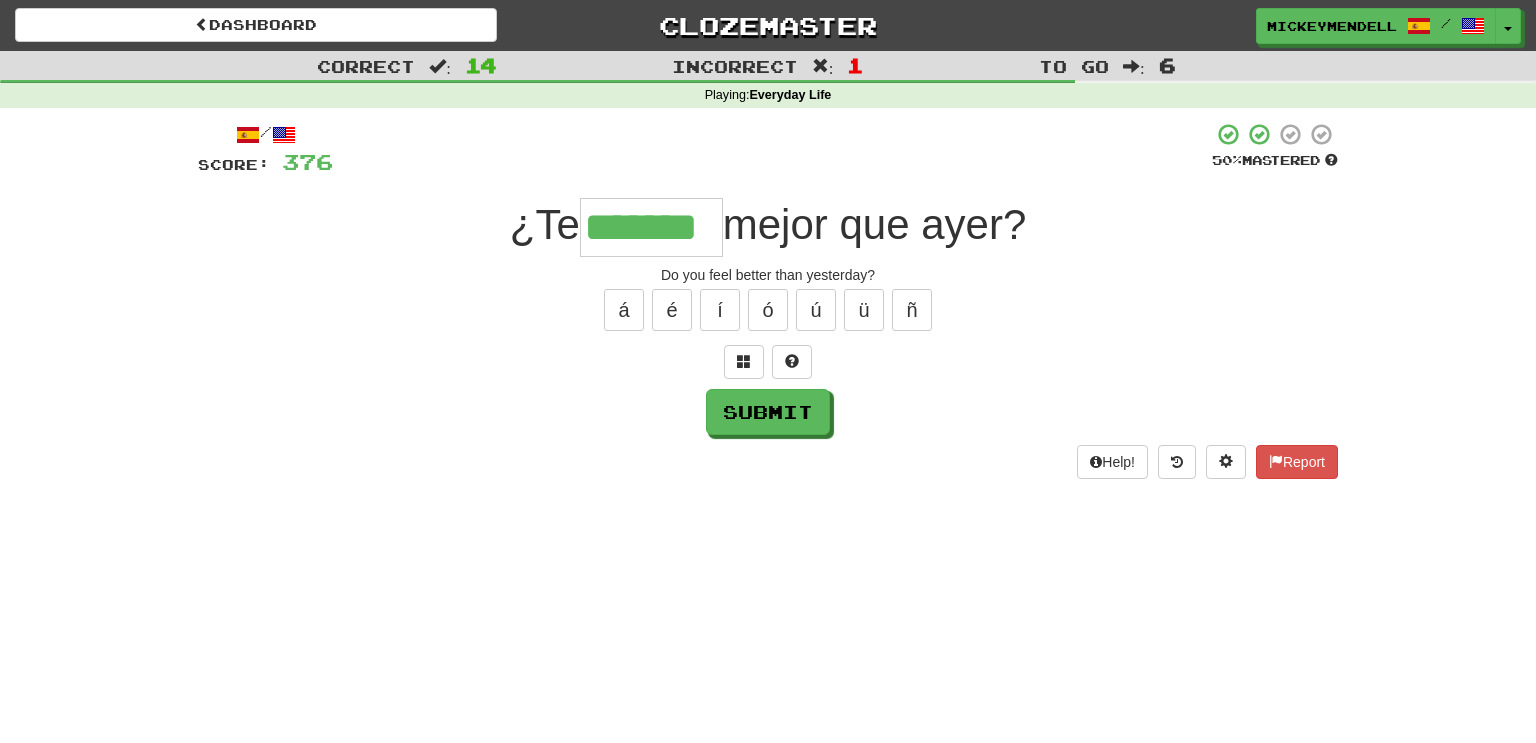 type on "*******" 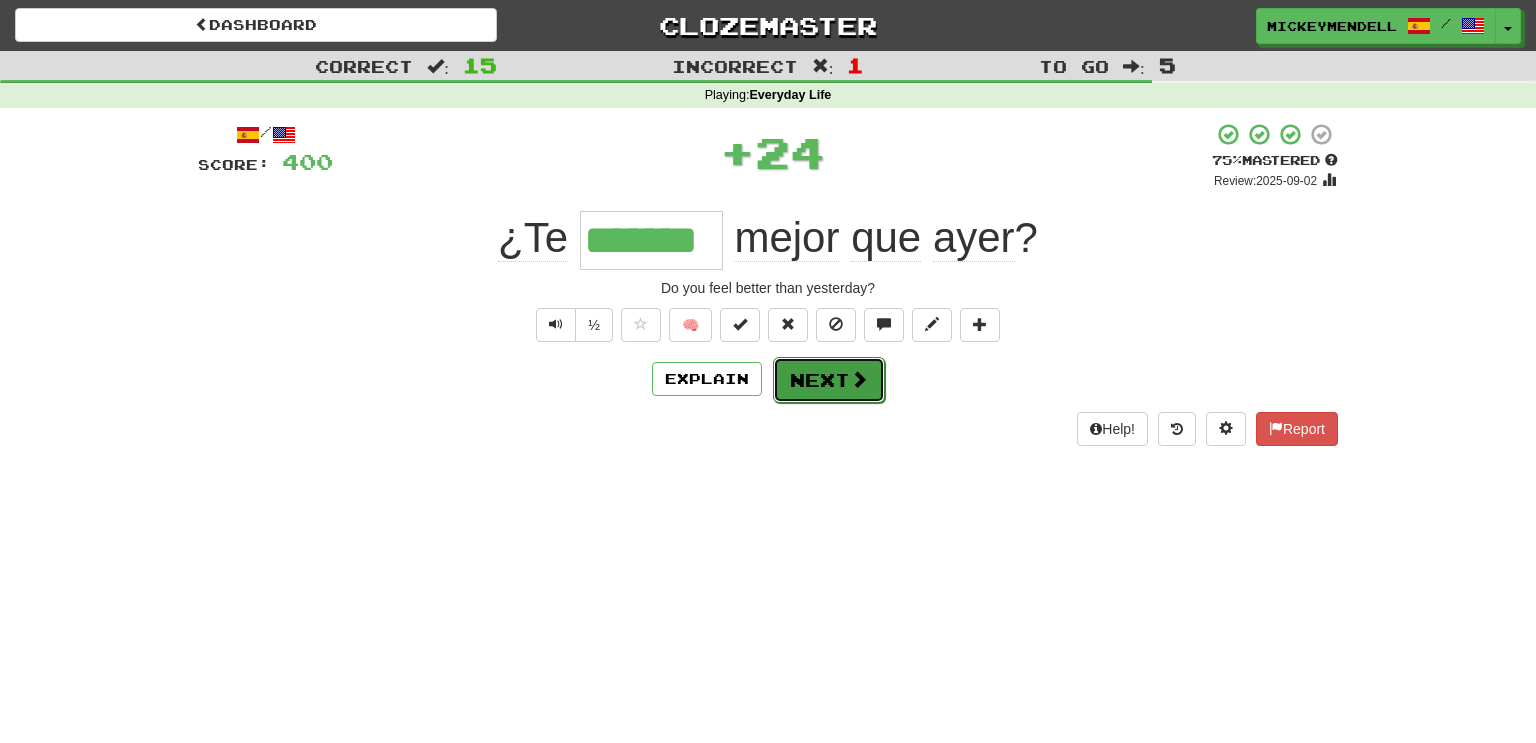 click on "Next" at bounding box center (829, 380) 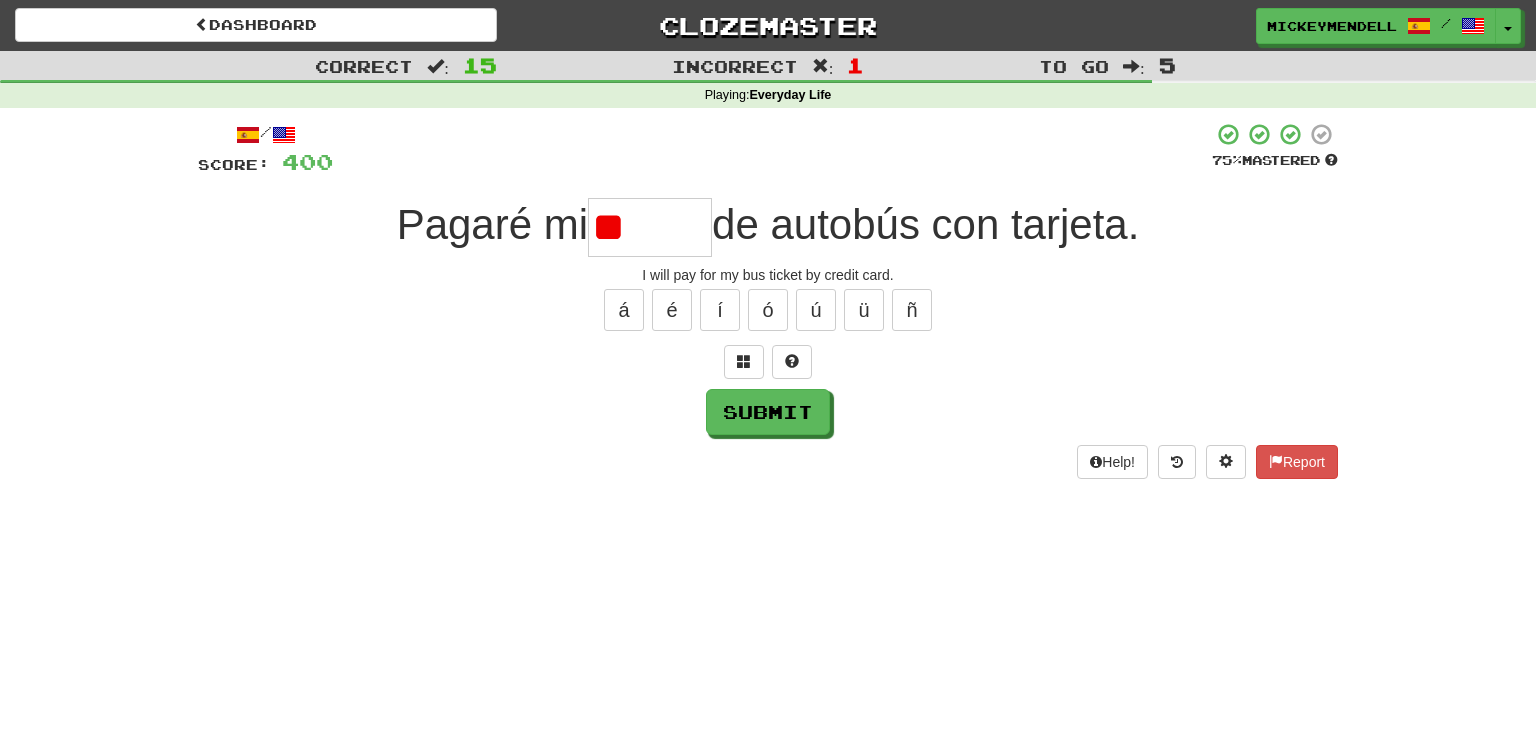 type on "*" 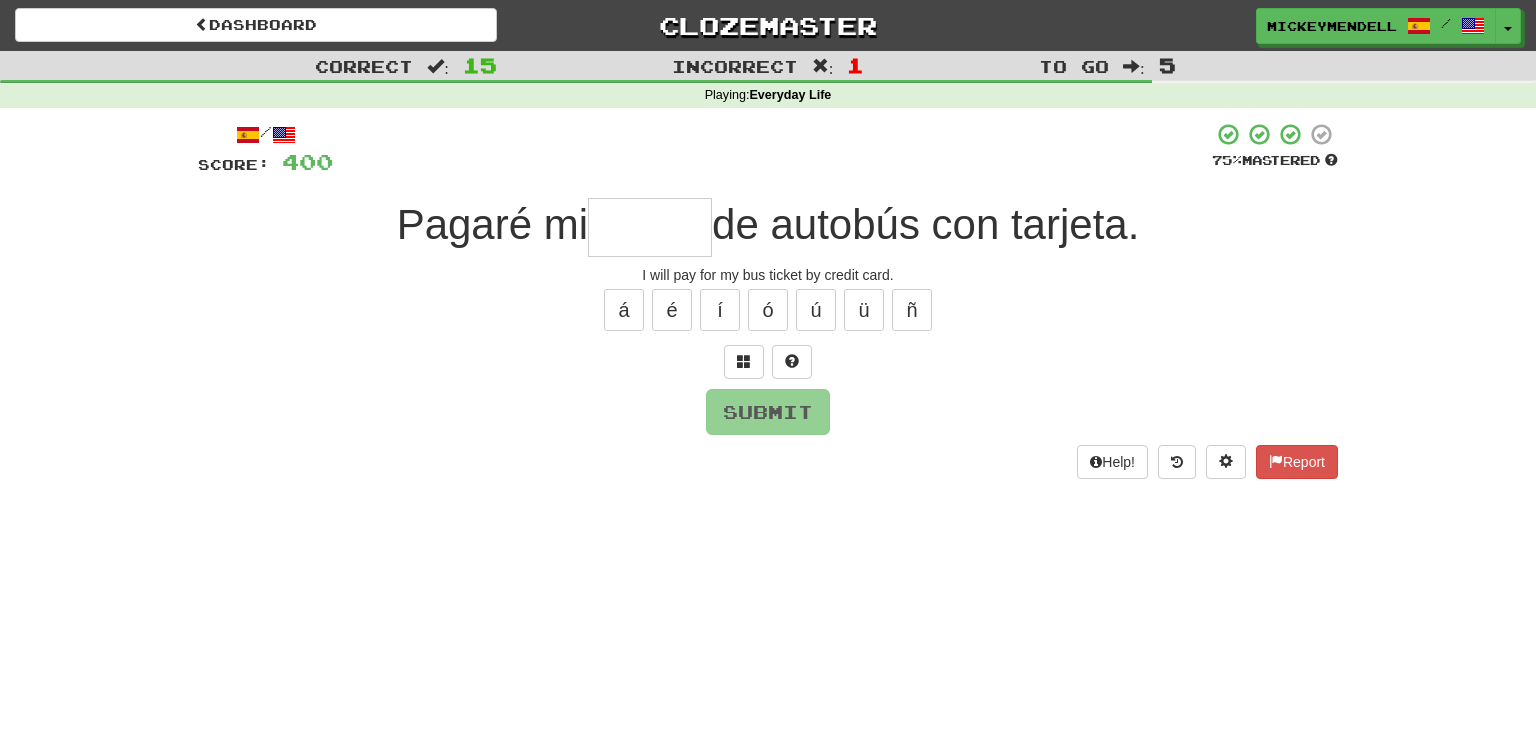 type on "*" 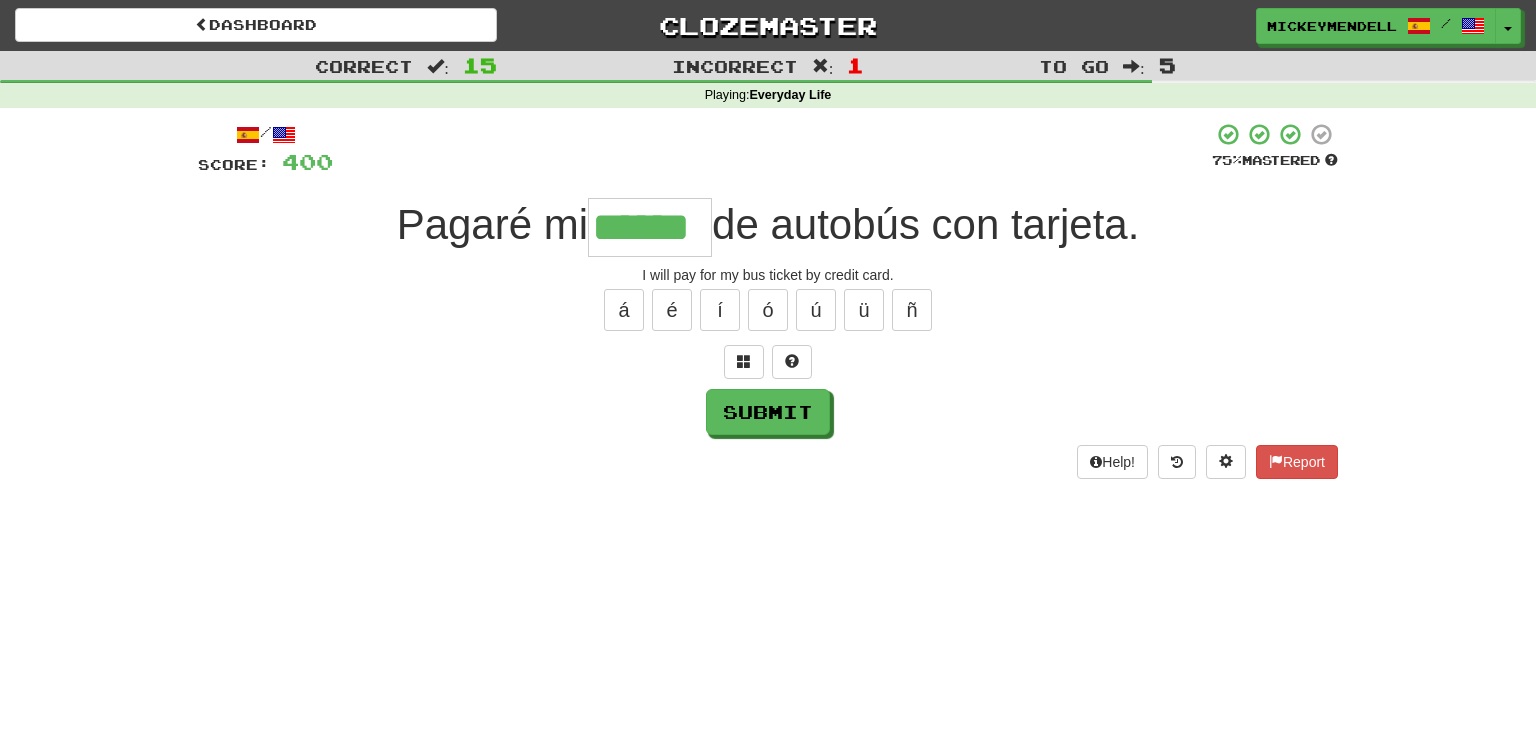 type on "******" 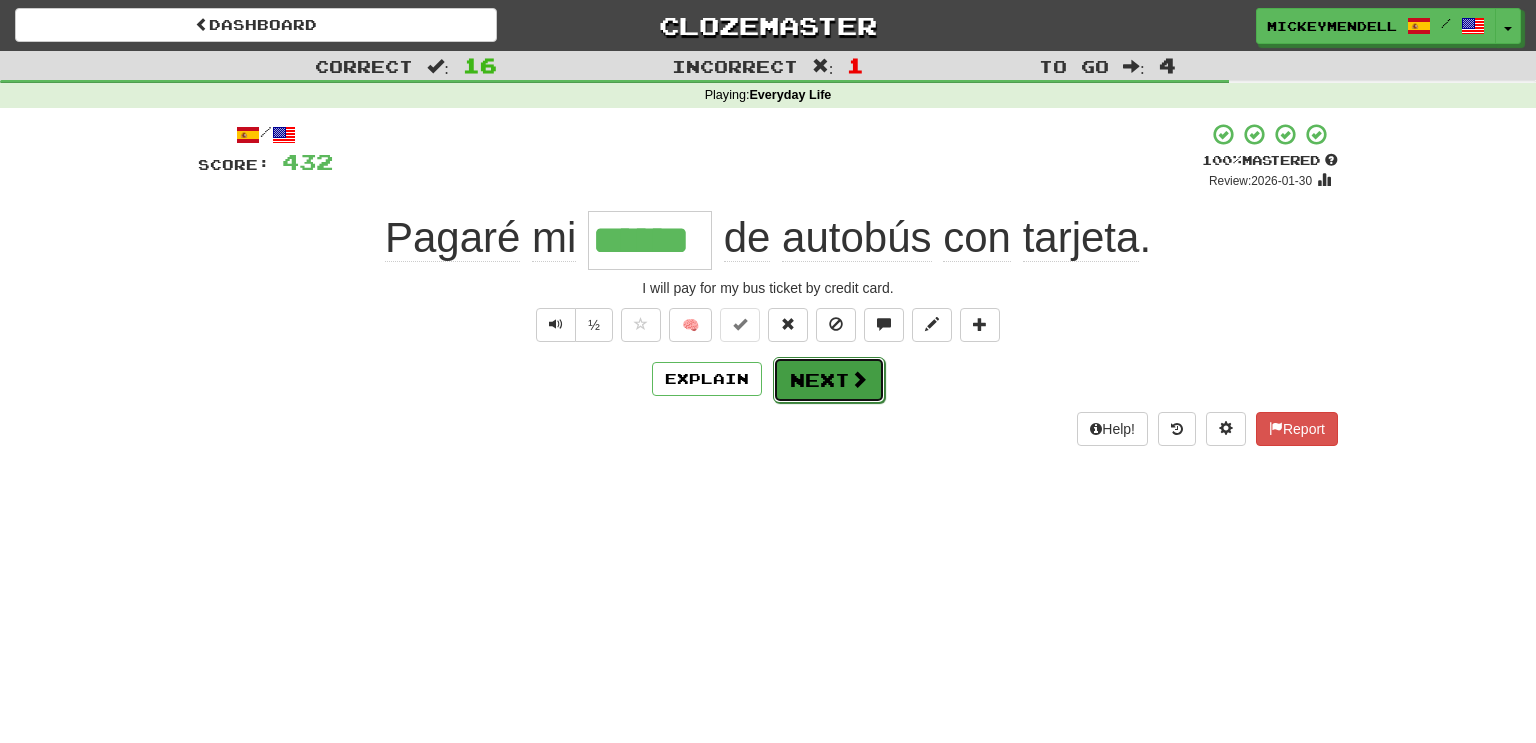 click at bounding box center (859, 379) 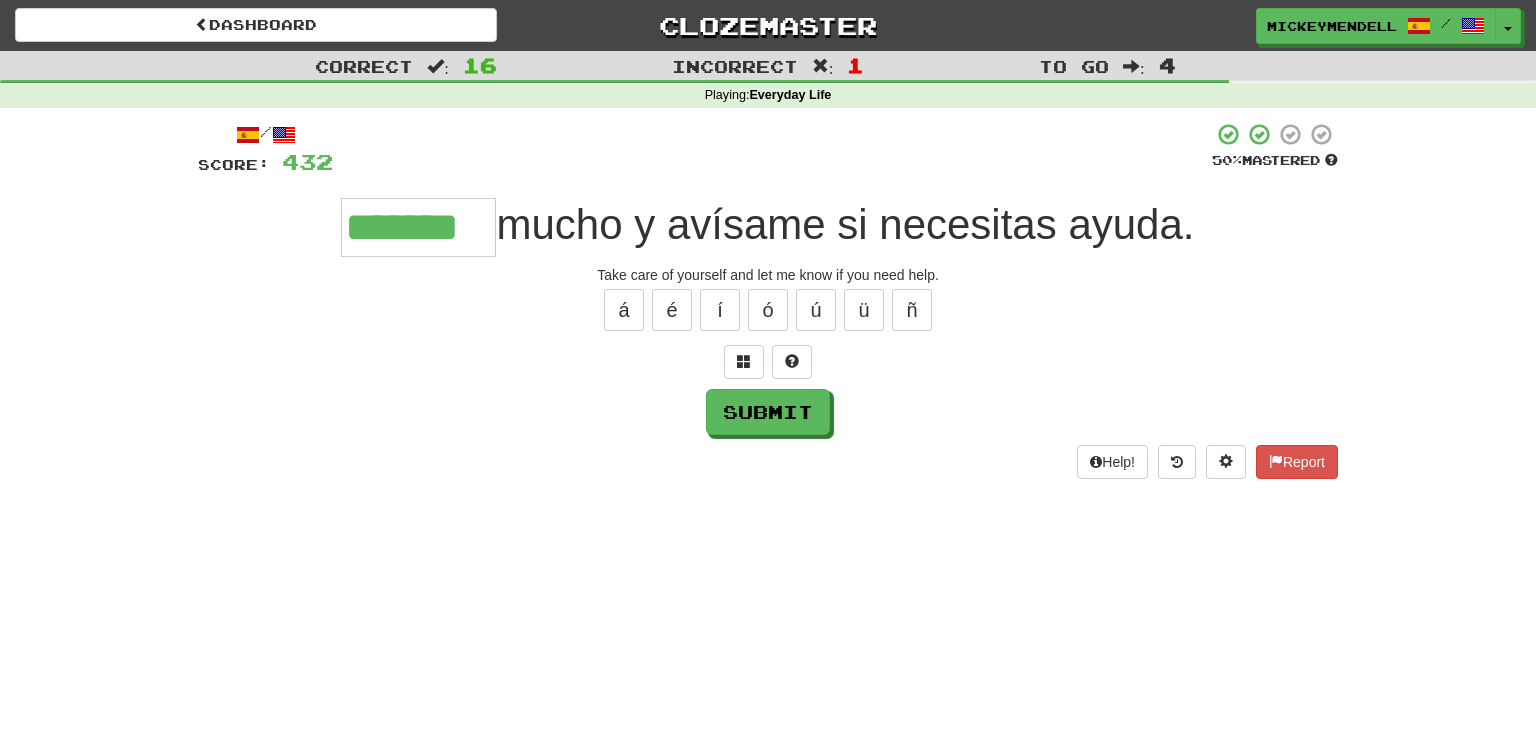 type on "*******" 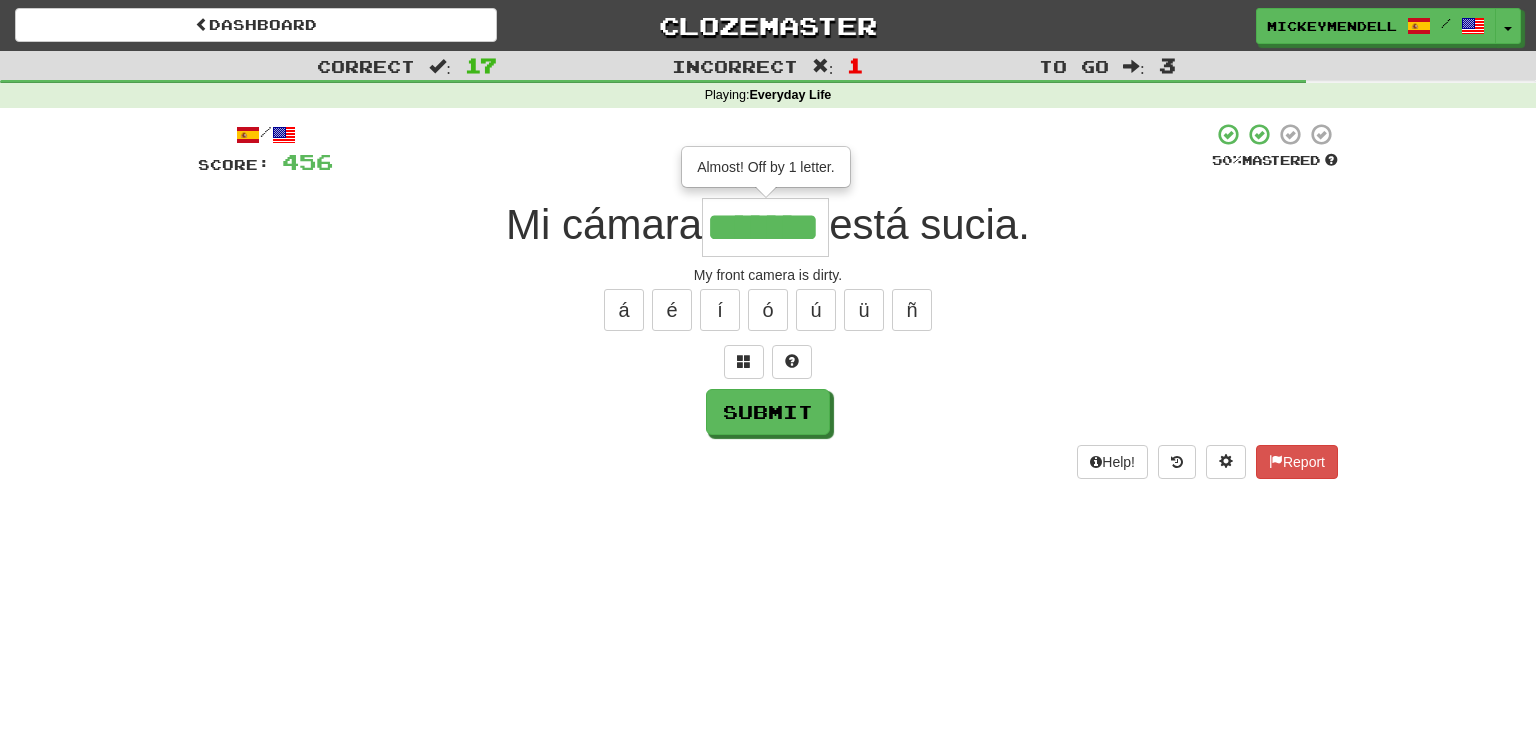 type on "*******" 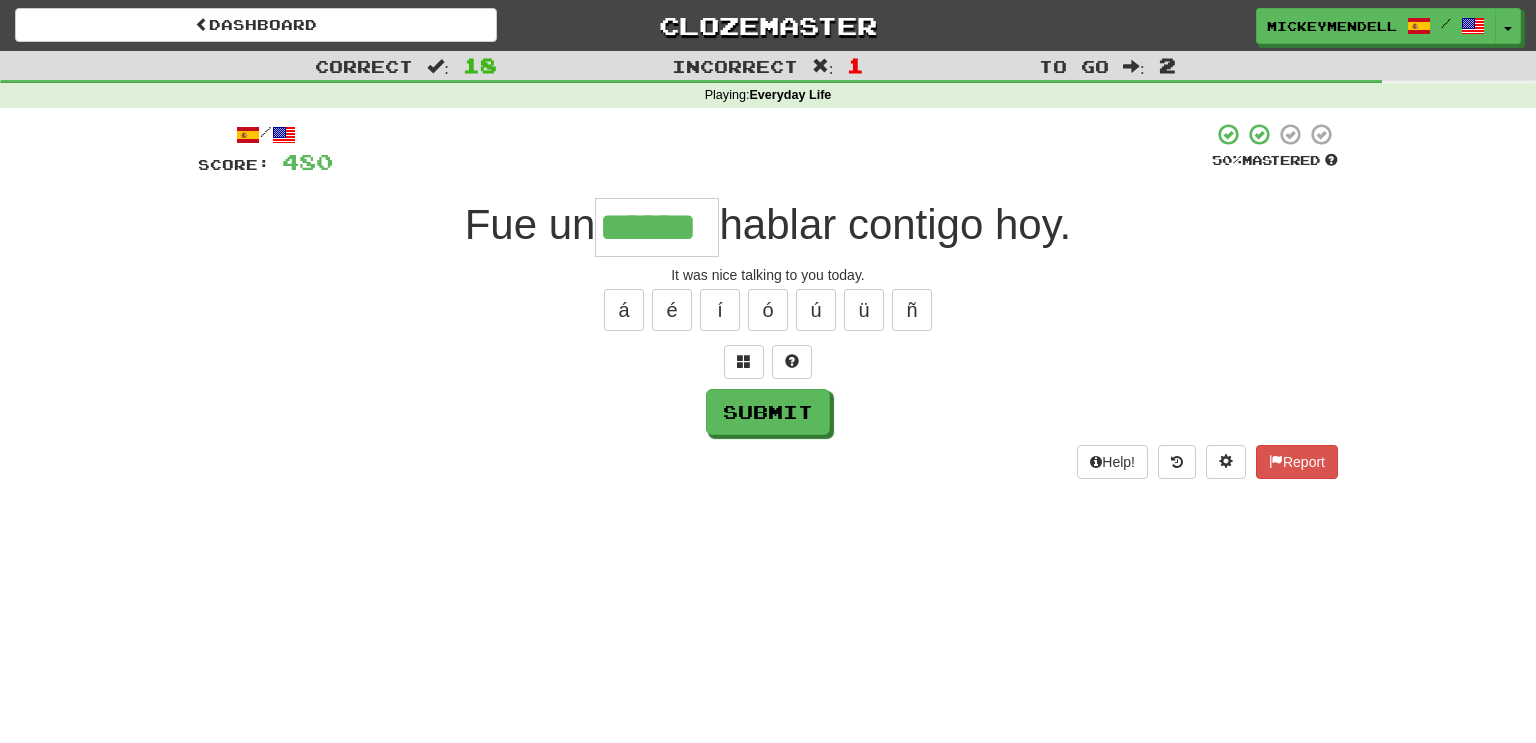 type on "******" 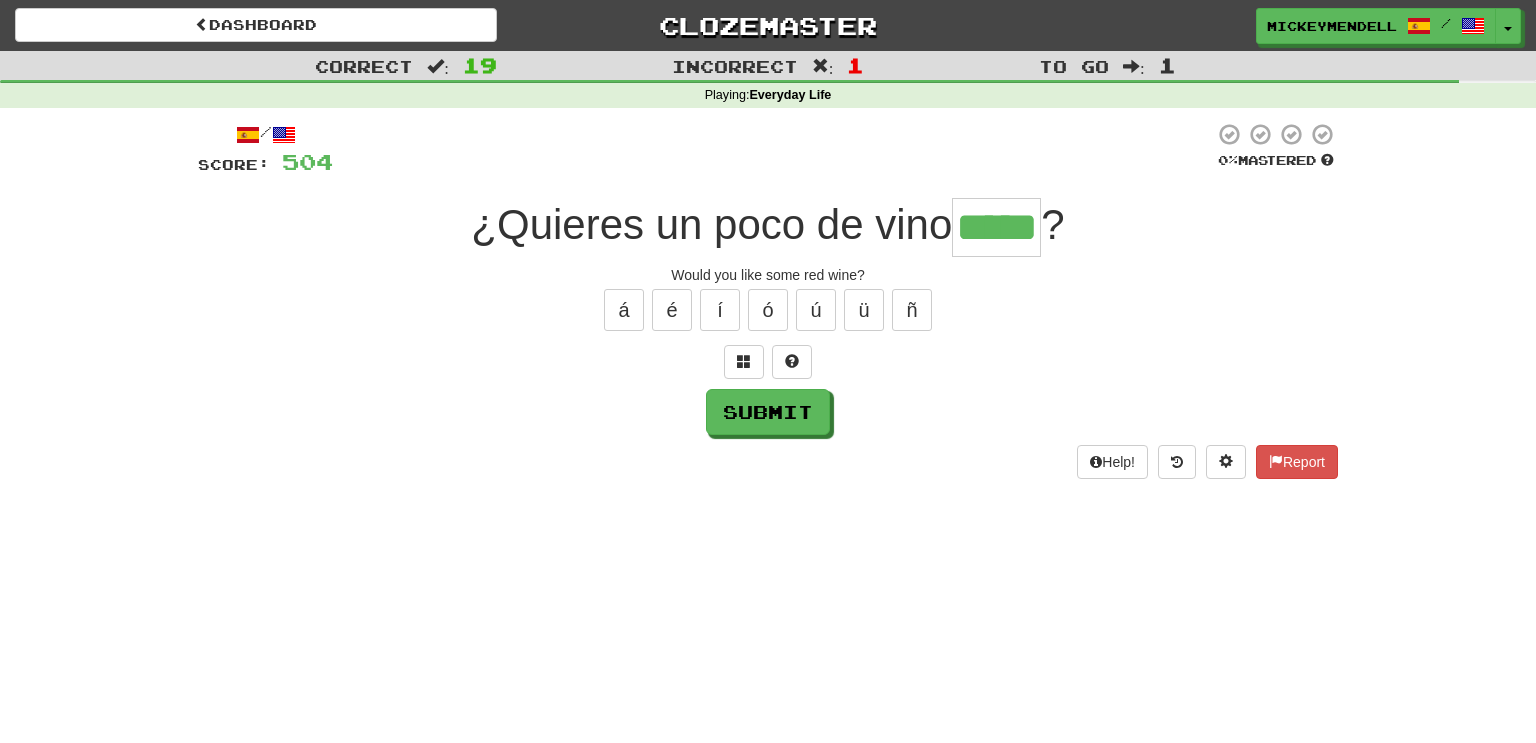 type on "*****" 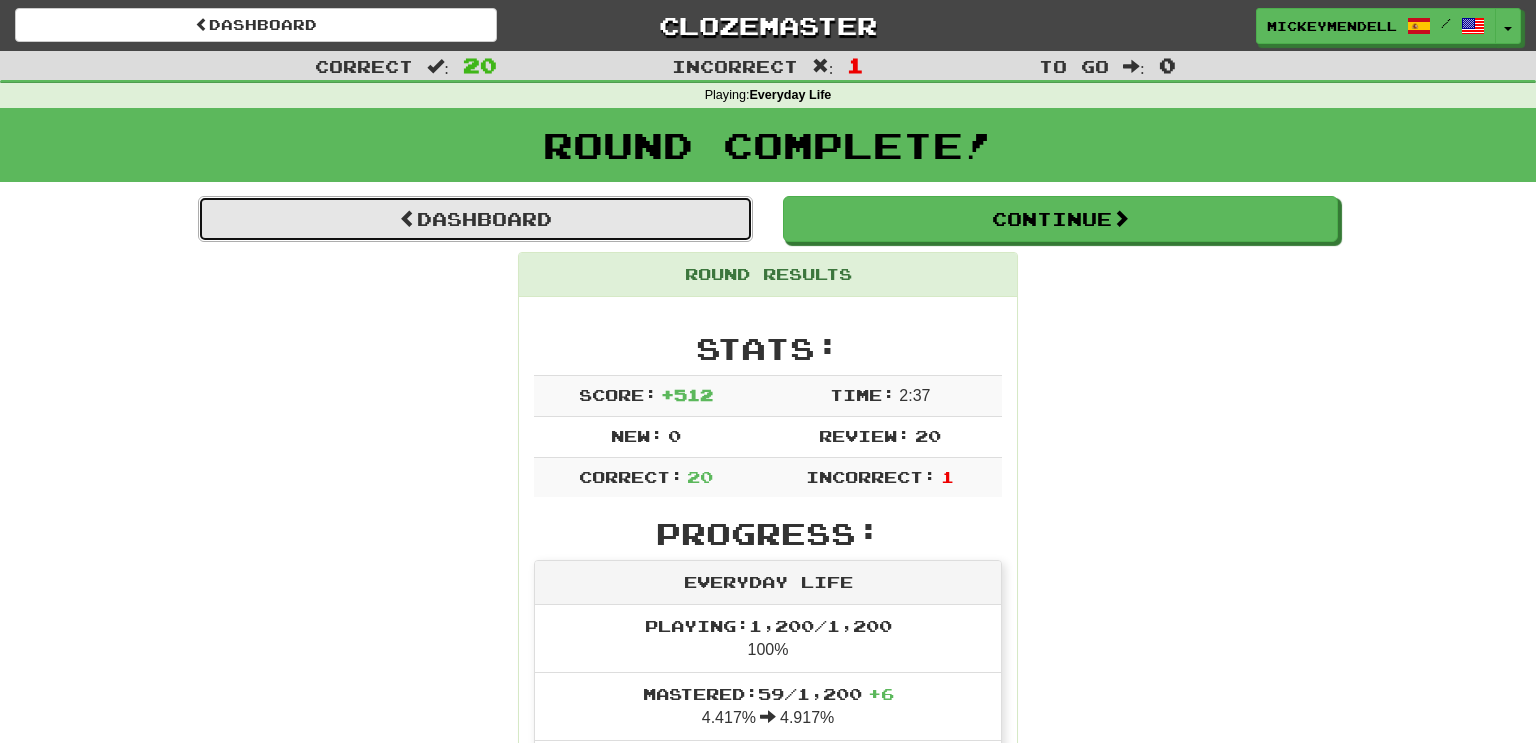click on "Dashboard" at bounding box center (475, 219) 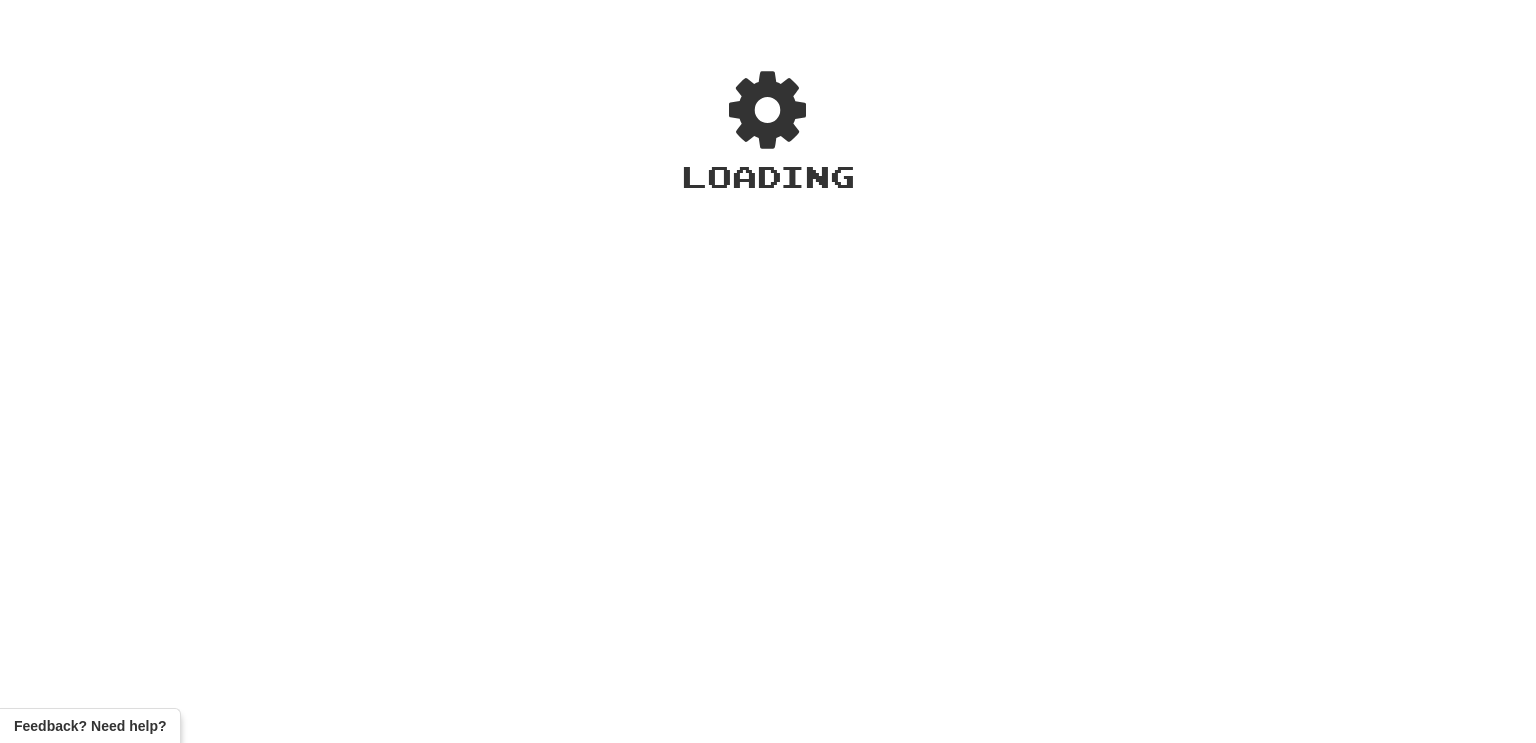 scroll, scrollTop: 0, scrollLeft: 0, axis: both 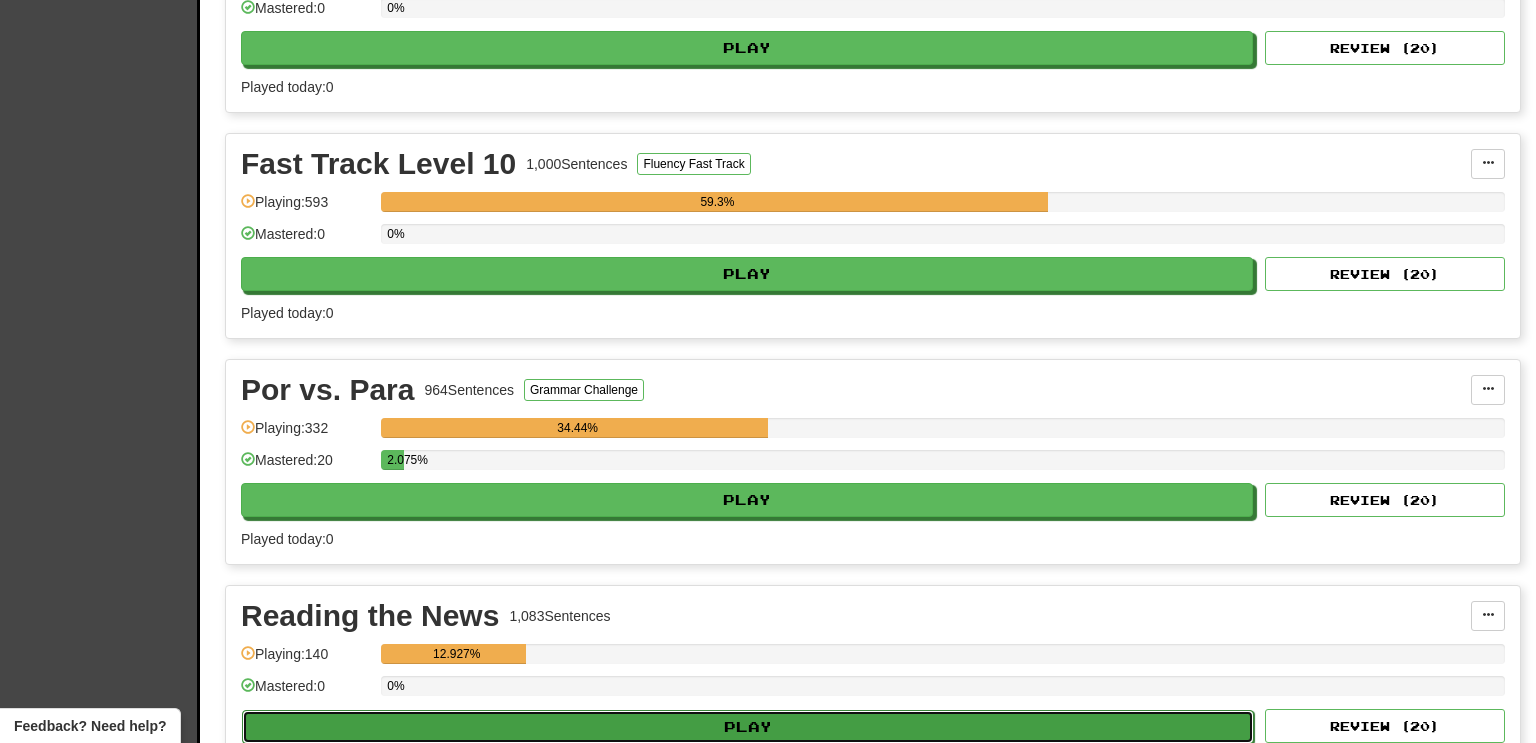 click on "Play" at bounding box center [748, 727] 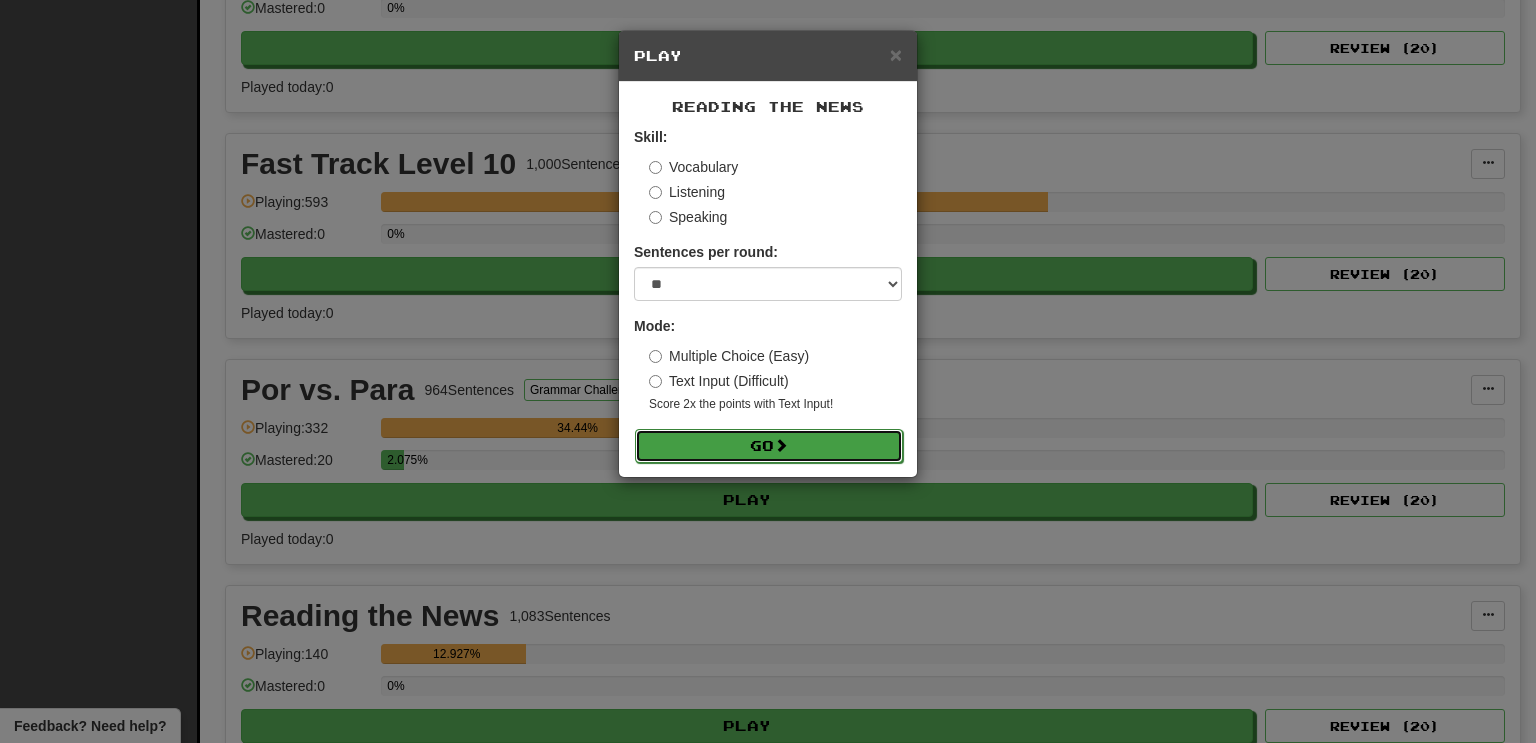 click at bounding box center (781, 445) 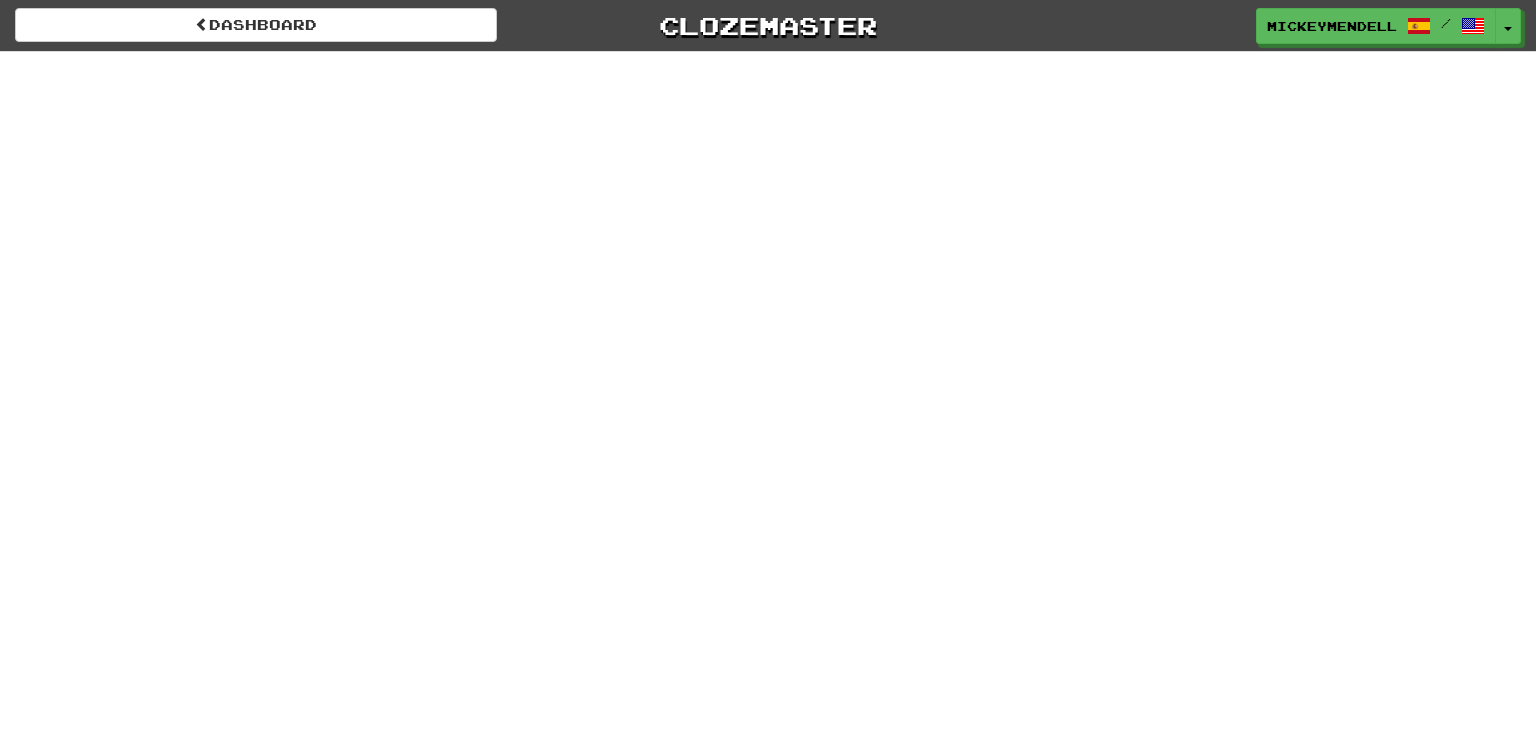 scroll, scrollTop: 0, scrollLeft: 0, axis: both 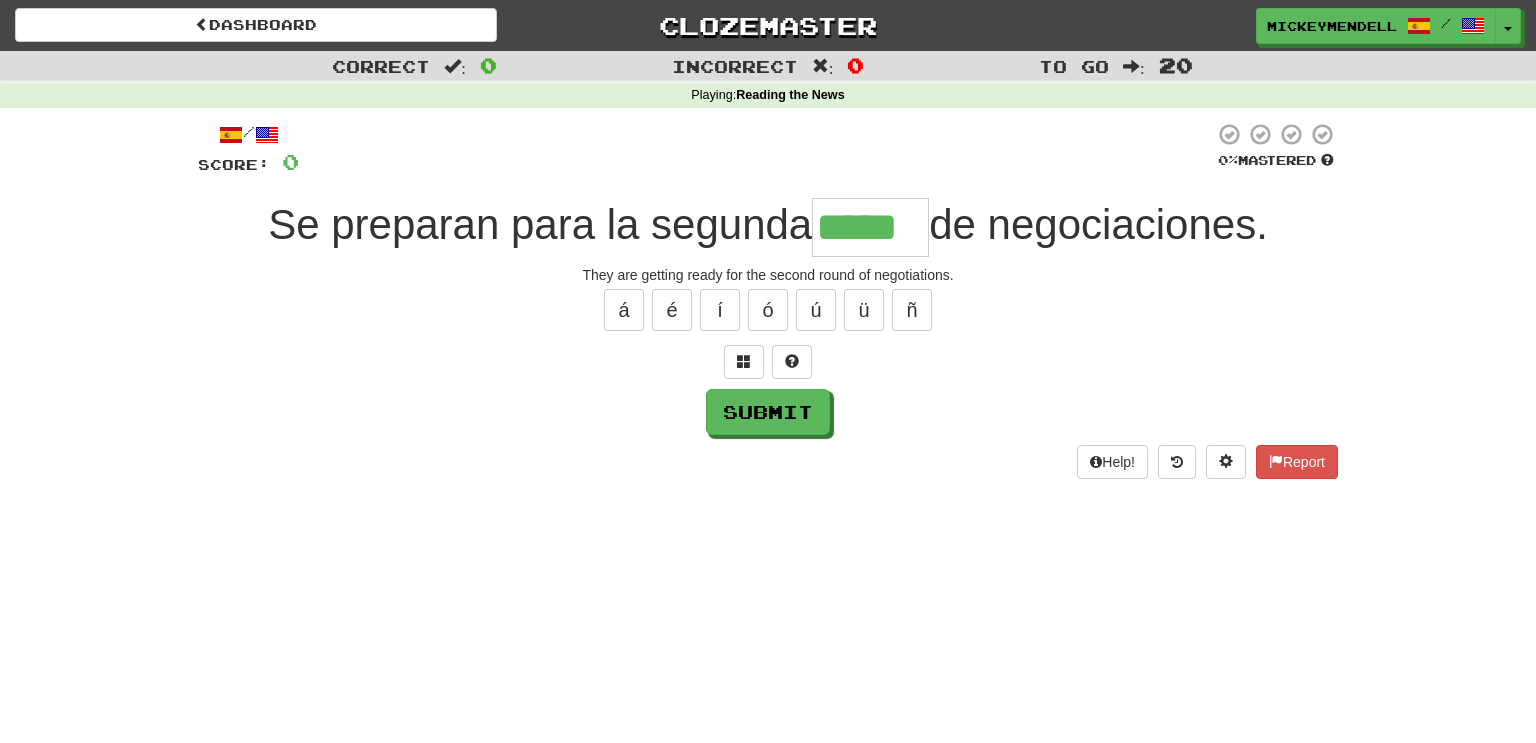 type on "*****" 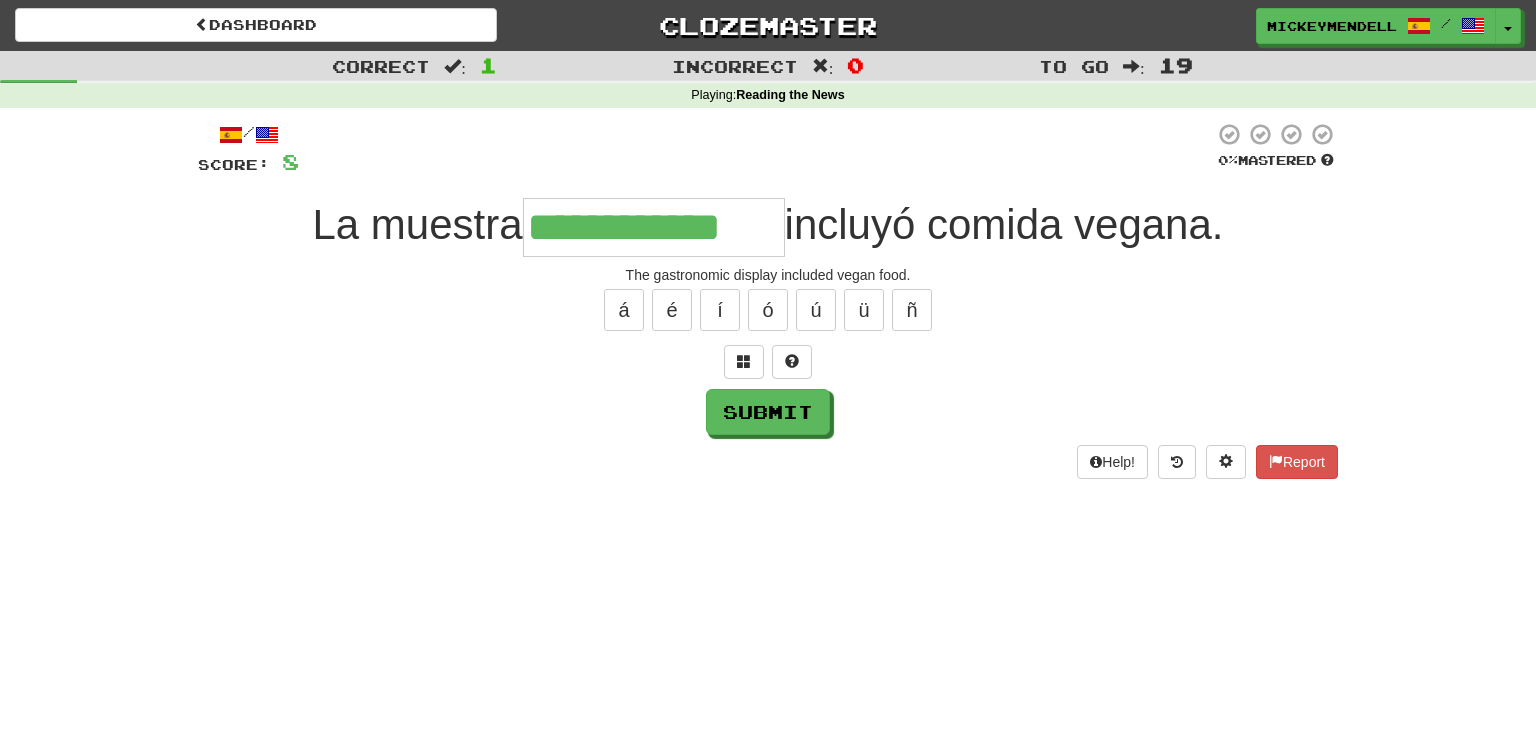 type on "**********" 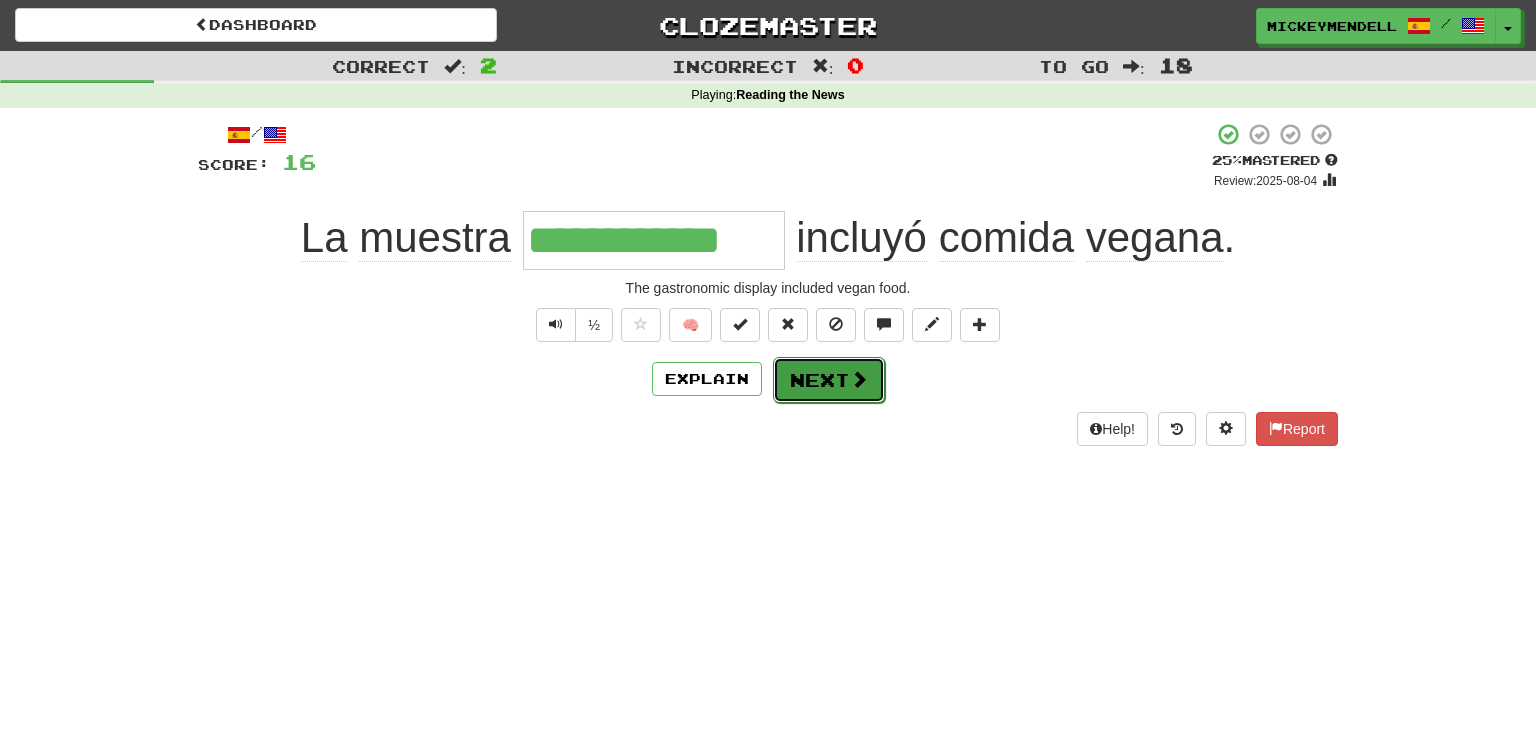 click on "Next" at bounding box center [829, 380] 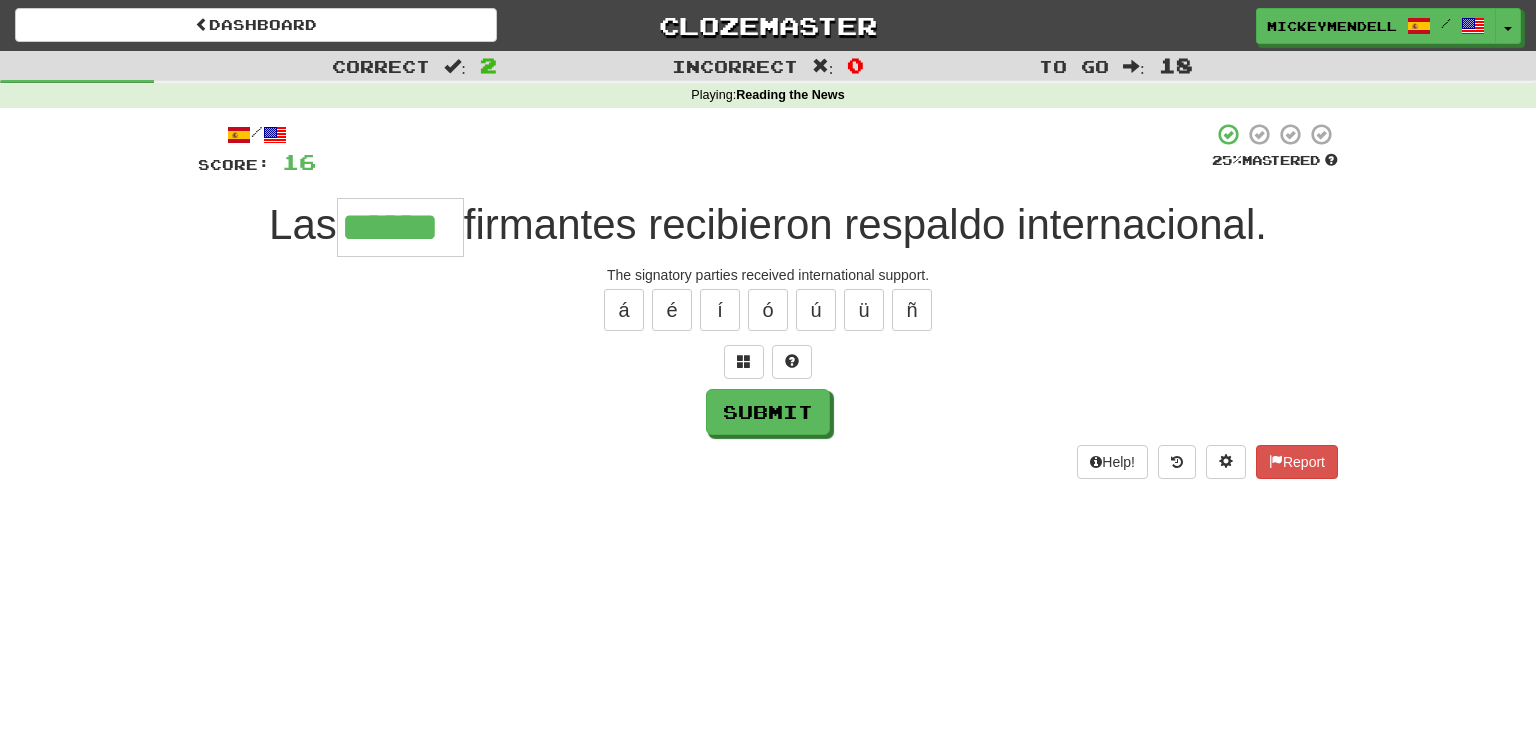type on "******" 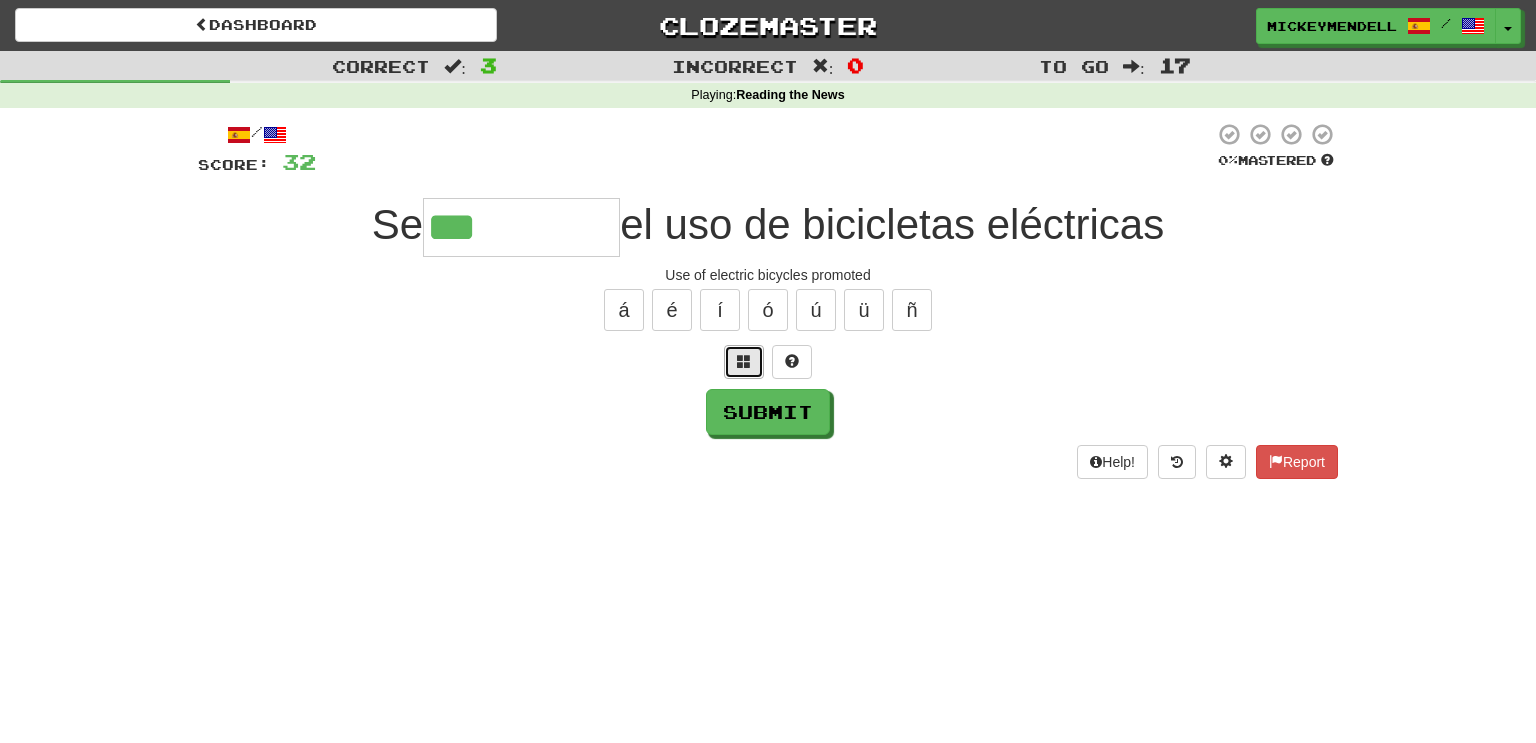 click at bounding box center (744, 362) 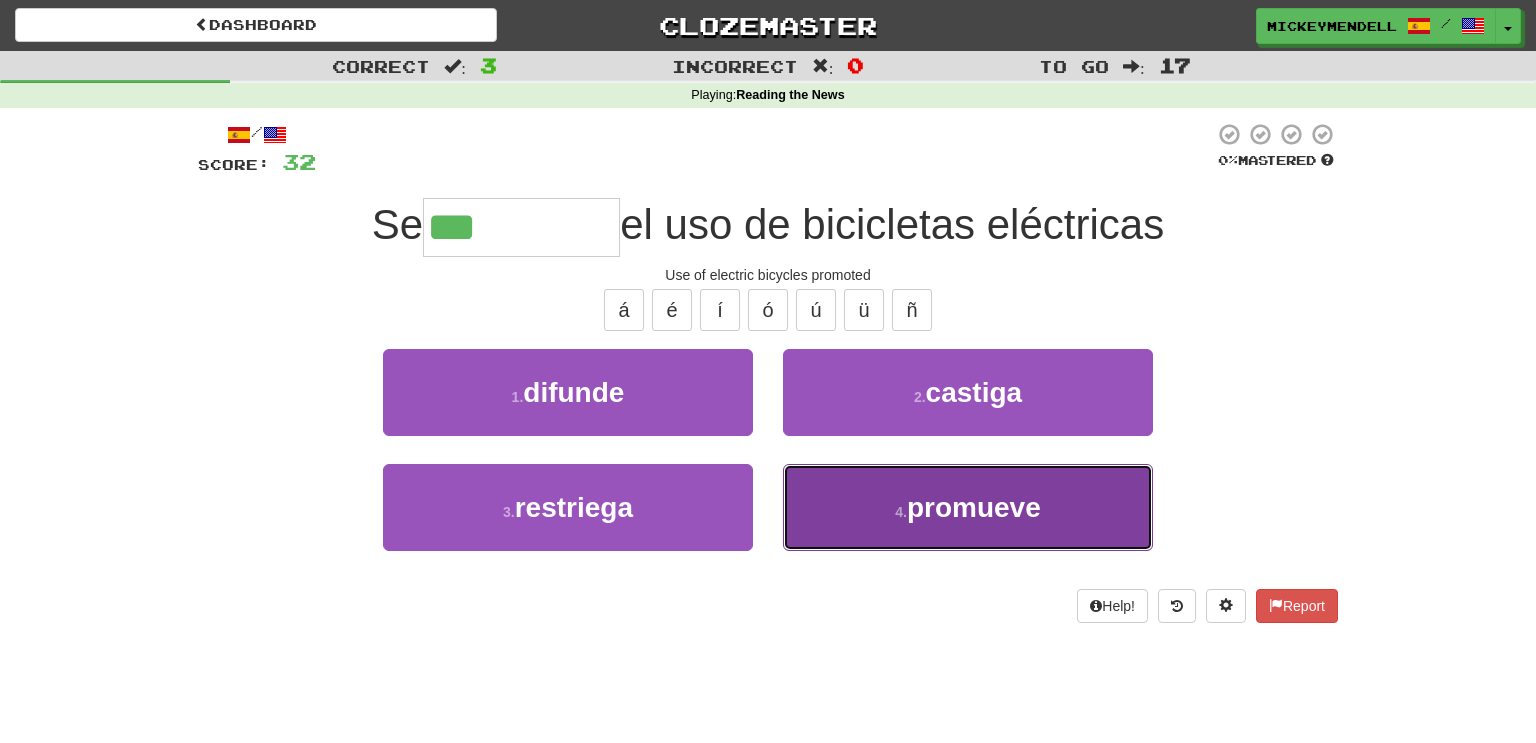 click on "promueve" at bounding box center (974, 507) 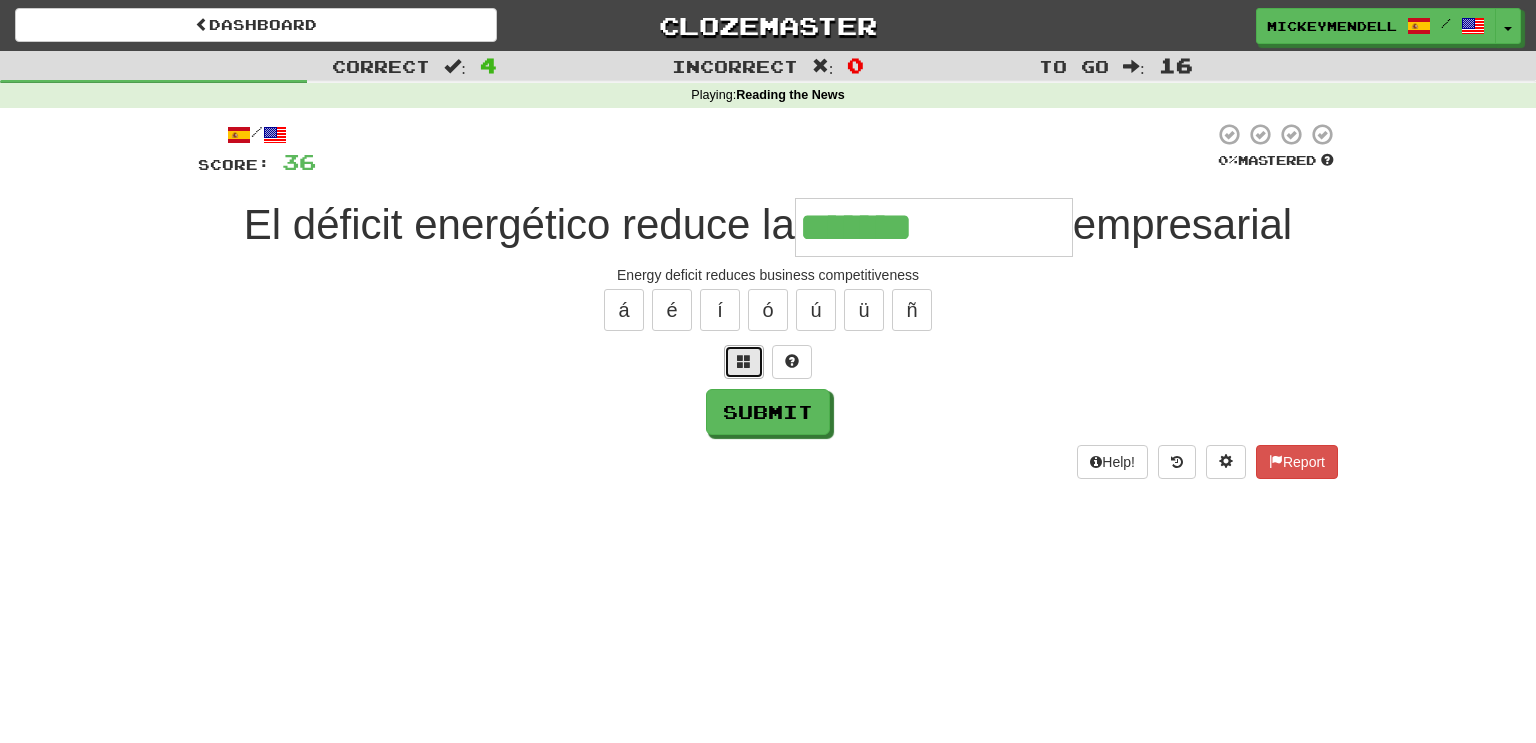 click at bounding box center [744, 361] 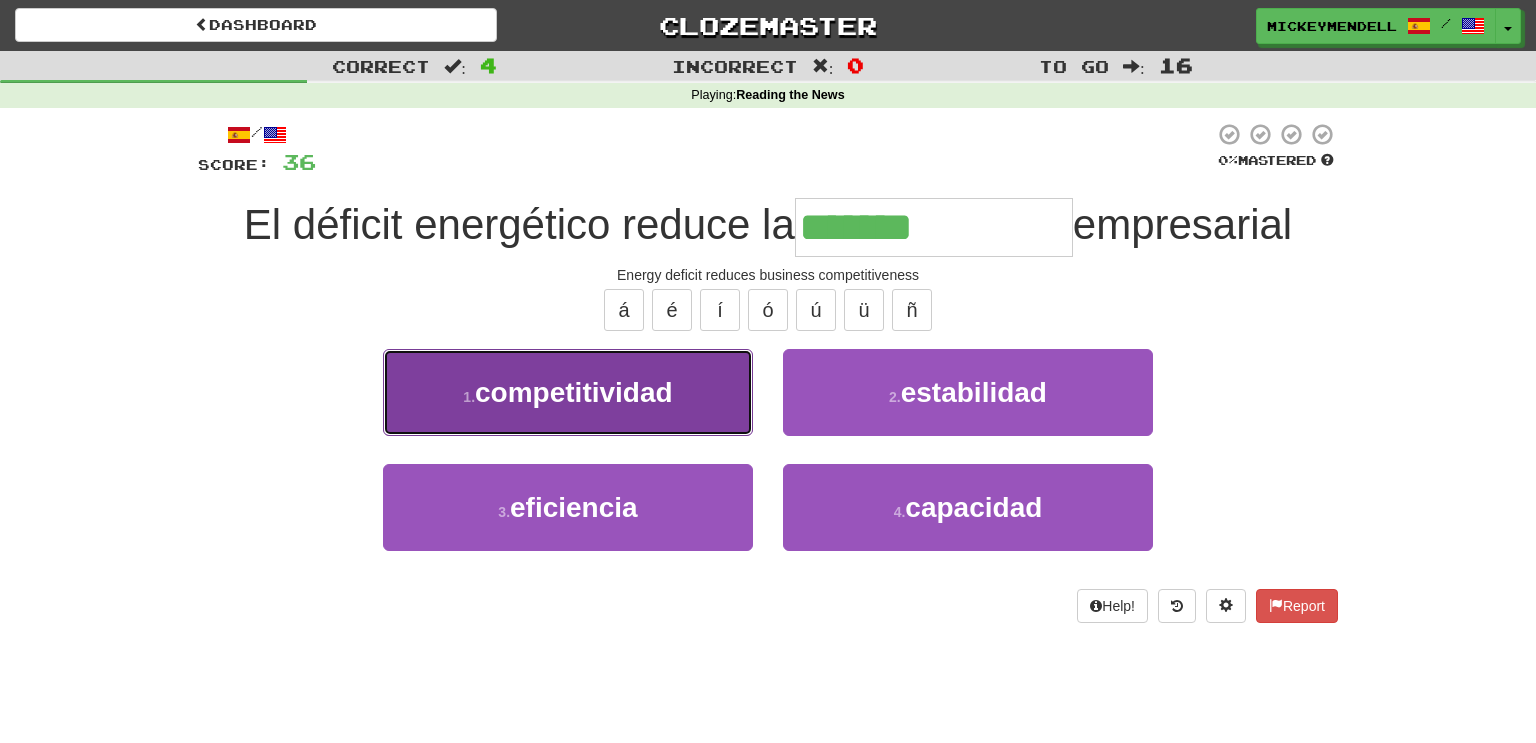 click on "1 .  competitividad" at bounding box center (568, 392) 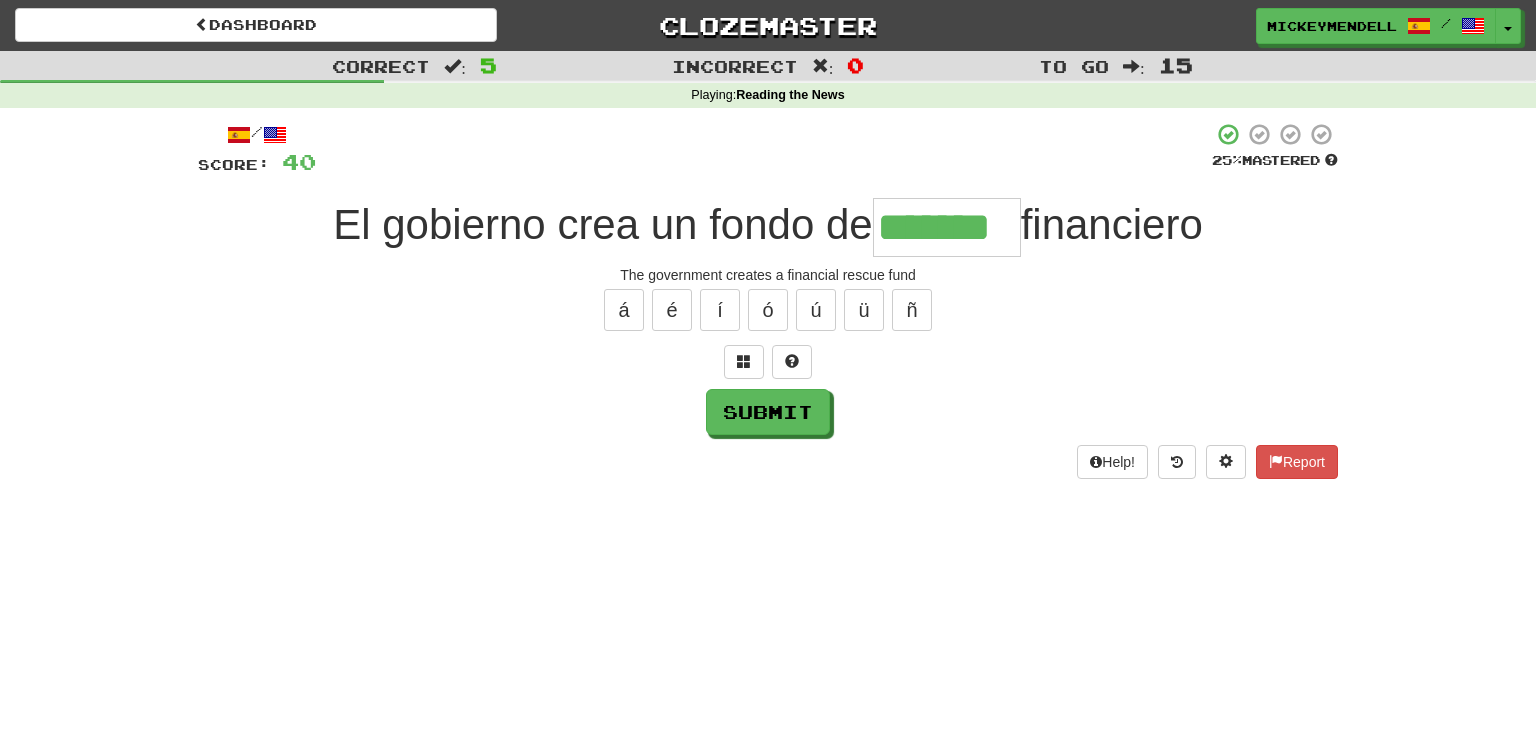 type on "*******" 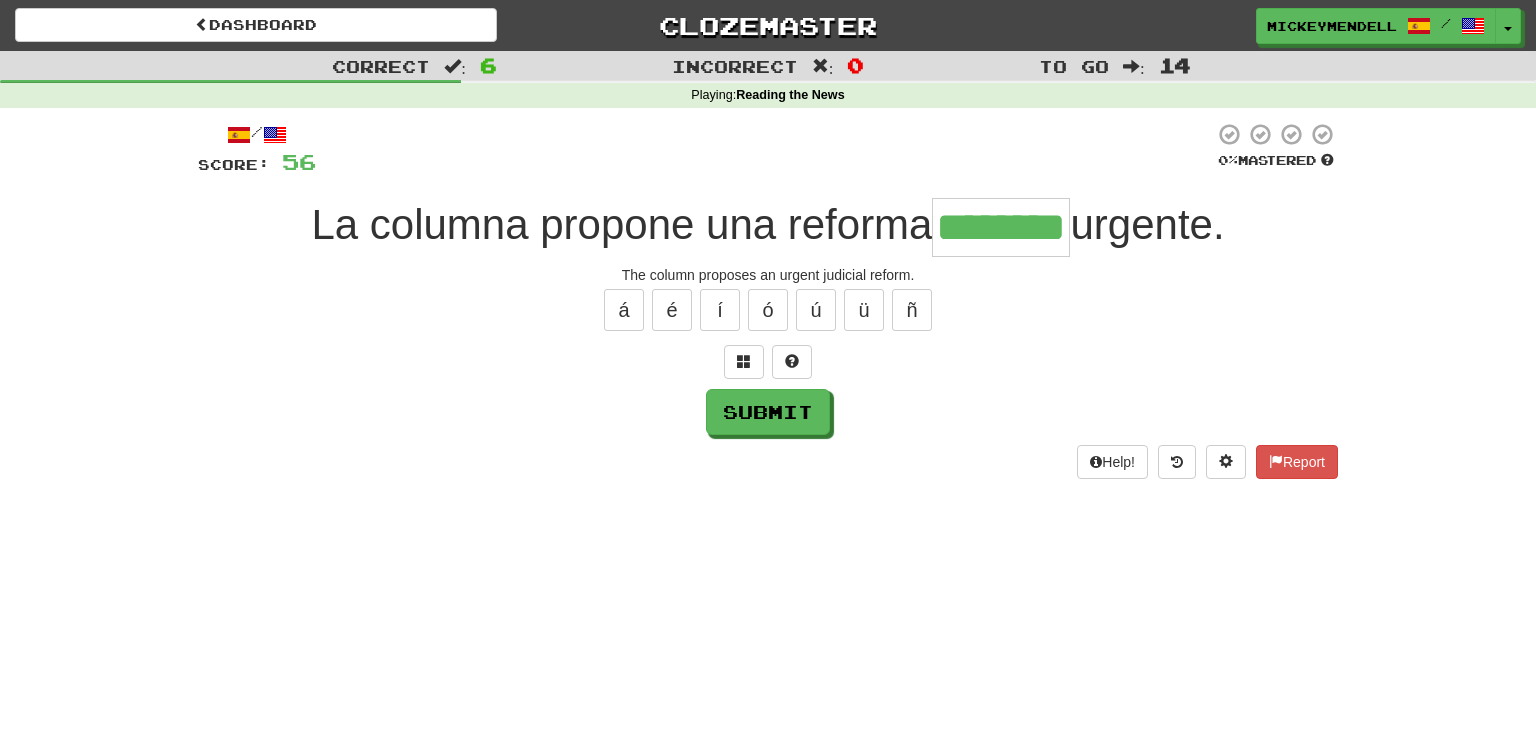 type on "********" 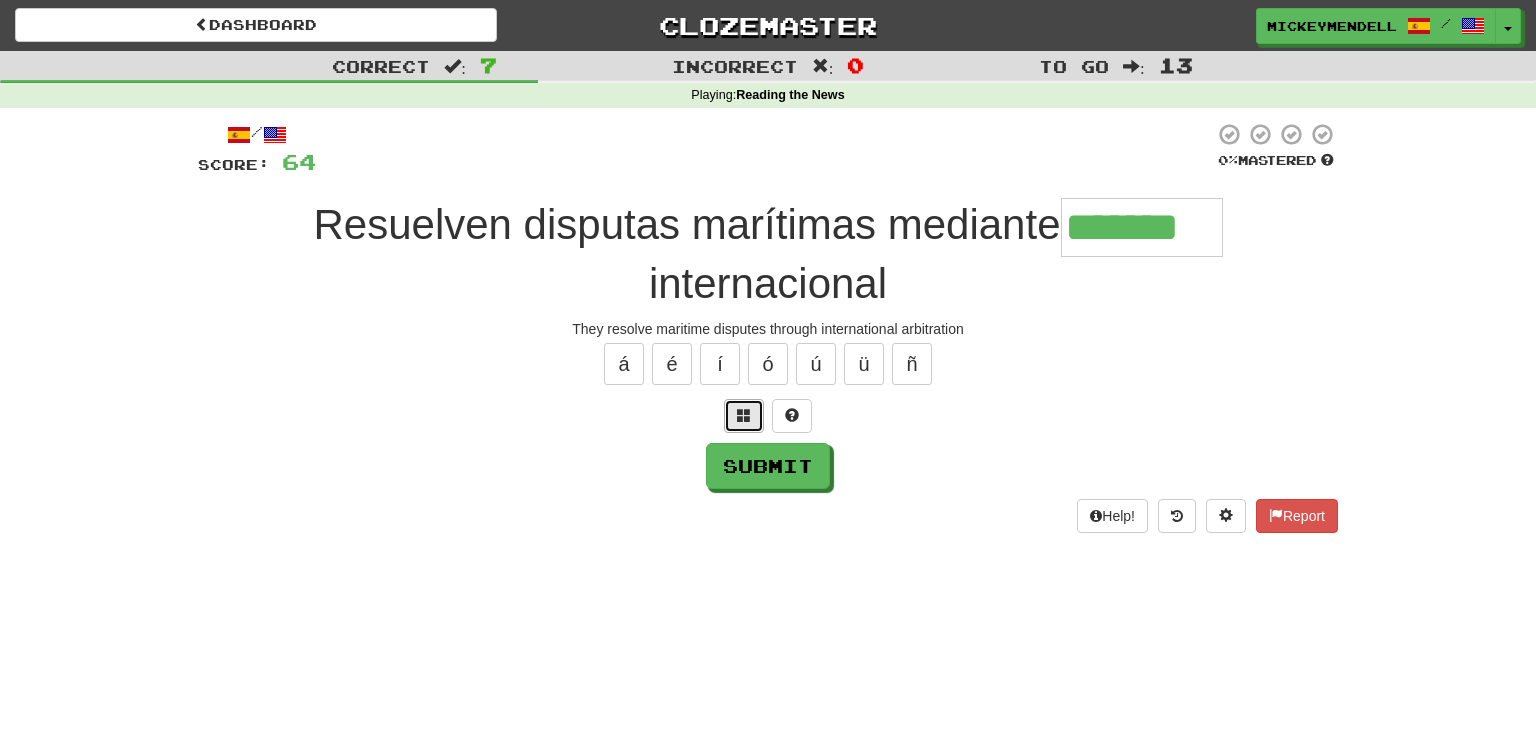 click at bounding box center [744, 415] 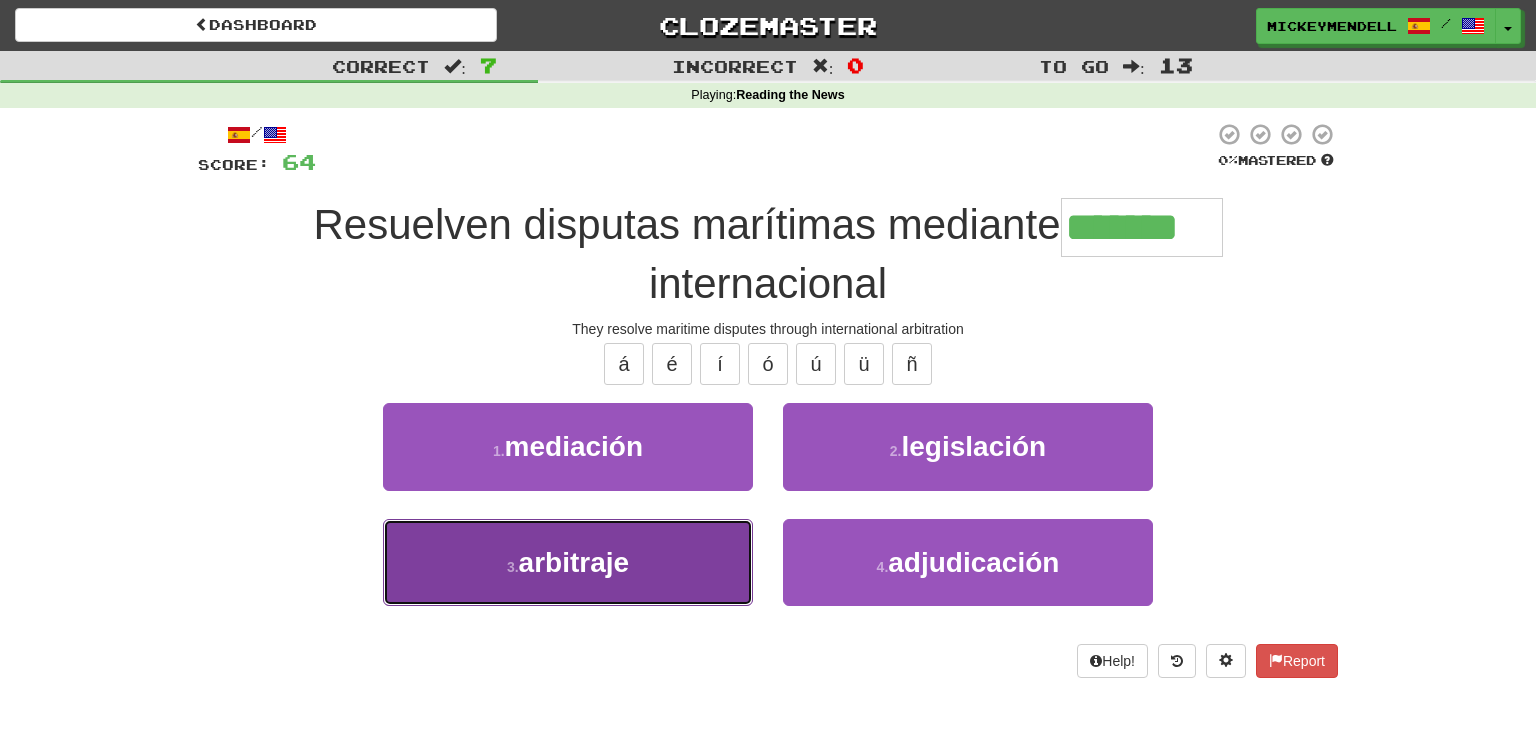 click on "3 .  arbitraje" at bounding box center [568, 562] 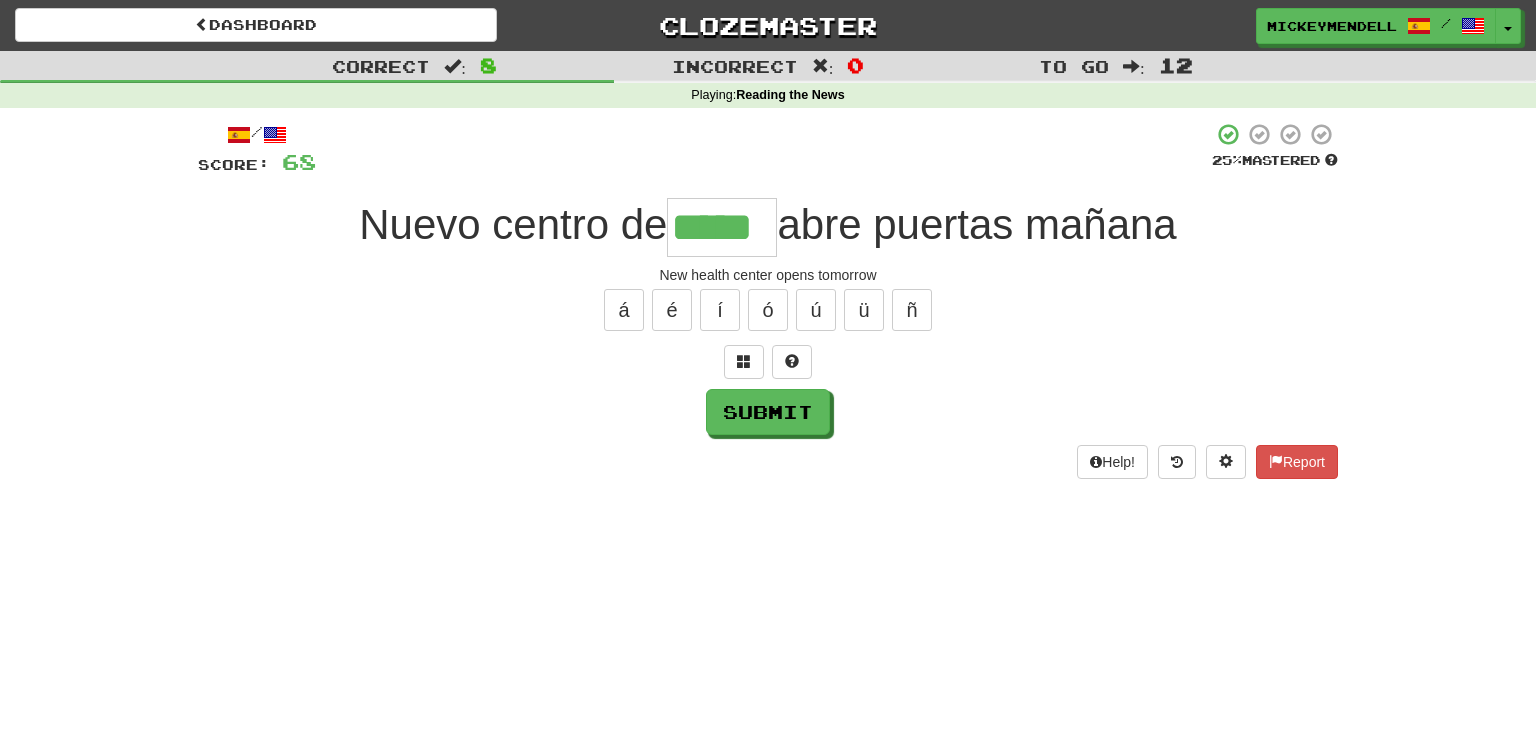 type on "*****" 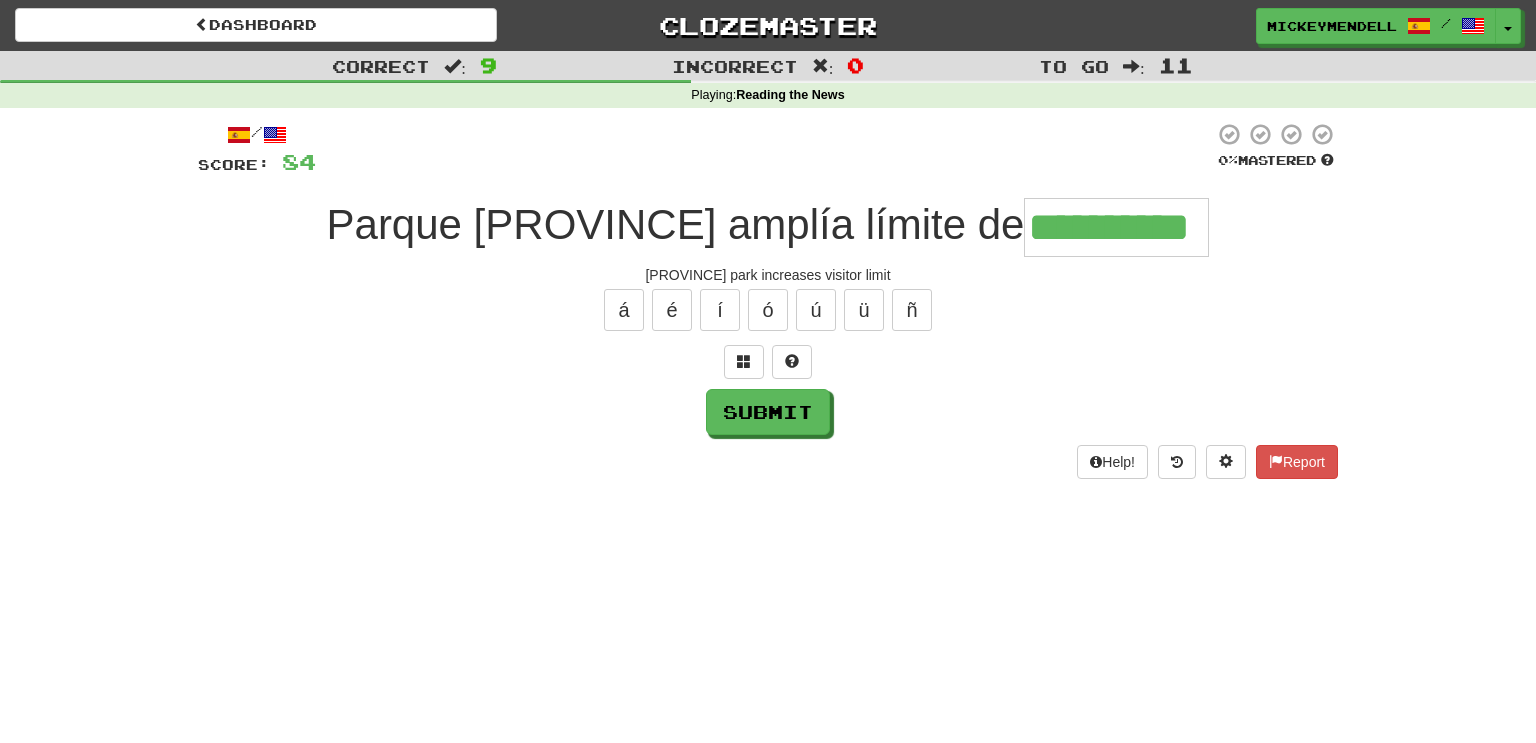 type on "**********" 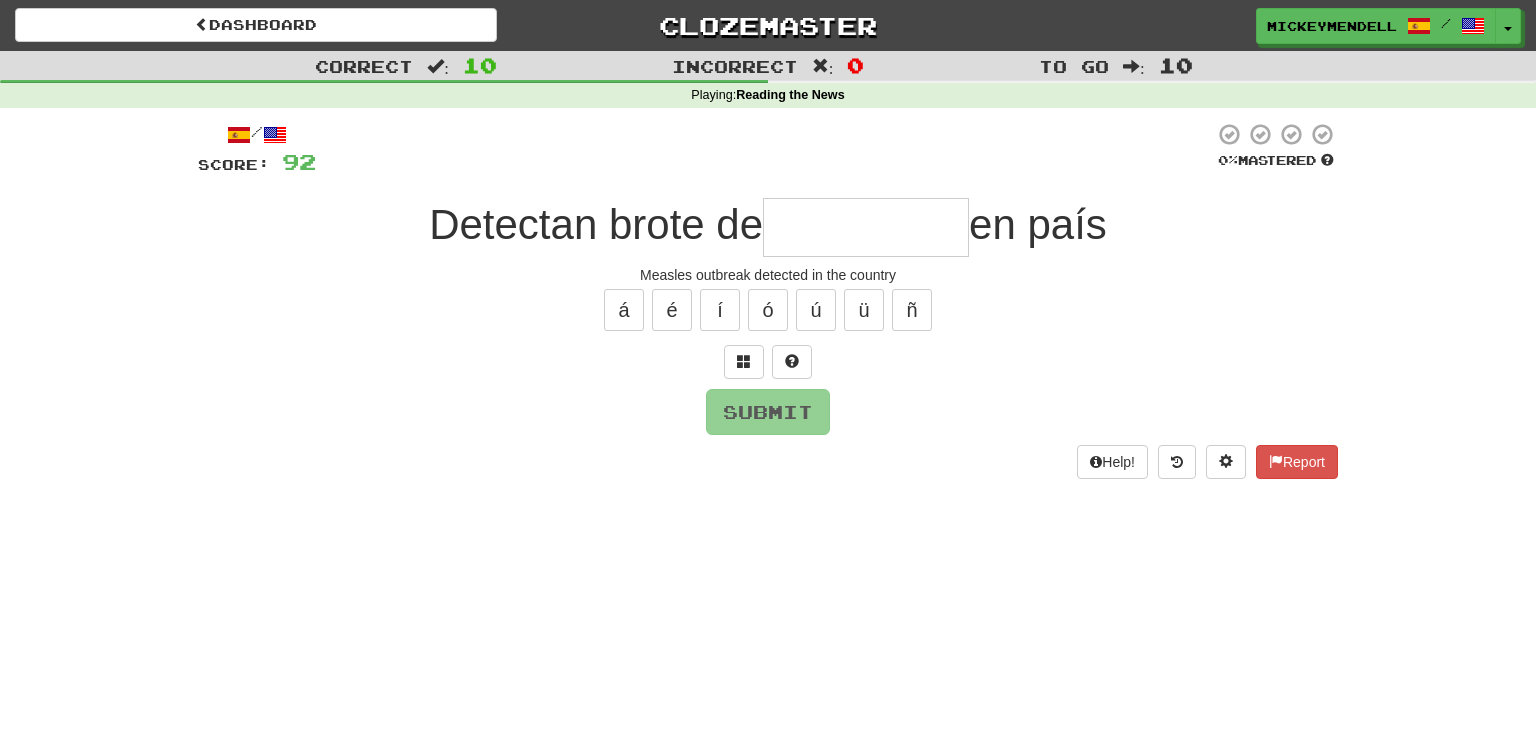 type on "*" 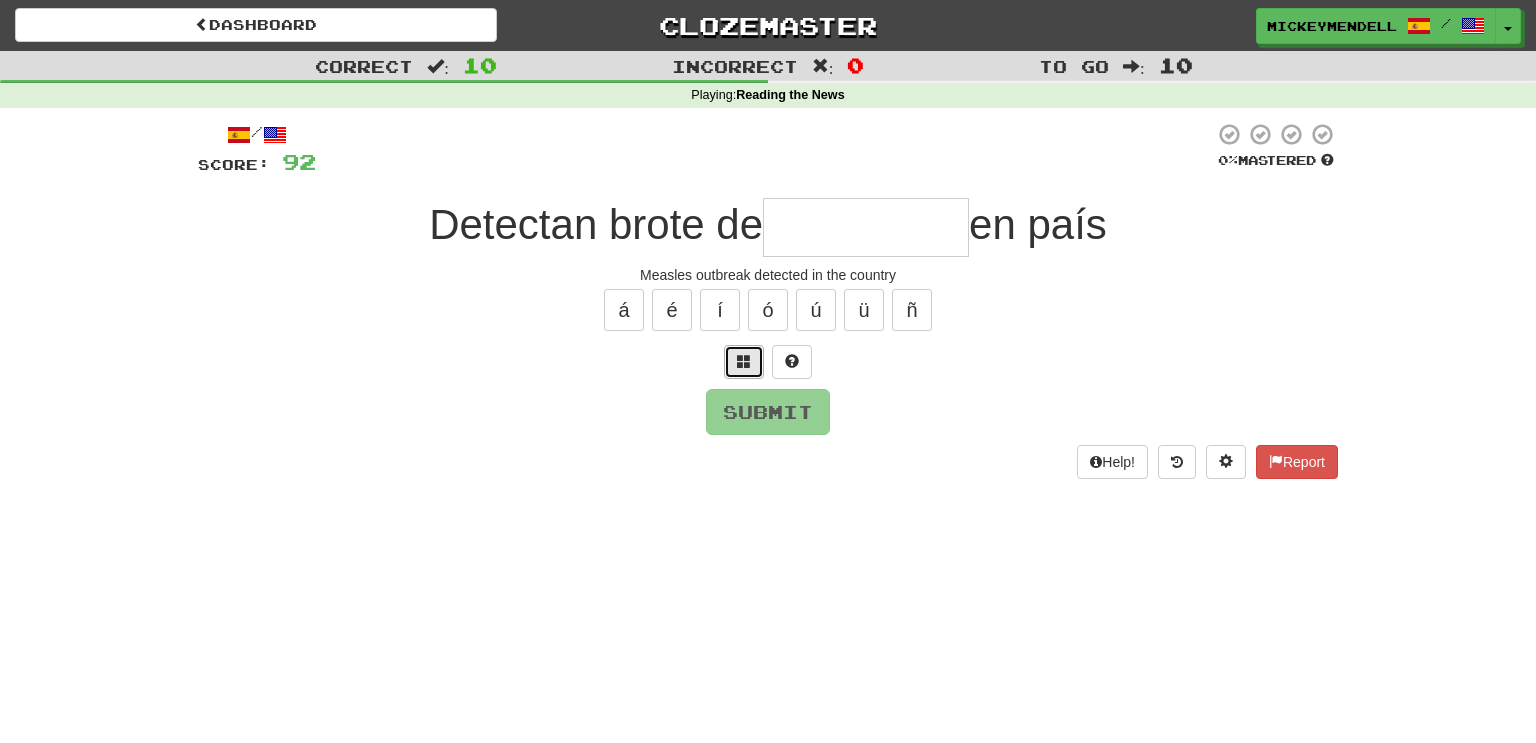 click at bounding box center (744, 361) 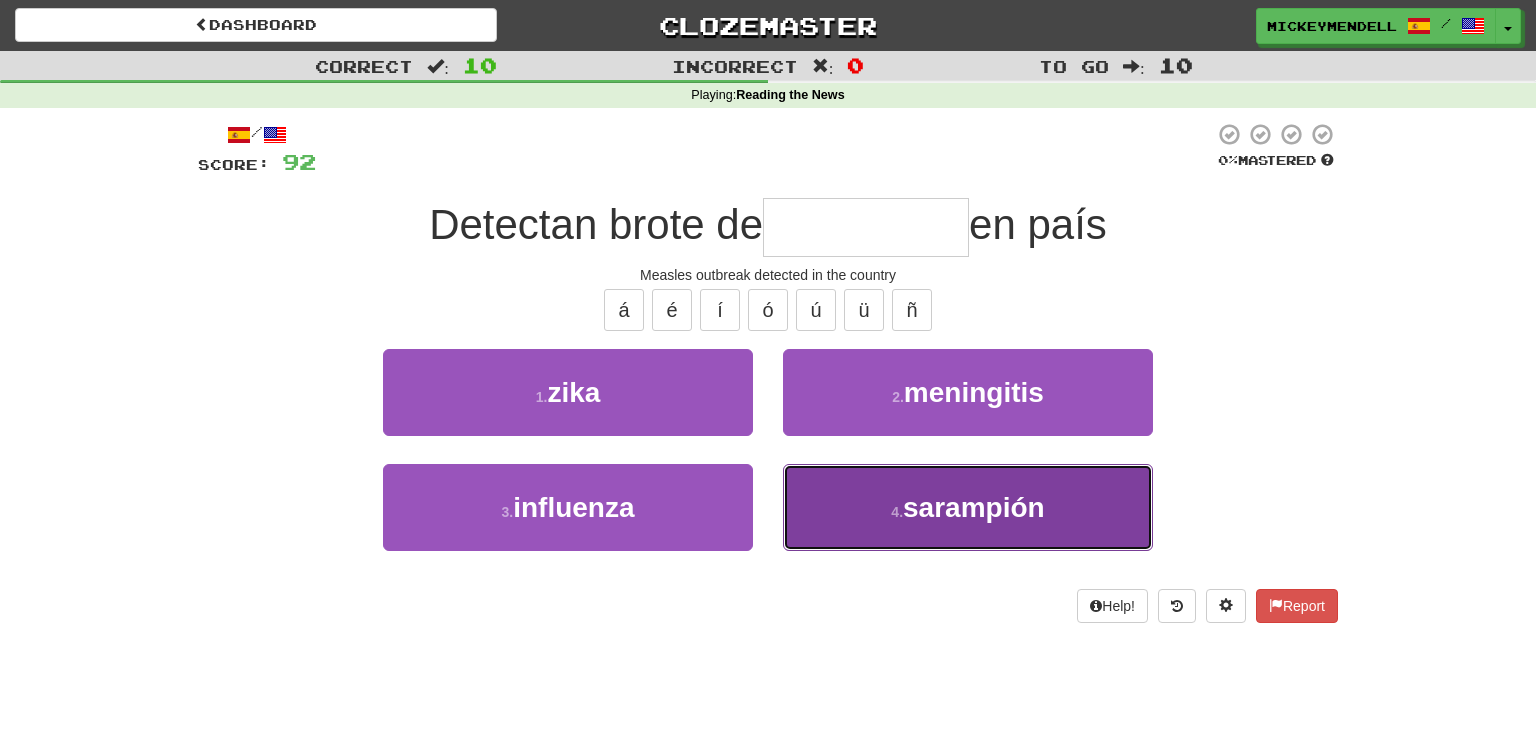 click on "sarampión" at bounding box center [974, 507] 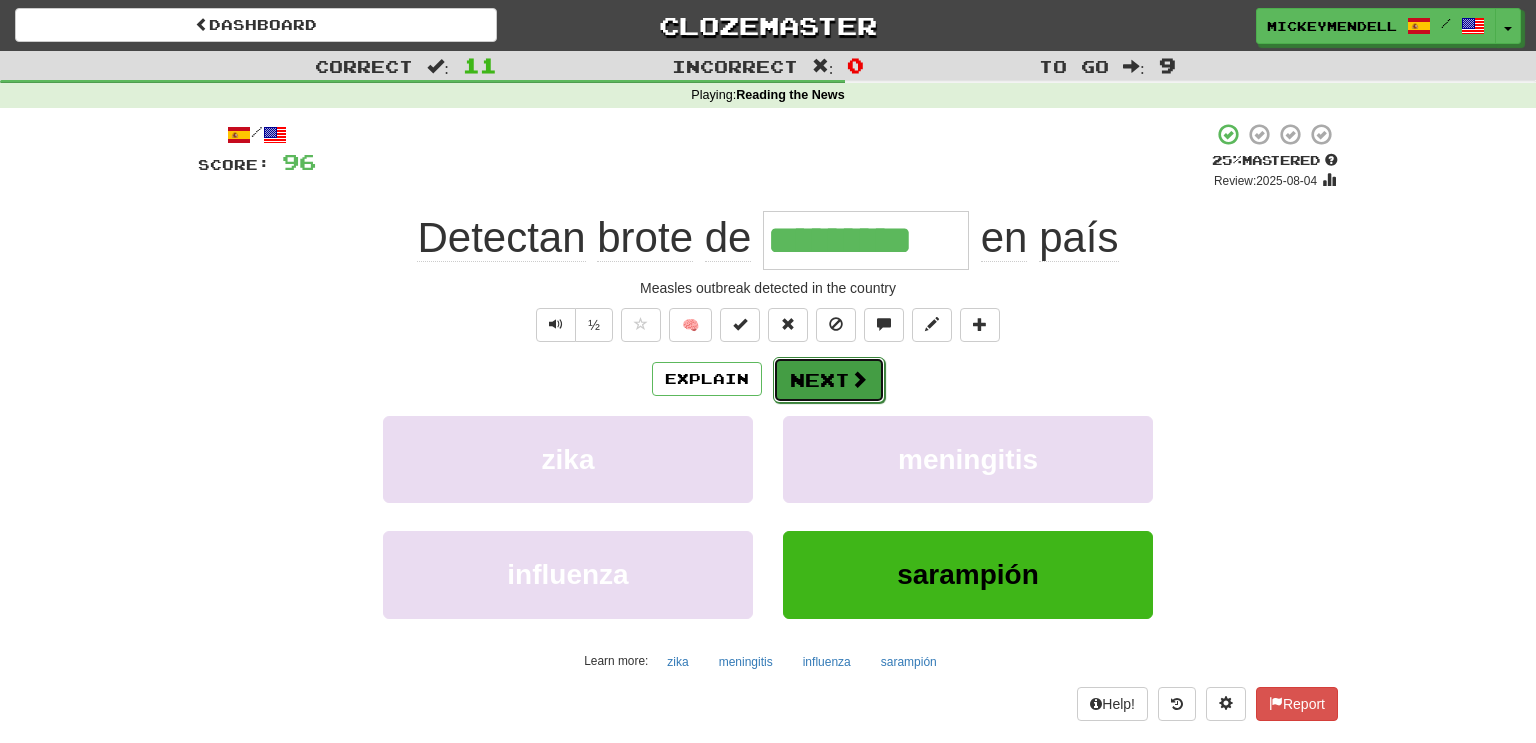click at bounding box center (859, 379) 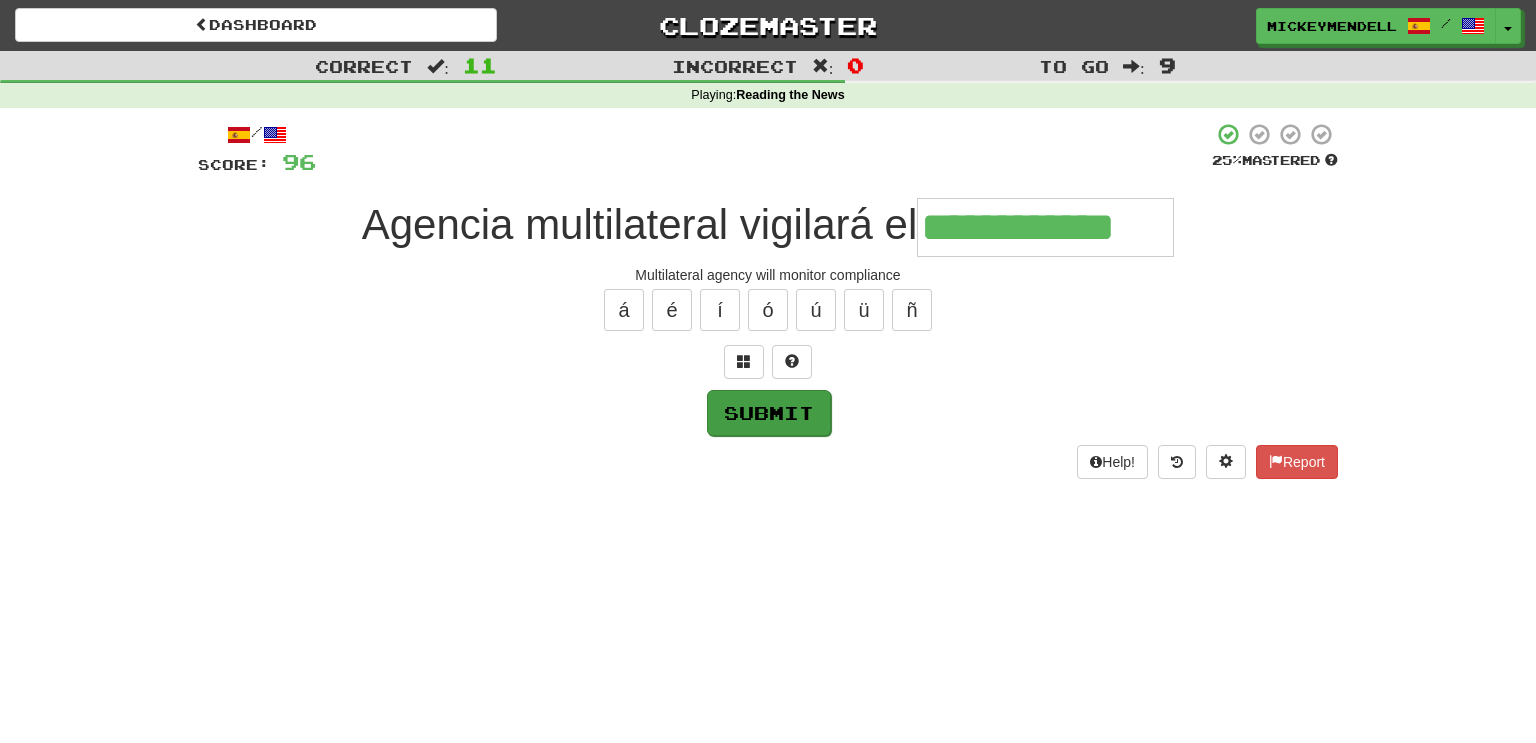 type on "**********" 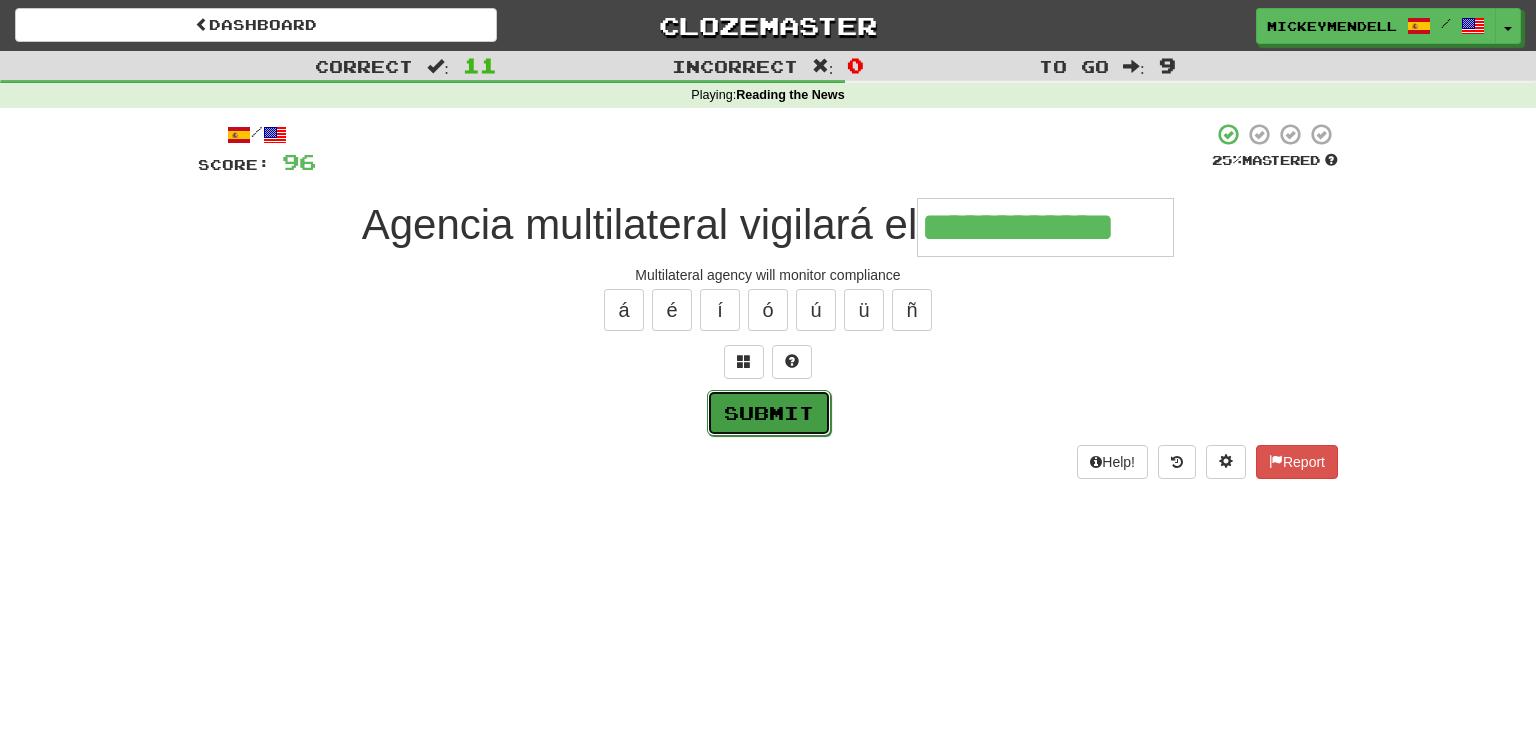 click on "Submit" at bounding box center [769, 413] 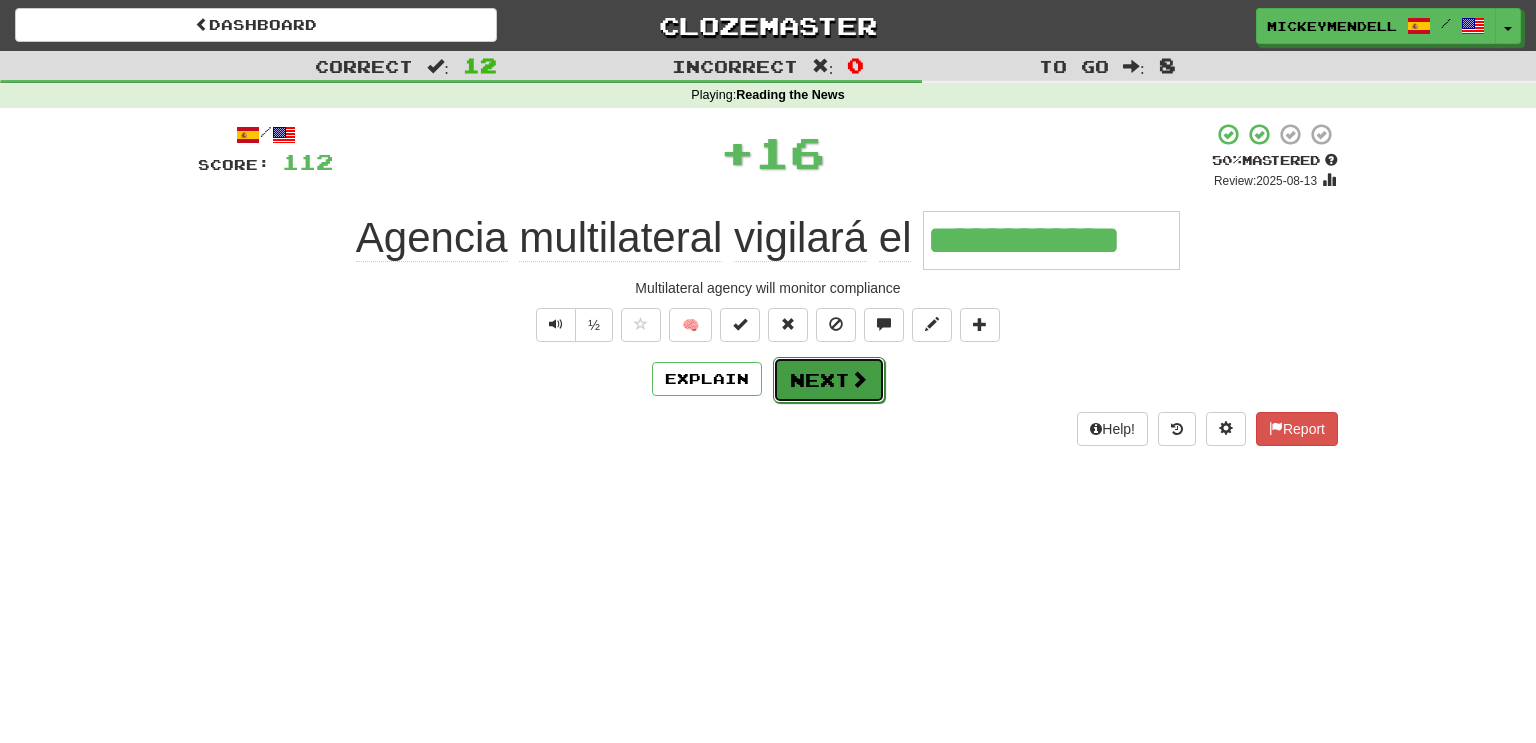 click on "Next" at bounding box center (829, 380) 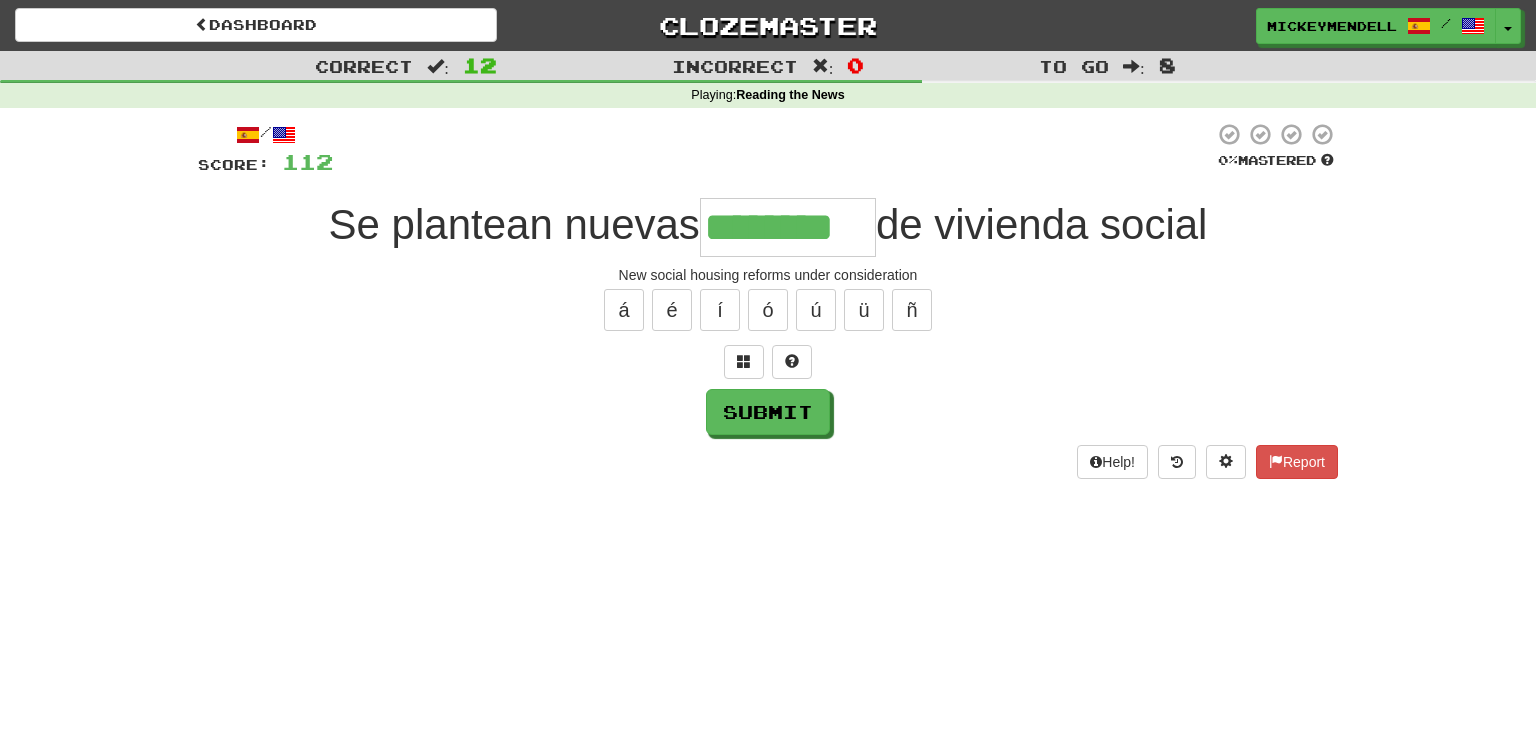 type on "********" 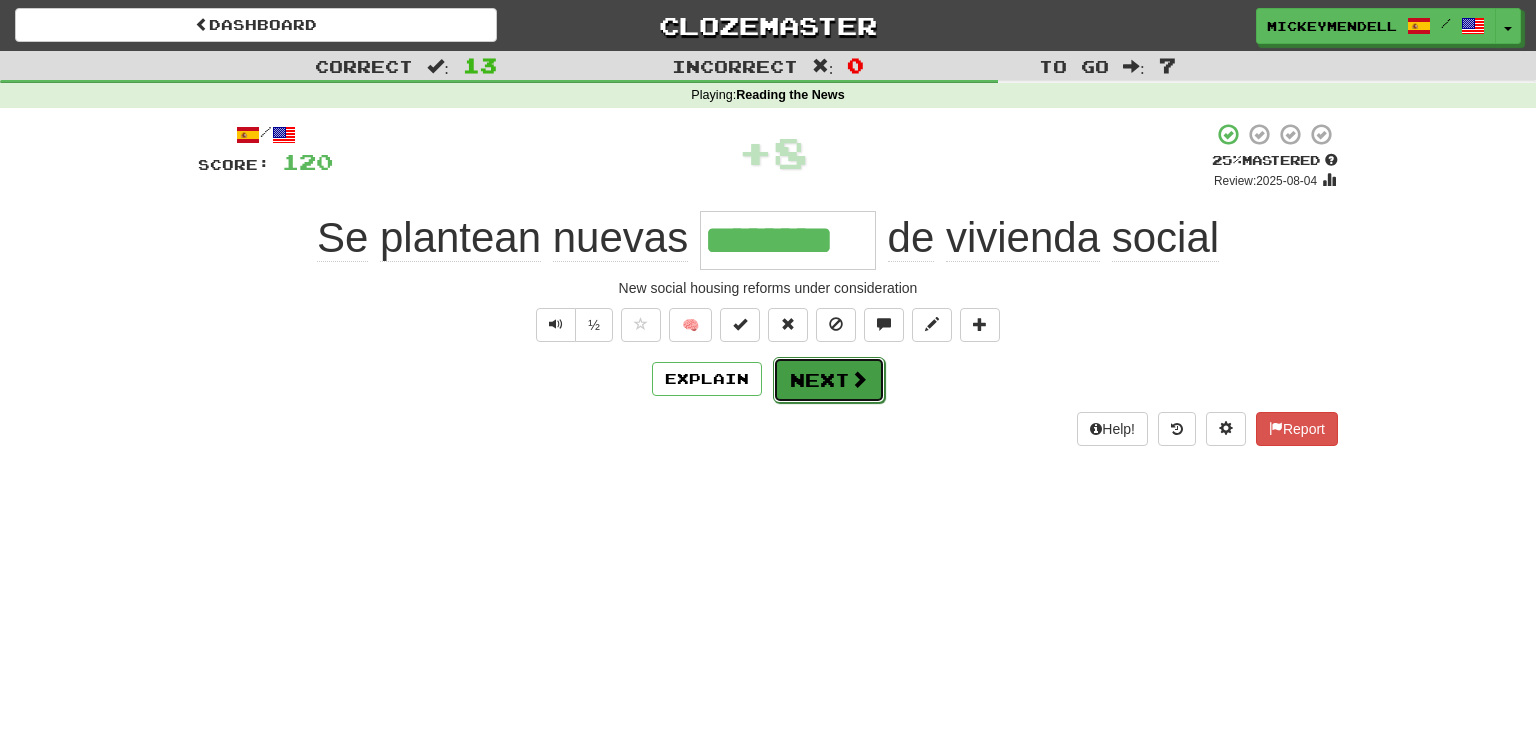 click on "Next" at bounding box center (829, 380) 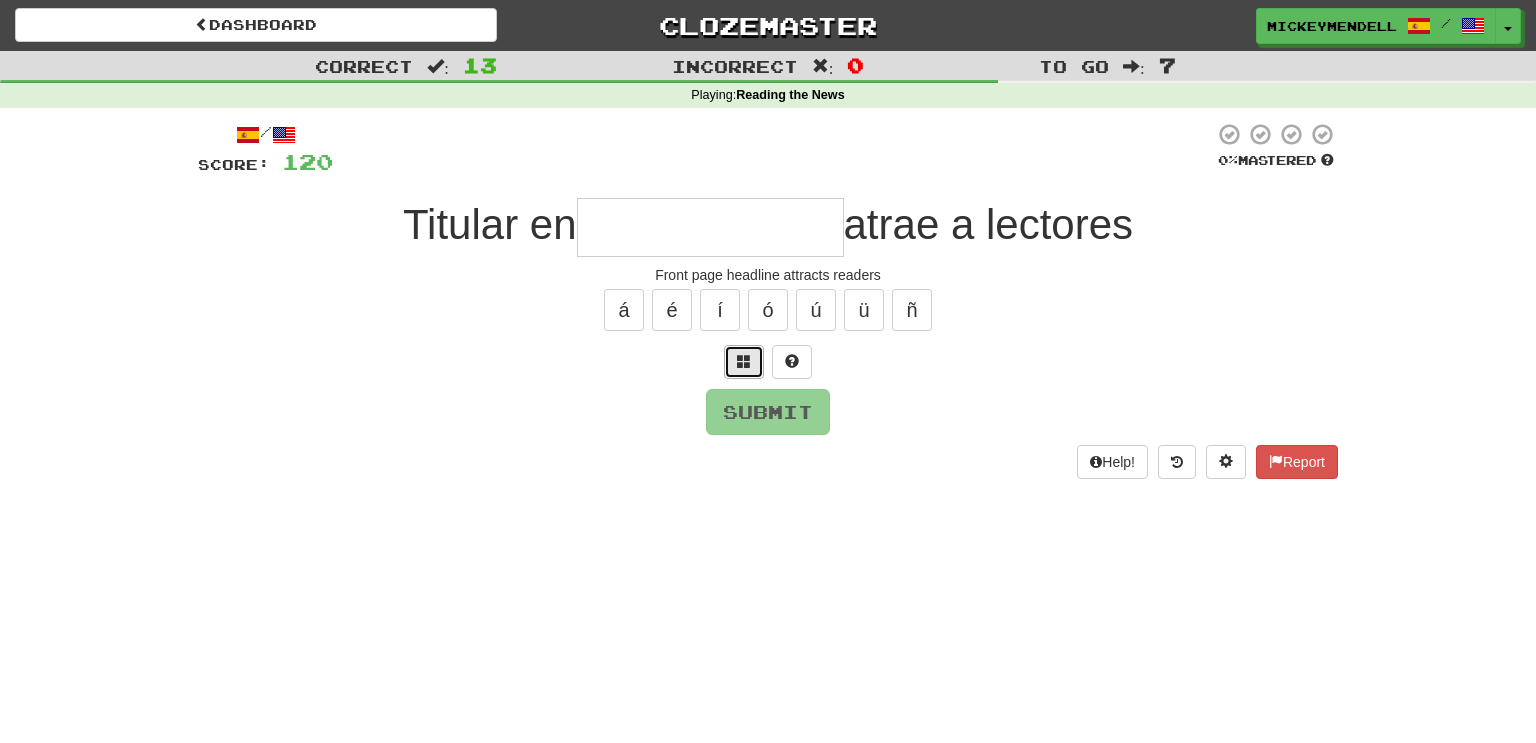 click at bounding box center [744, 362] 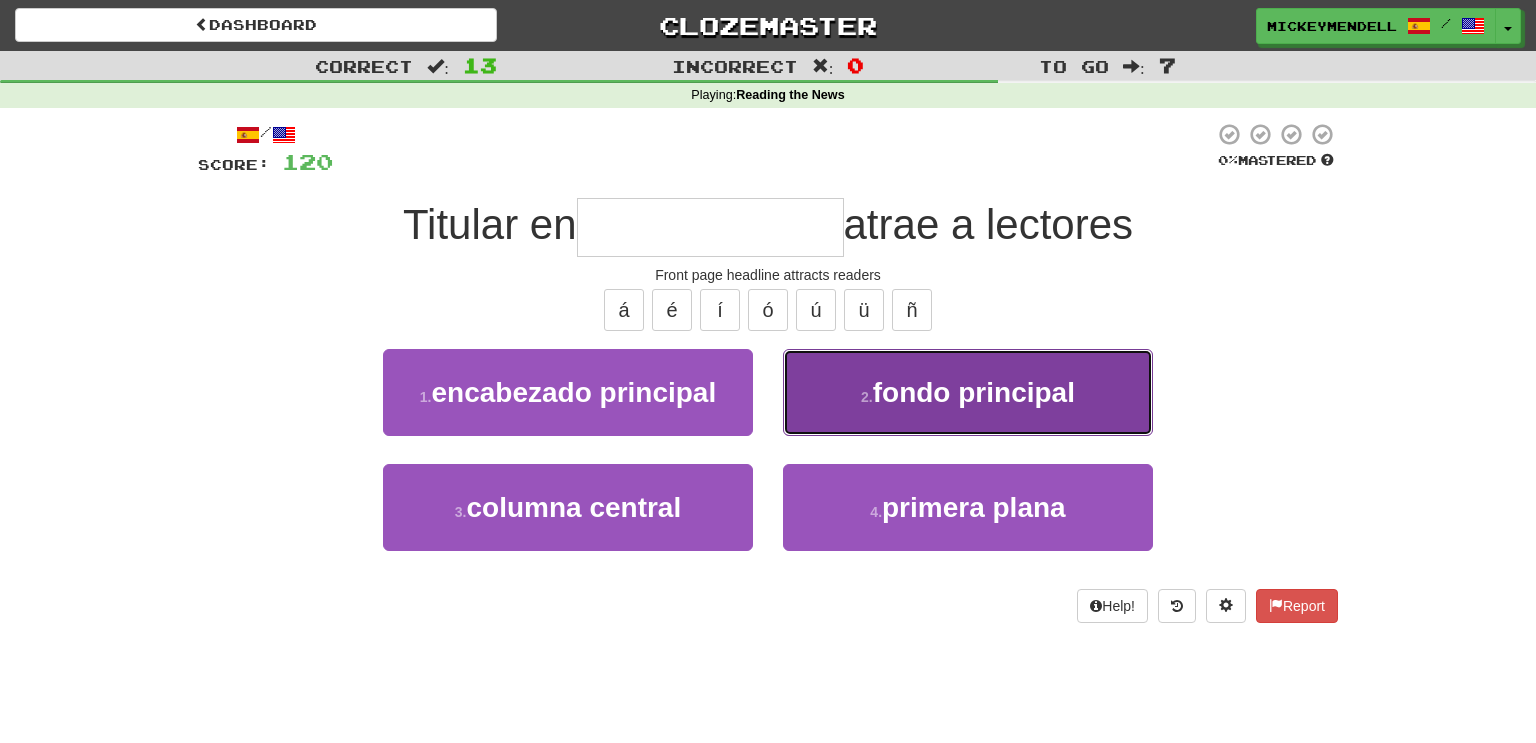 click on "2 .  fondo principal" at bounding box center [968, 392] 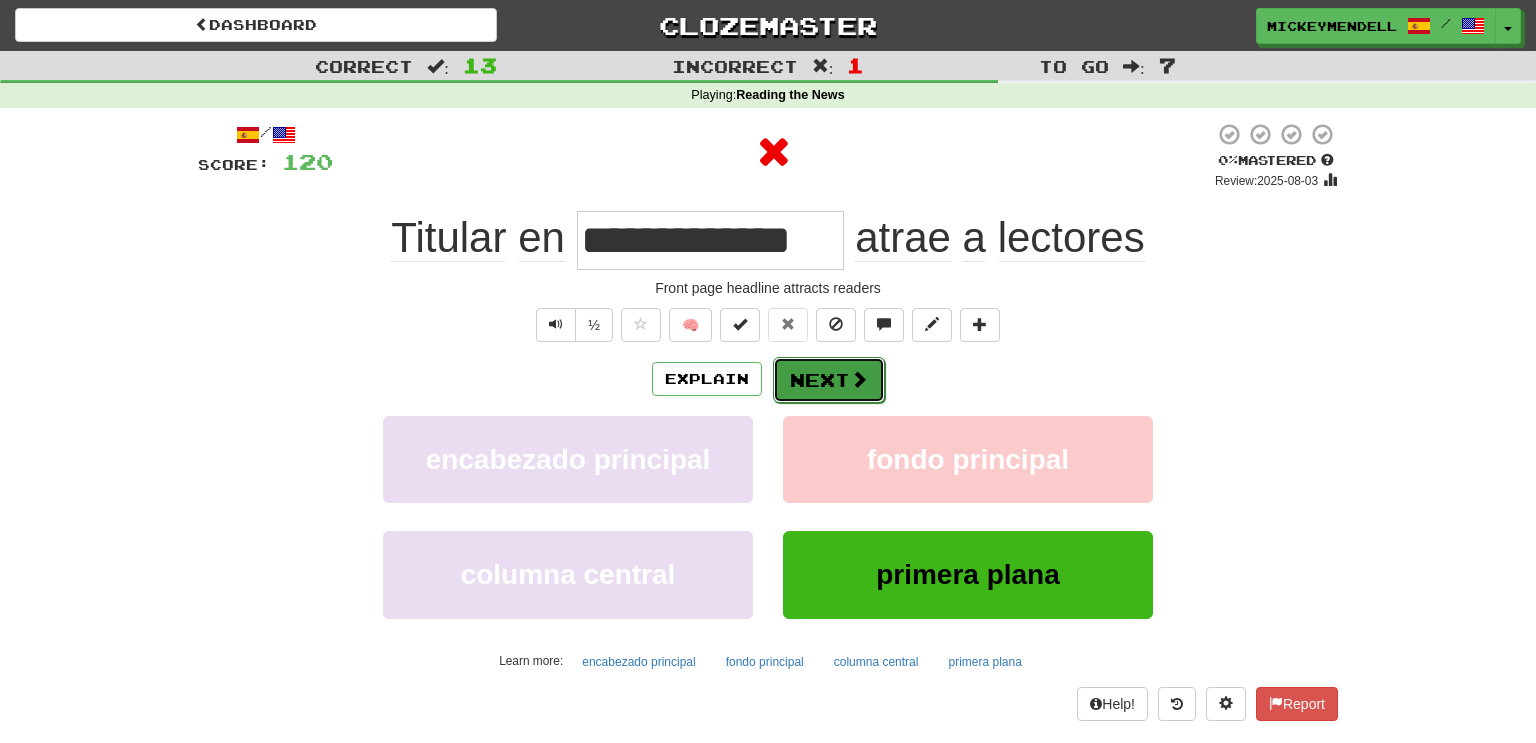click on "Next" at bounding box center (829, 380) 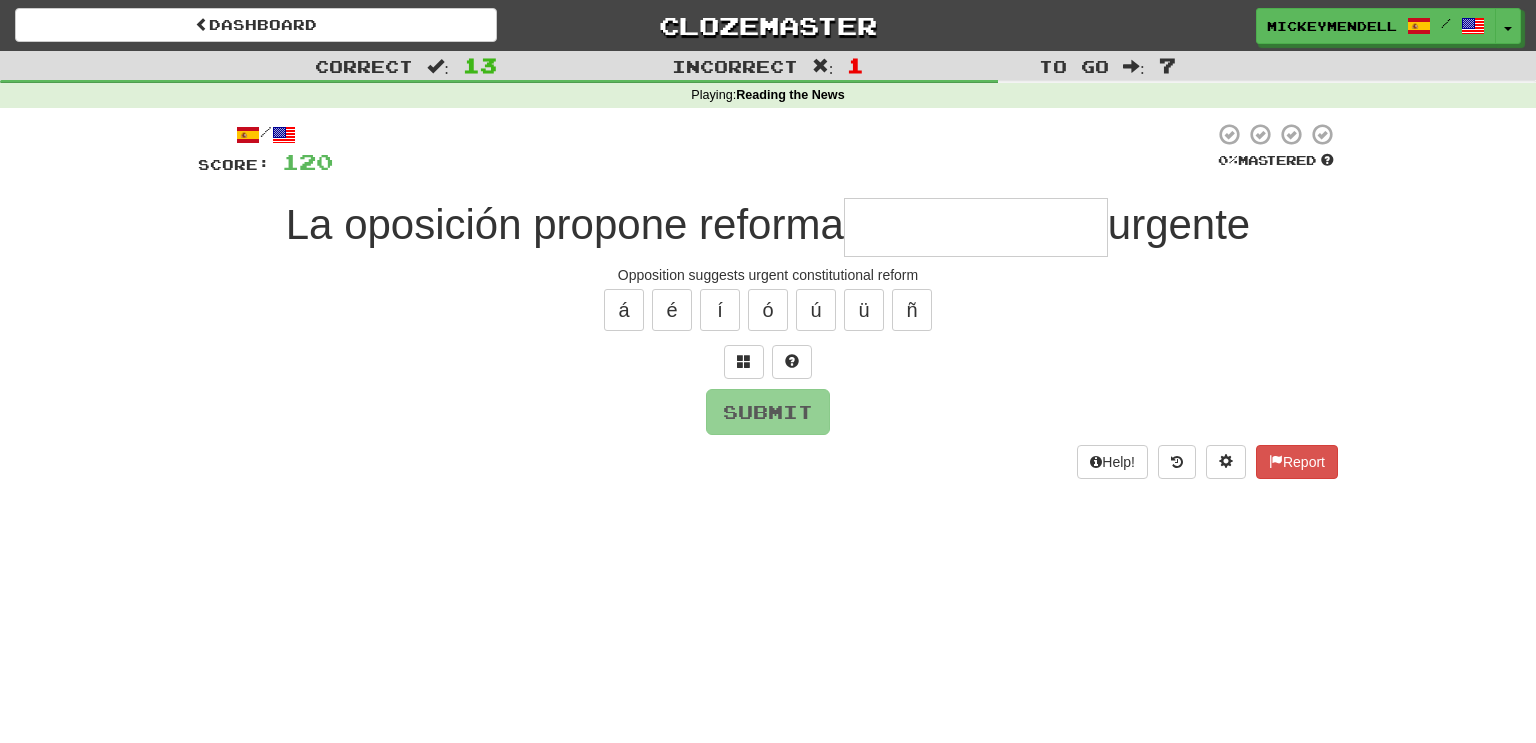 click on "Submit" at bounding box center (768, 412) 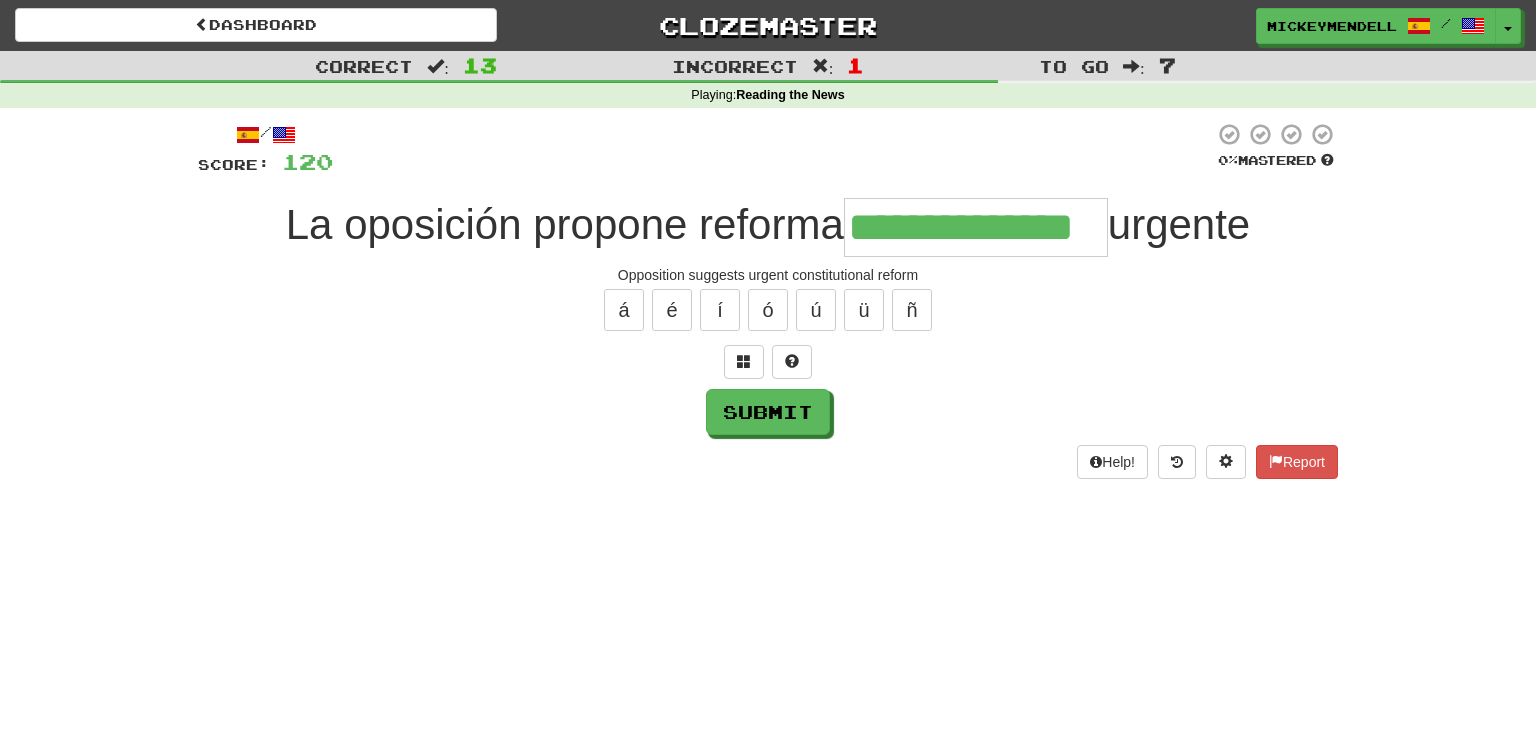 type on "**********" 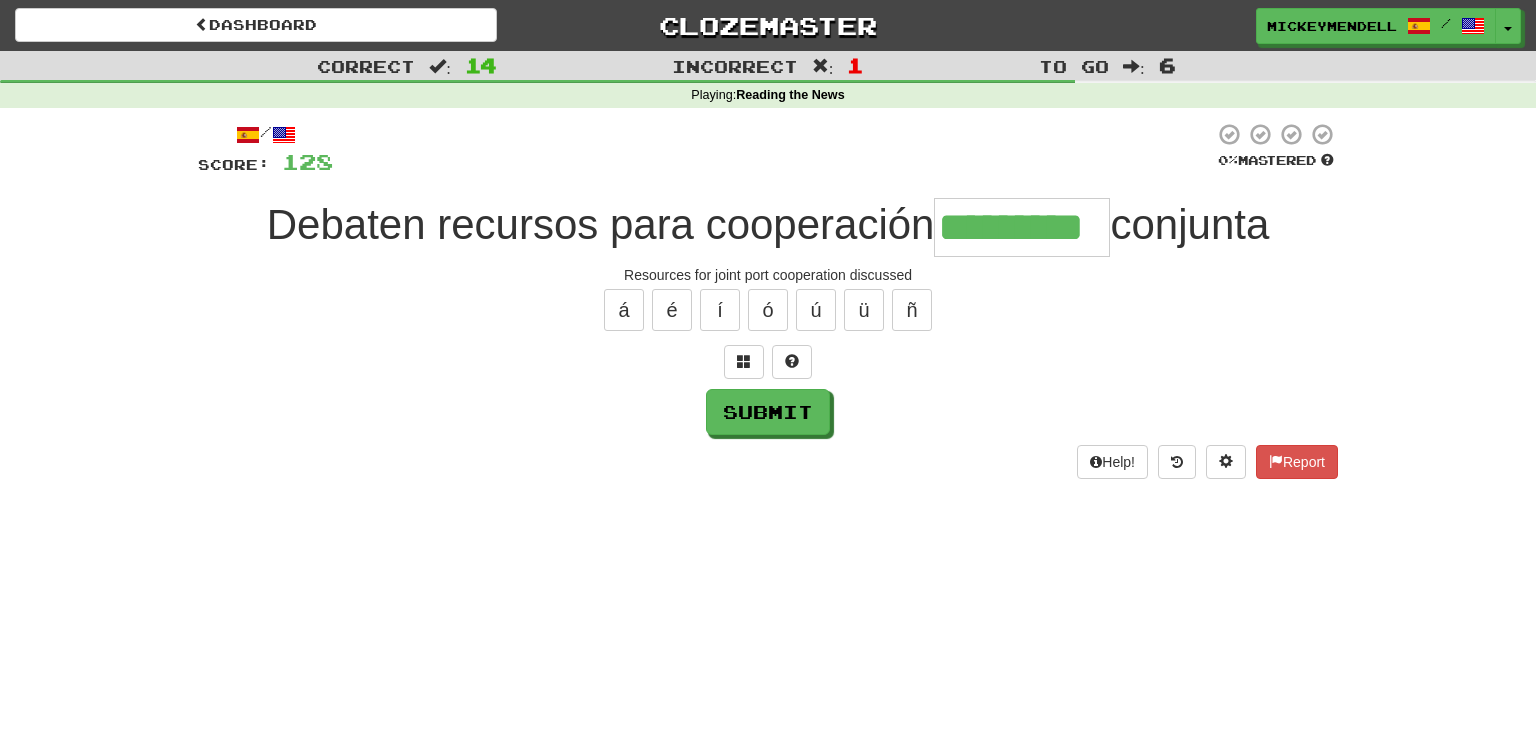 type on "*********" 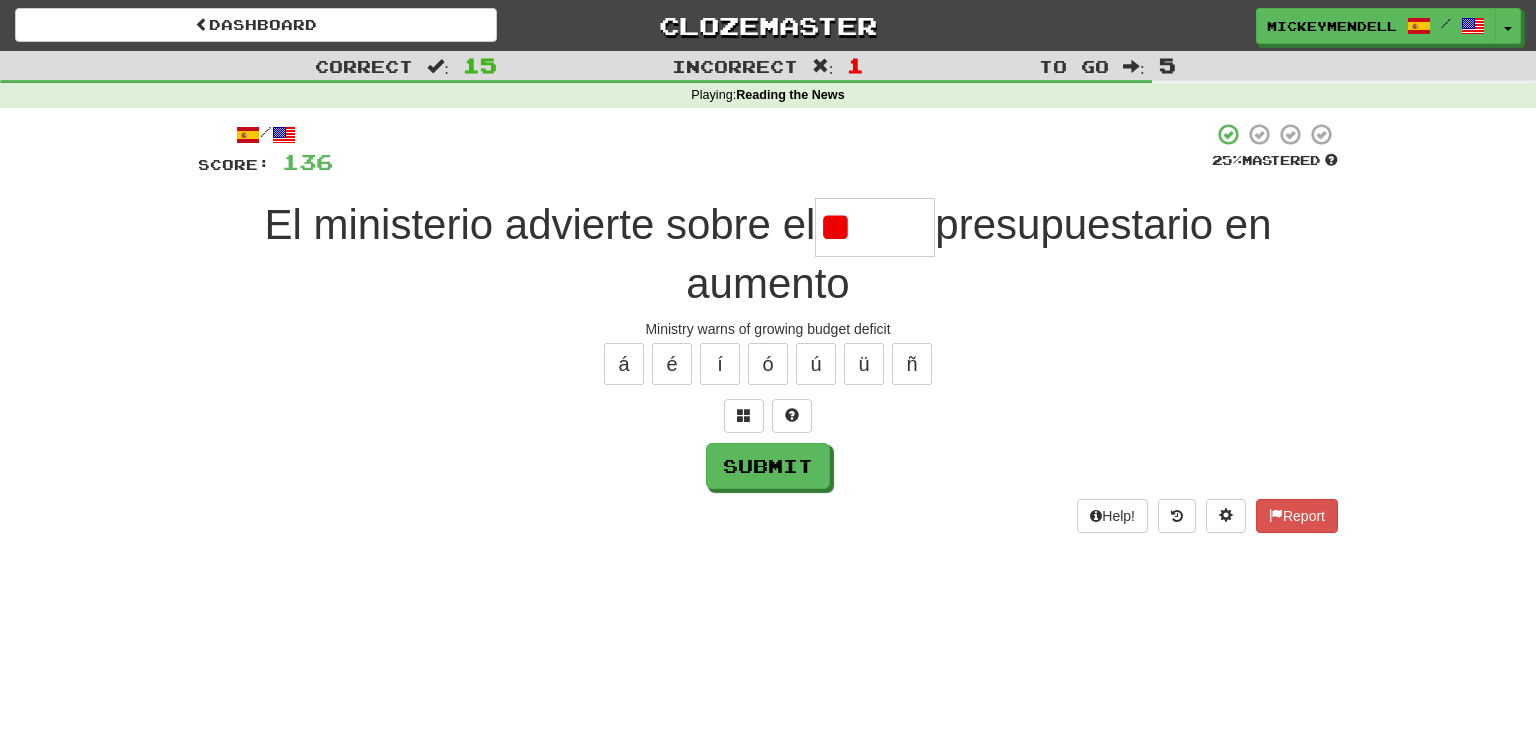 type on "*" 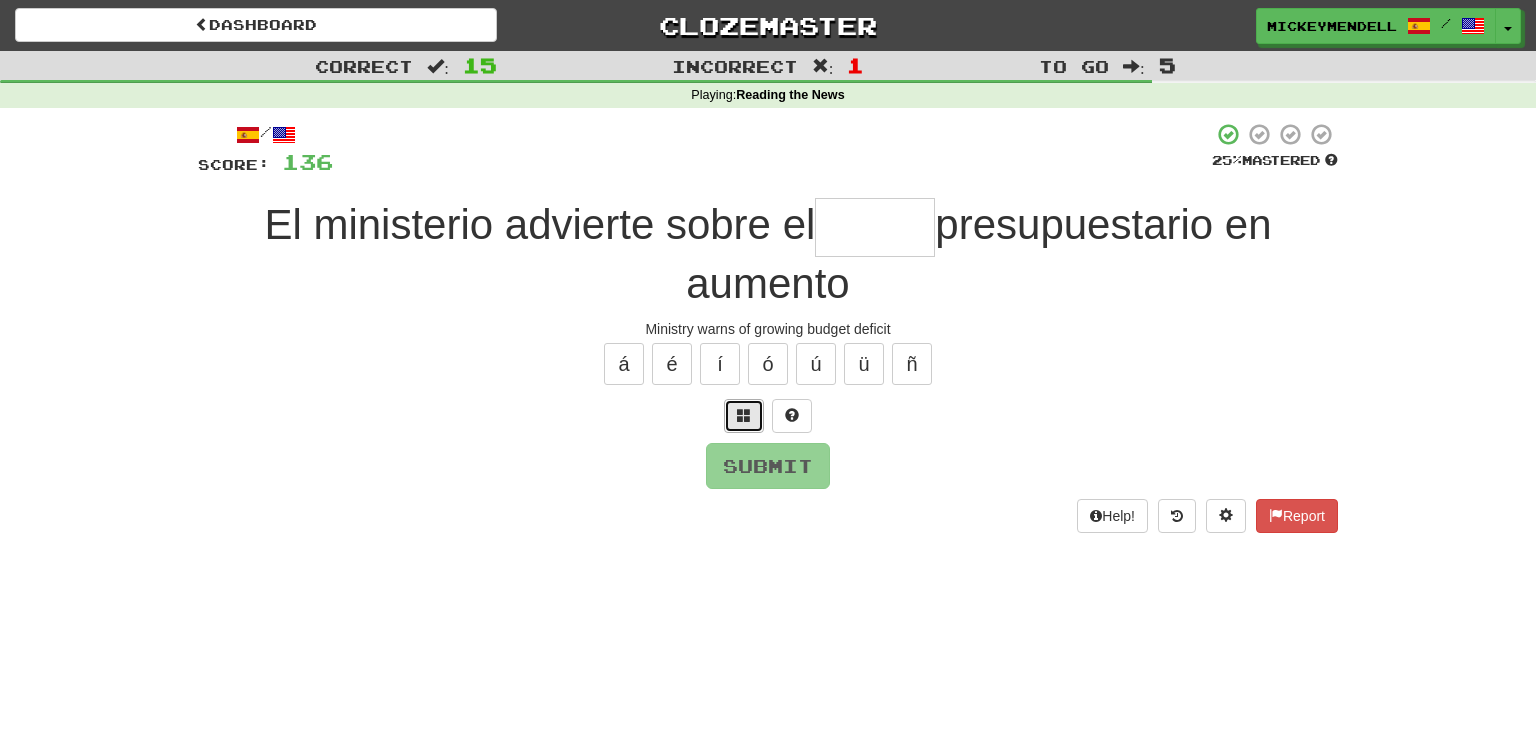click at bounding box center [744, 416] 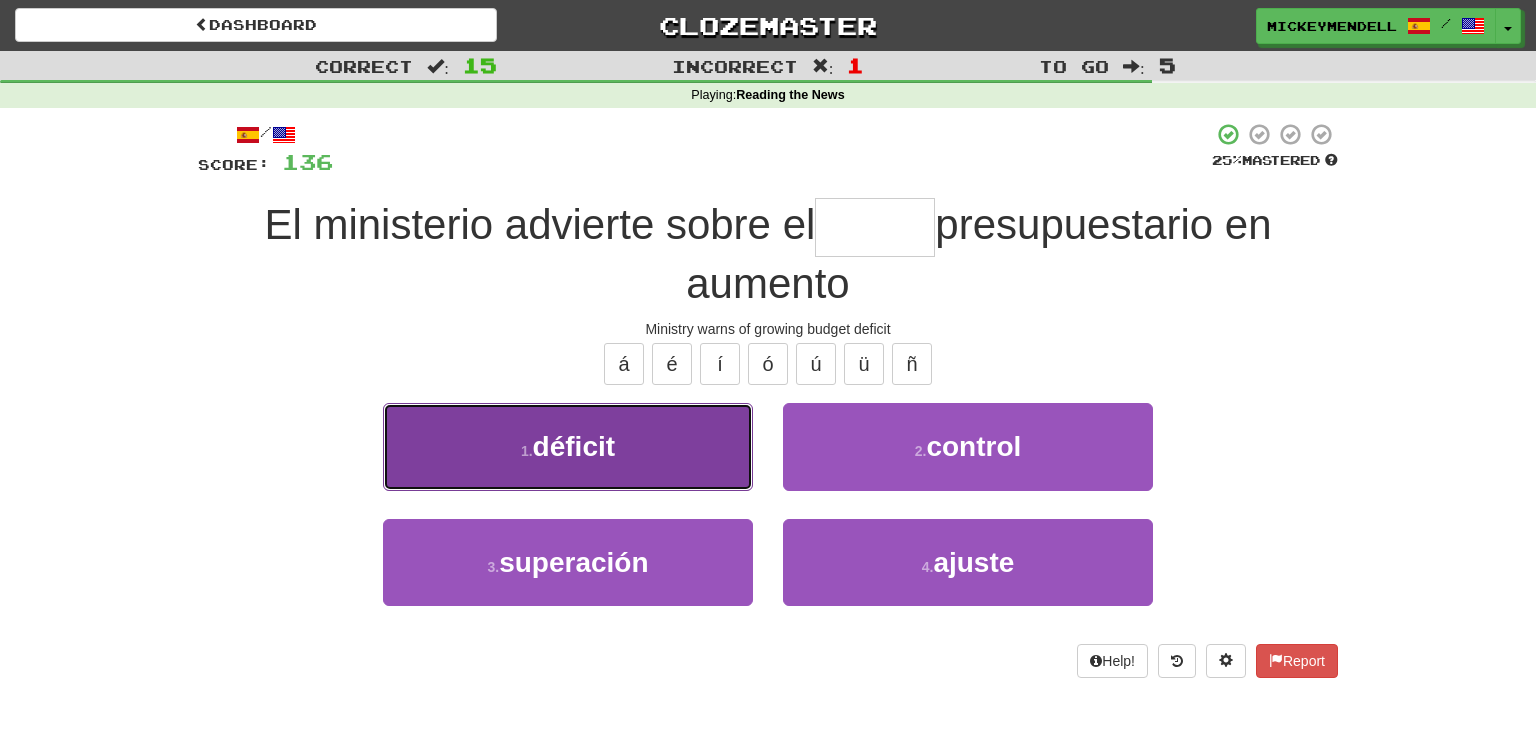 click on "1 .  déficit" at bounding box center (568, 446) 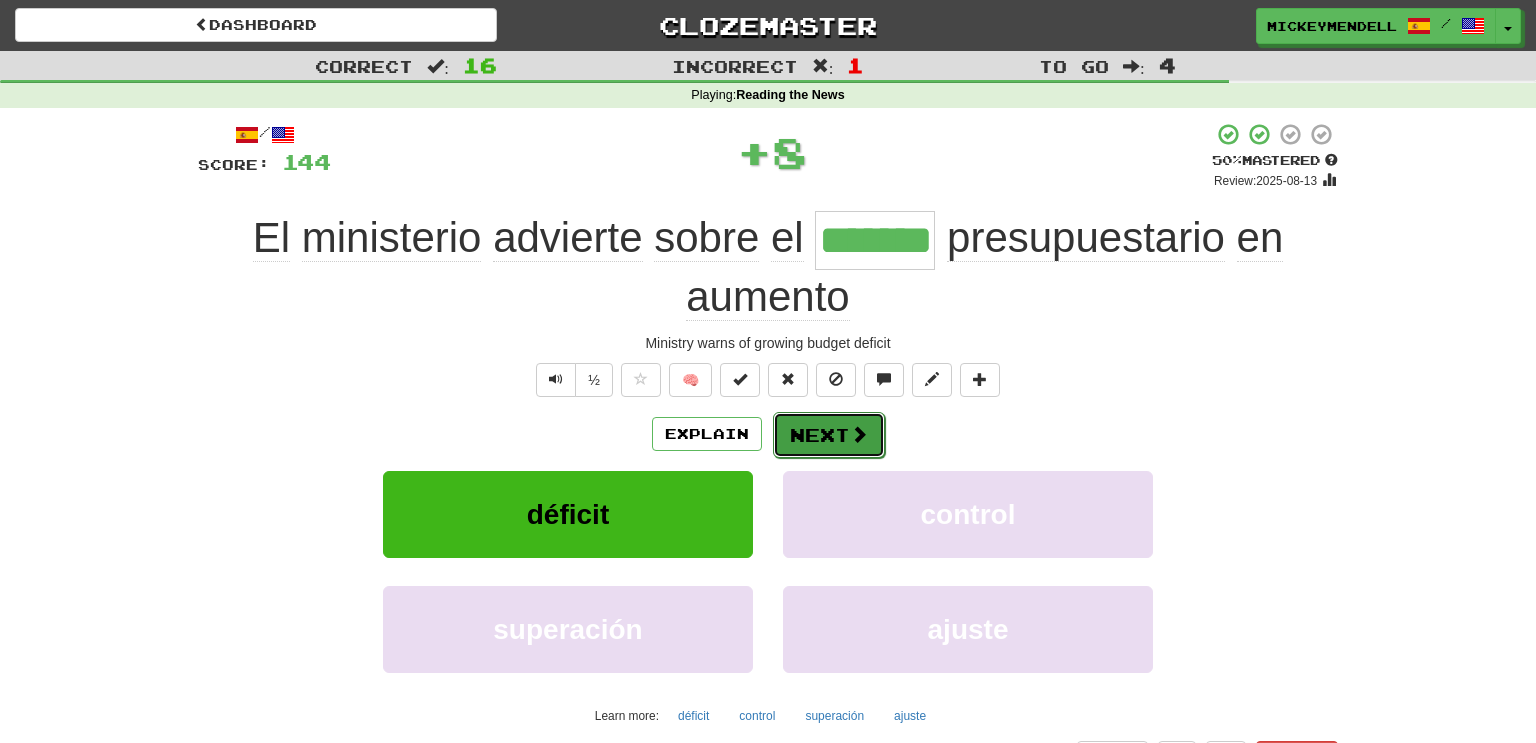 click on "Next" at bounding box center [829, 435] 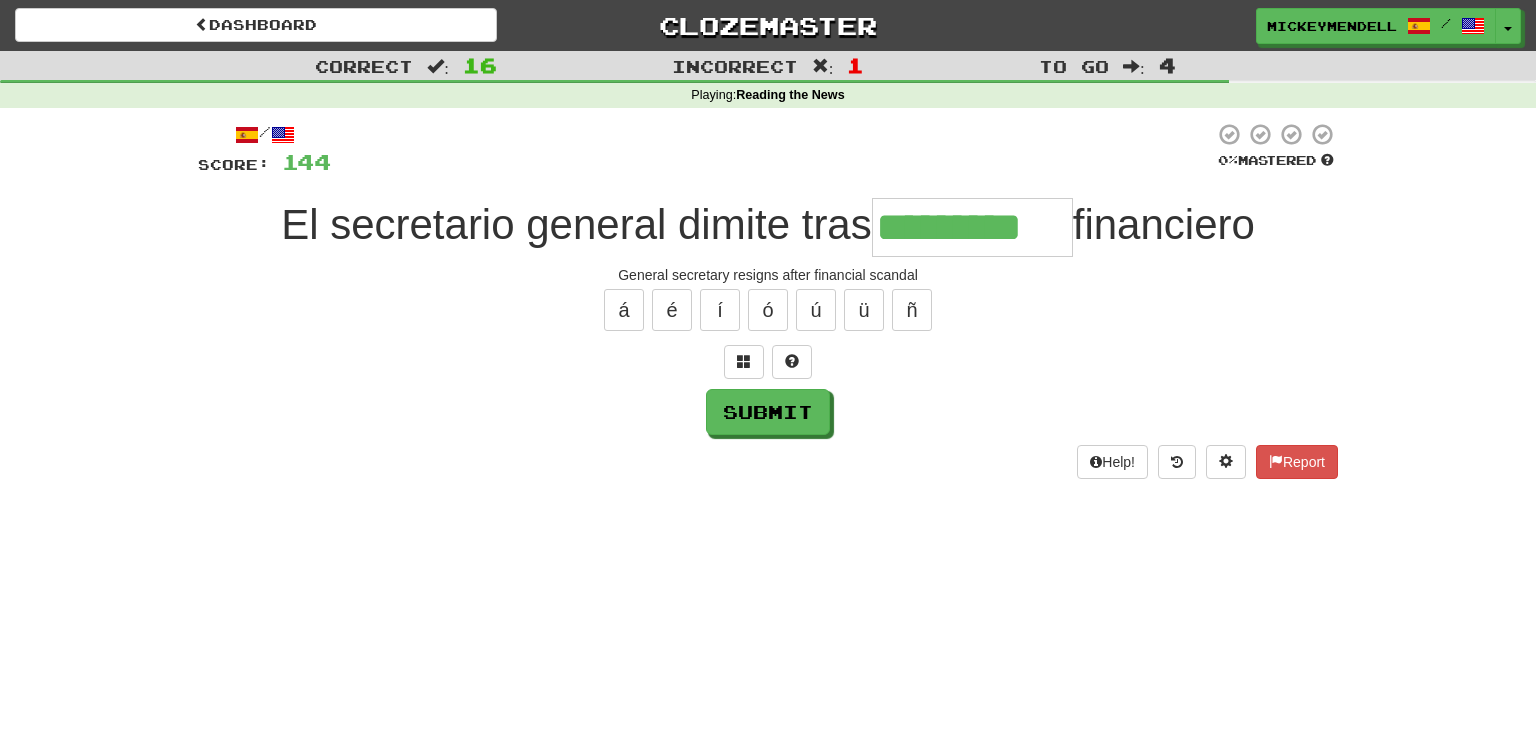 type on "*********" 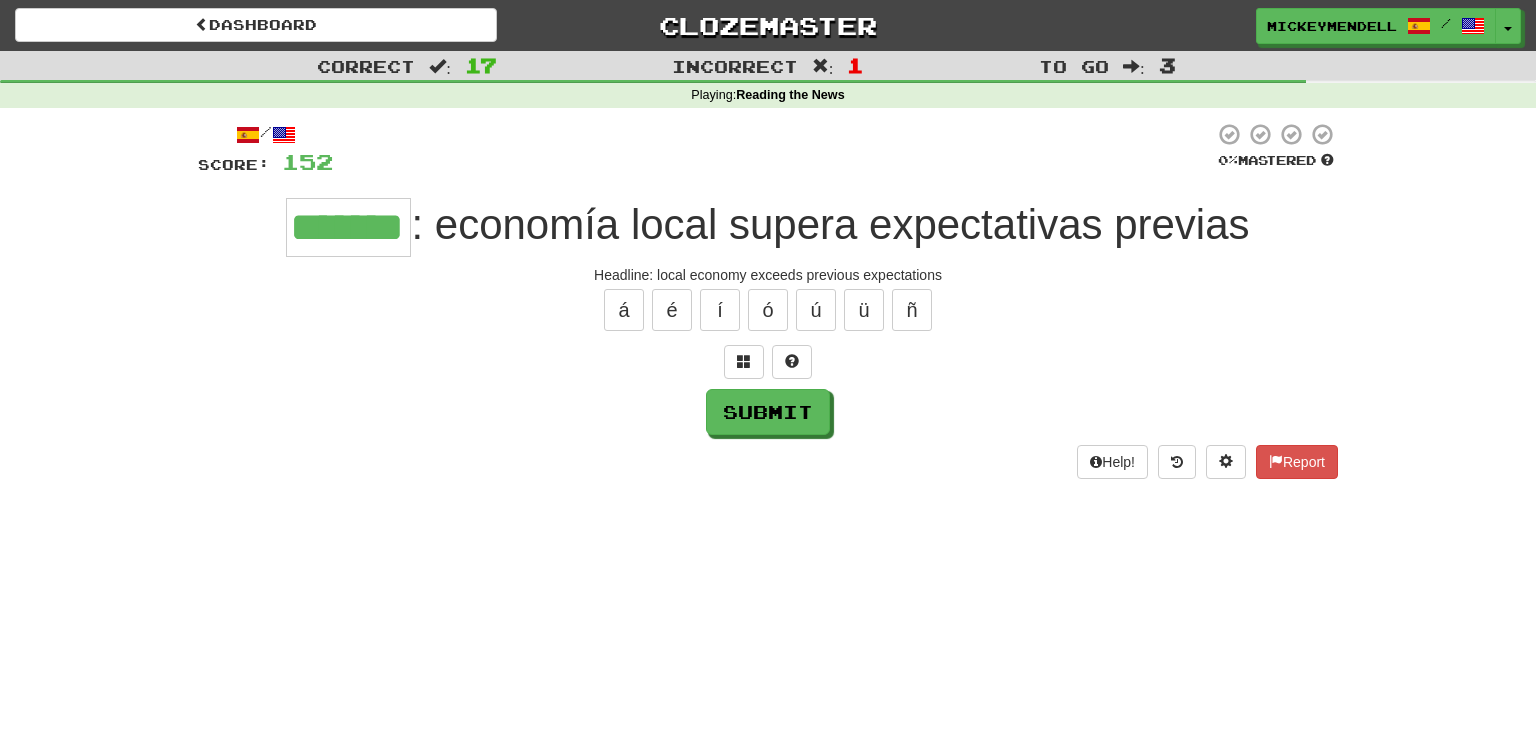 type on "*******" 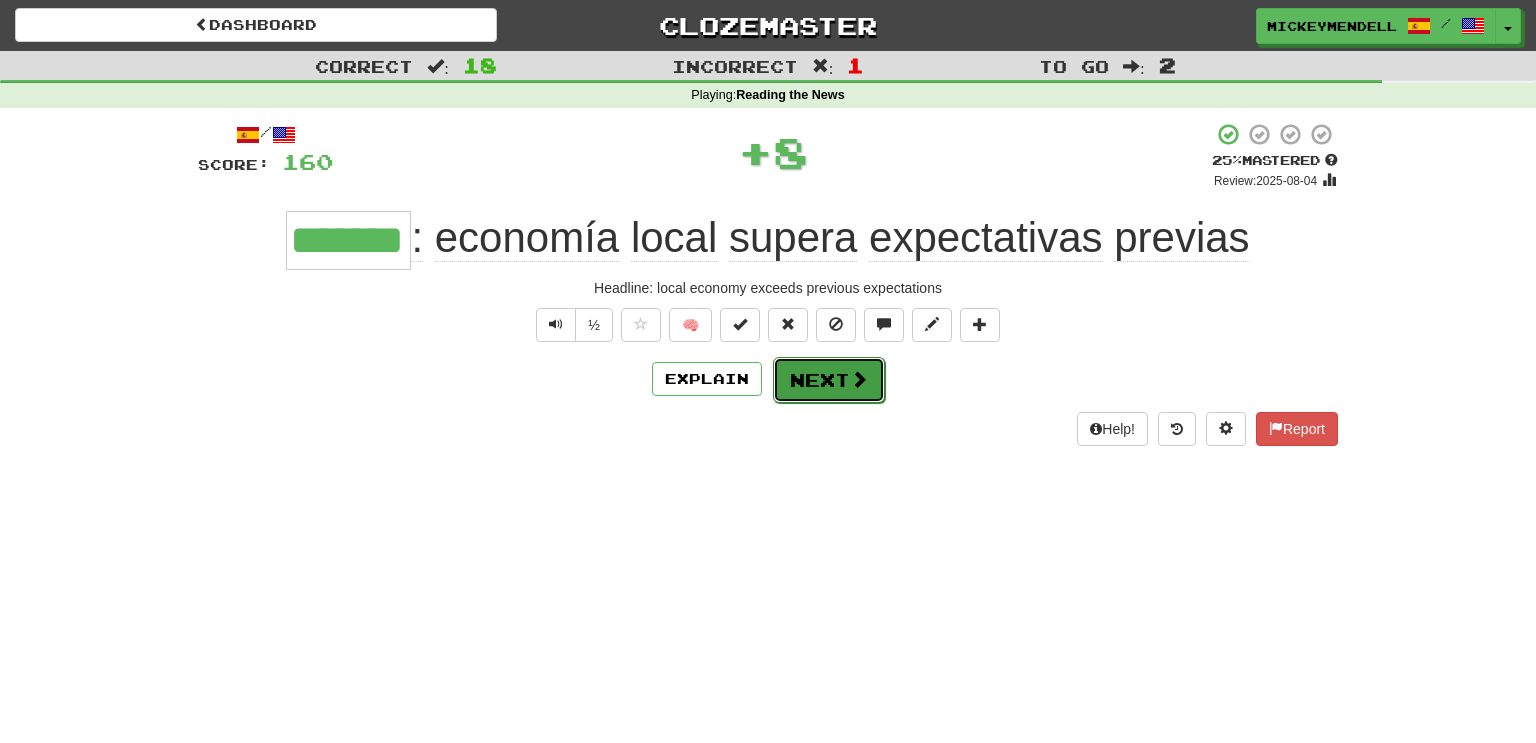 click on "Next" at bounding box center [829, 380] 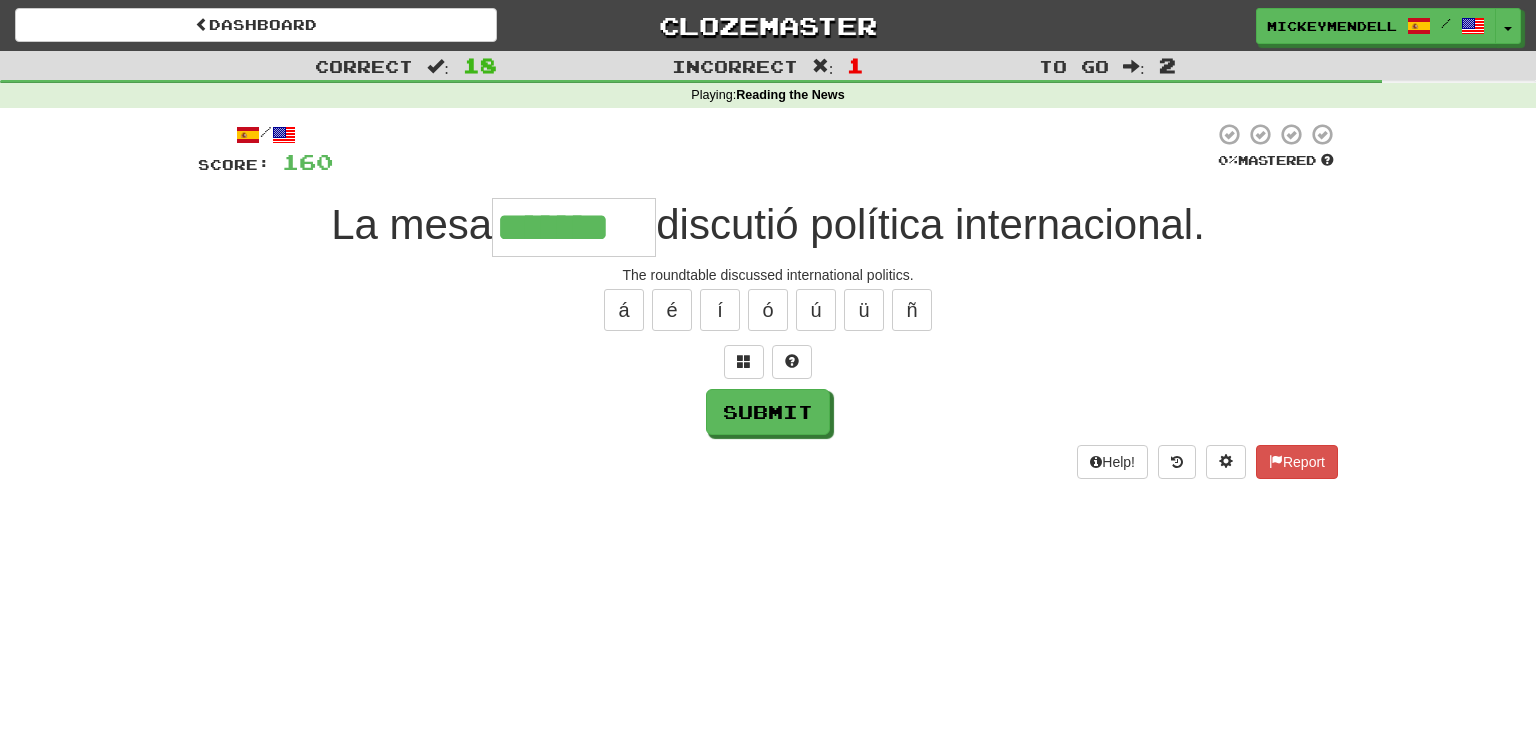 type on "*******" 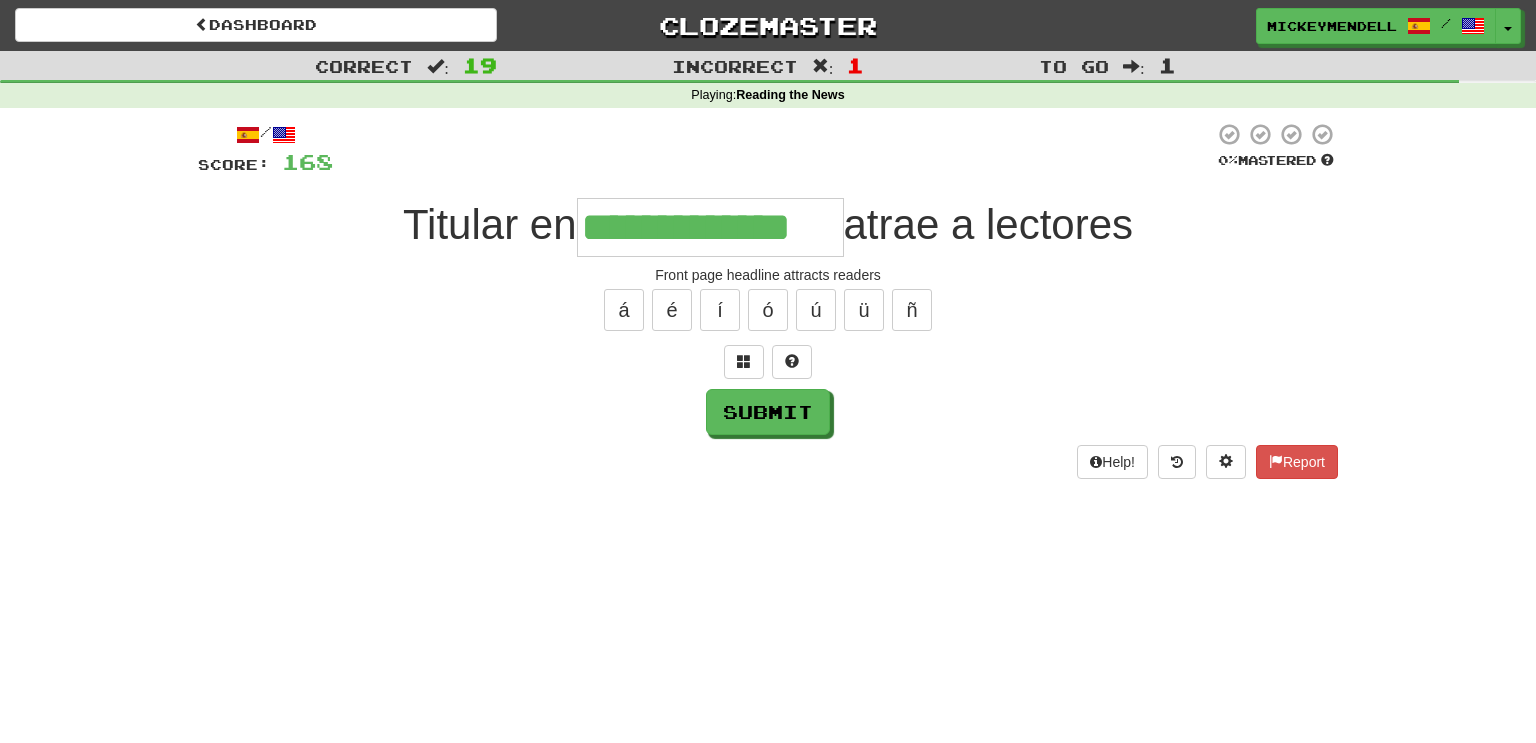 type on "**********" 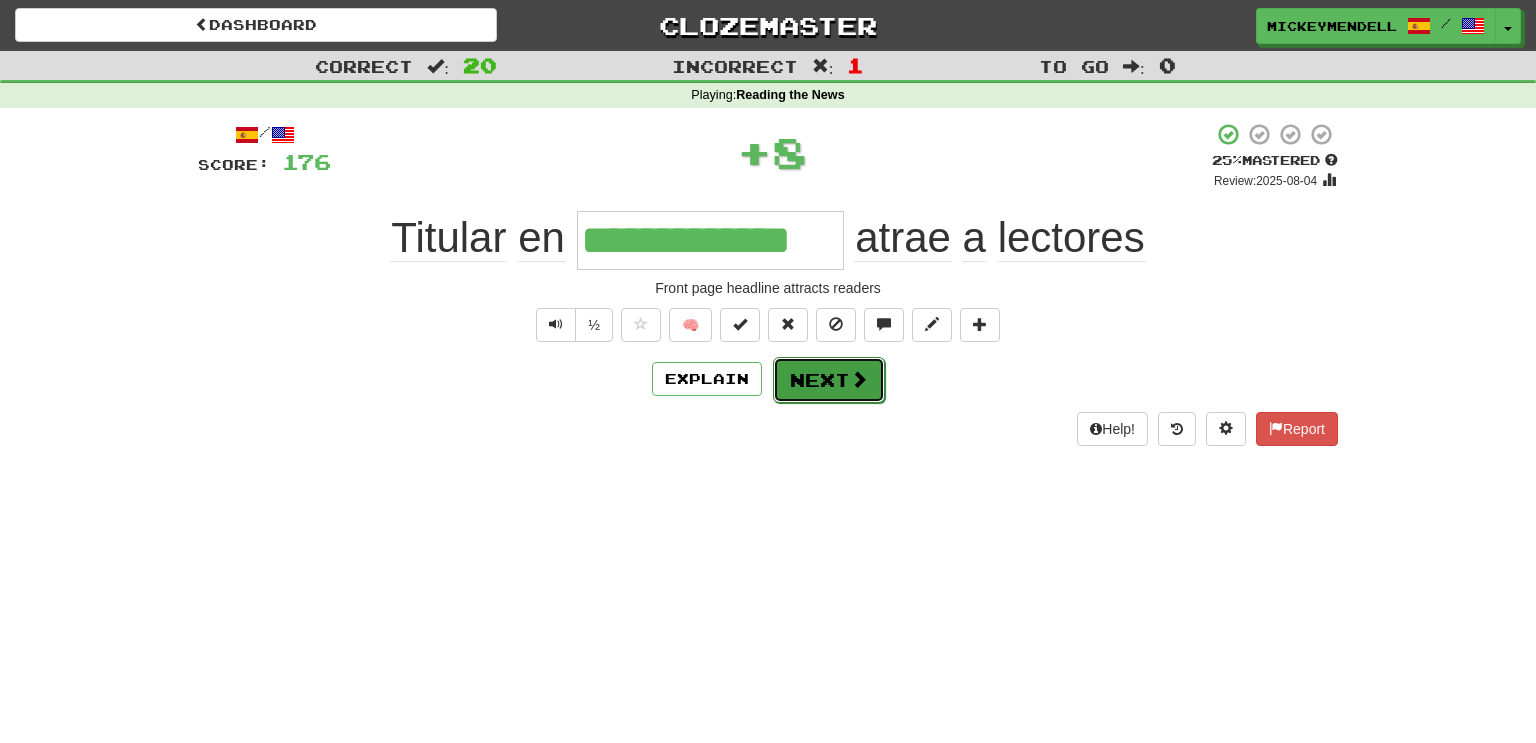 click on "Next" at bounding box center (829, 380) 